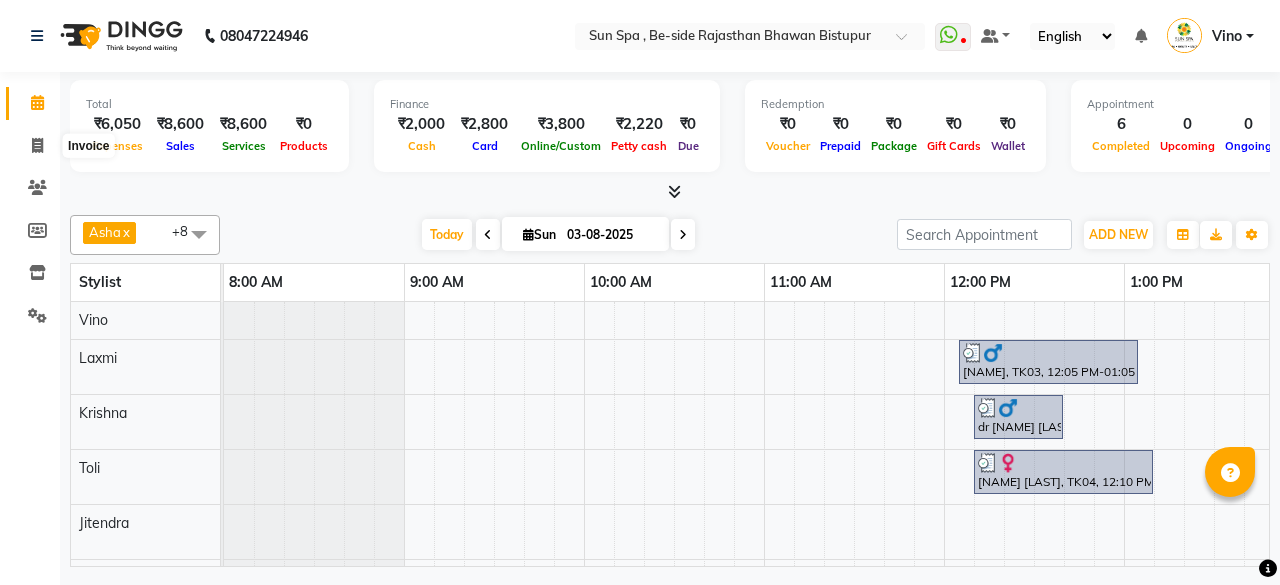scroll, scrollTop: 0, scrollLeft: 0, axis: both 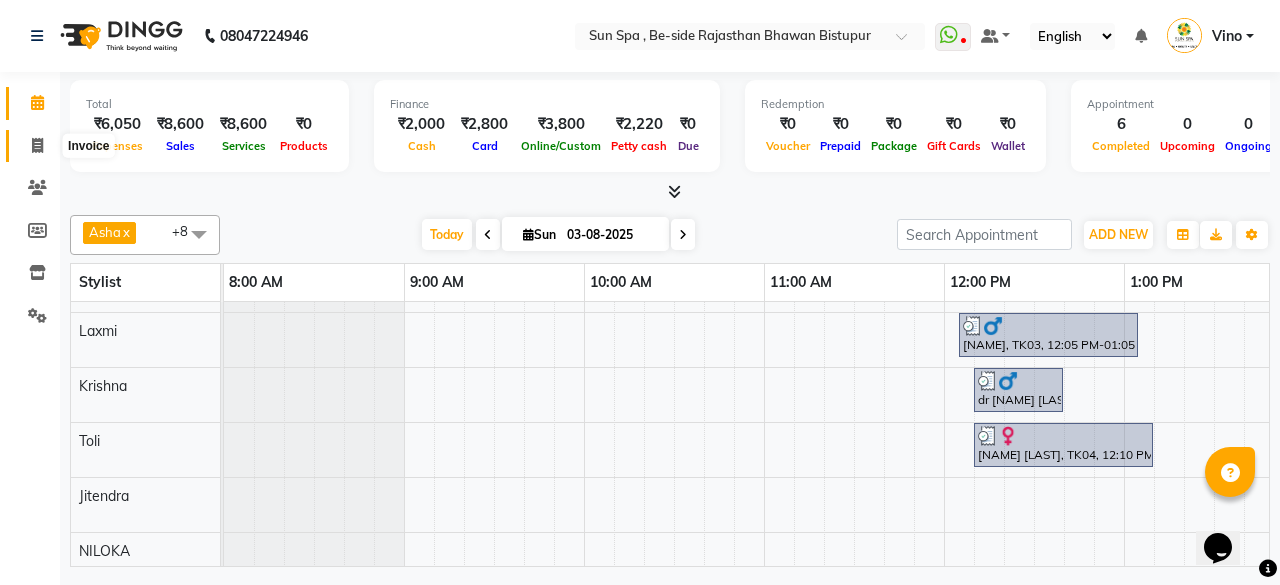 click 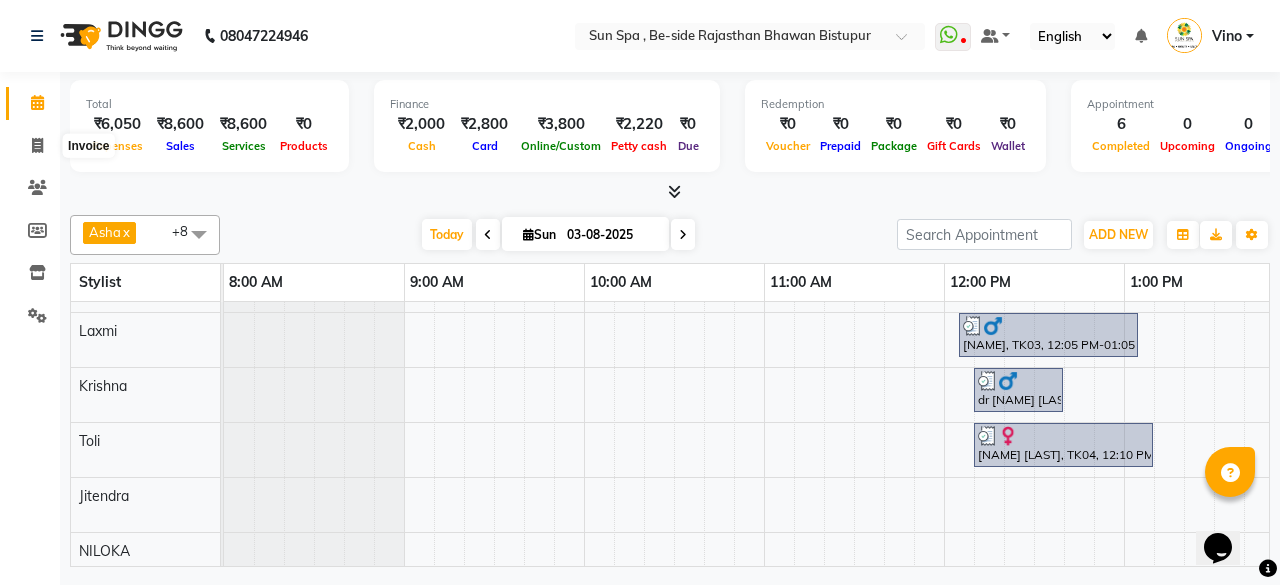 select on "service" 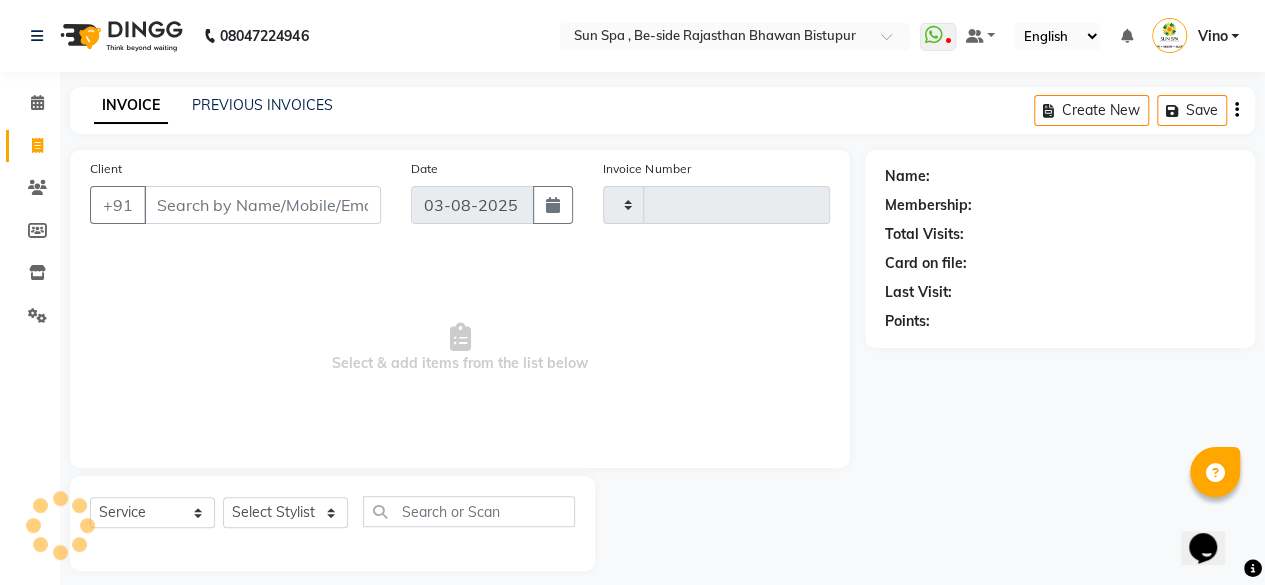 type on "0932" 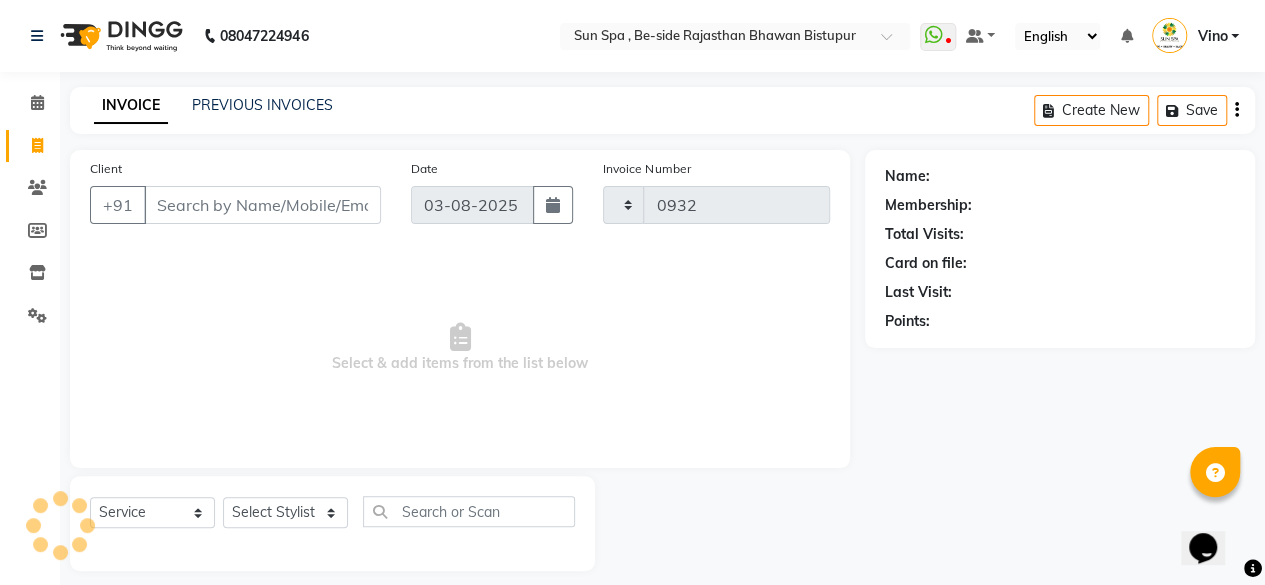 select on "5782" 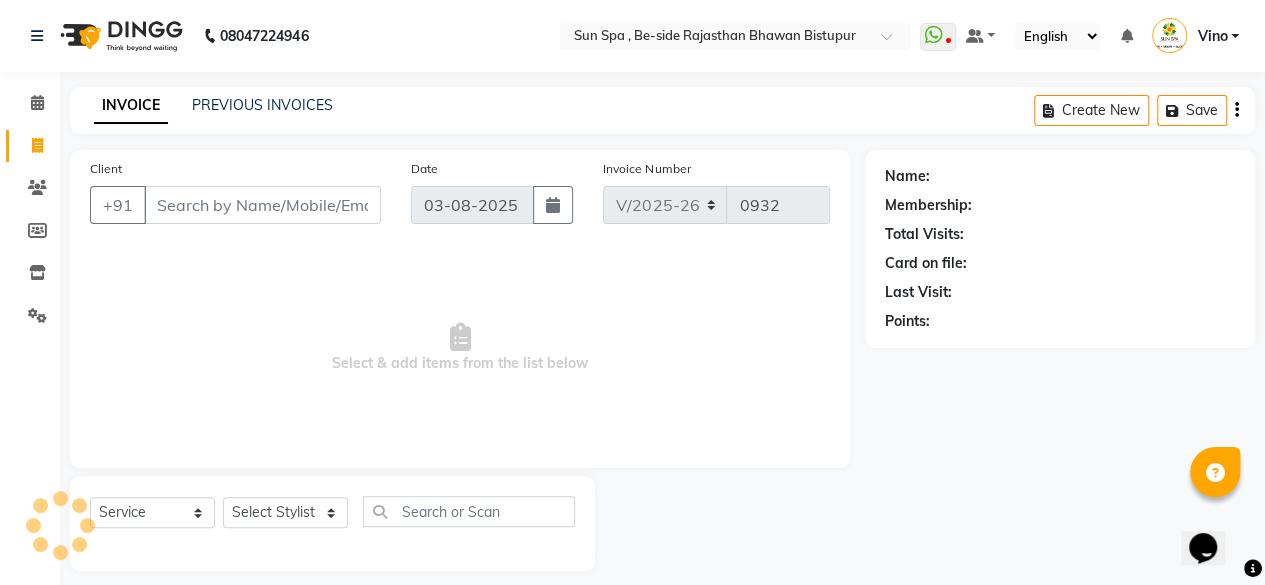 click on "Client" at bounding box center (262, 205) 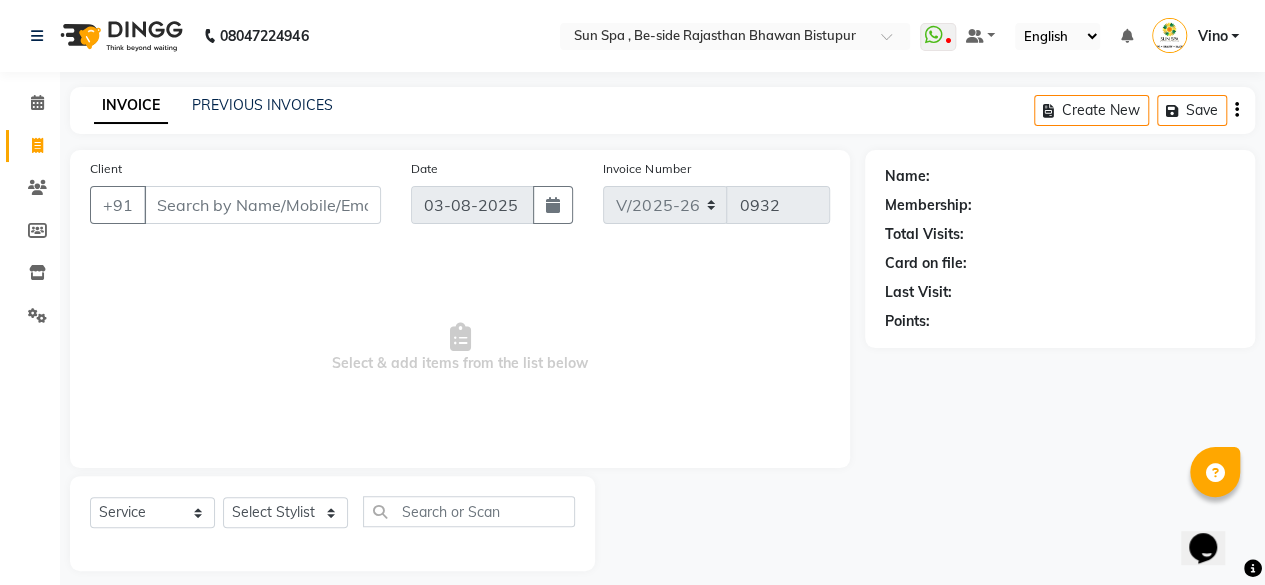 click on "Client" at bounding box center (262, 205) 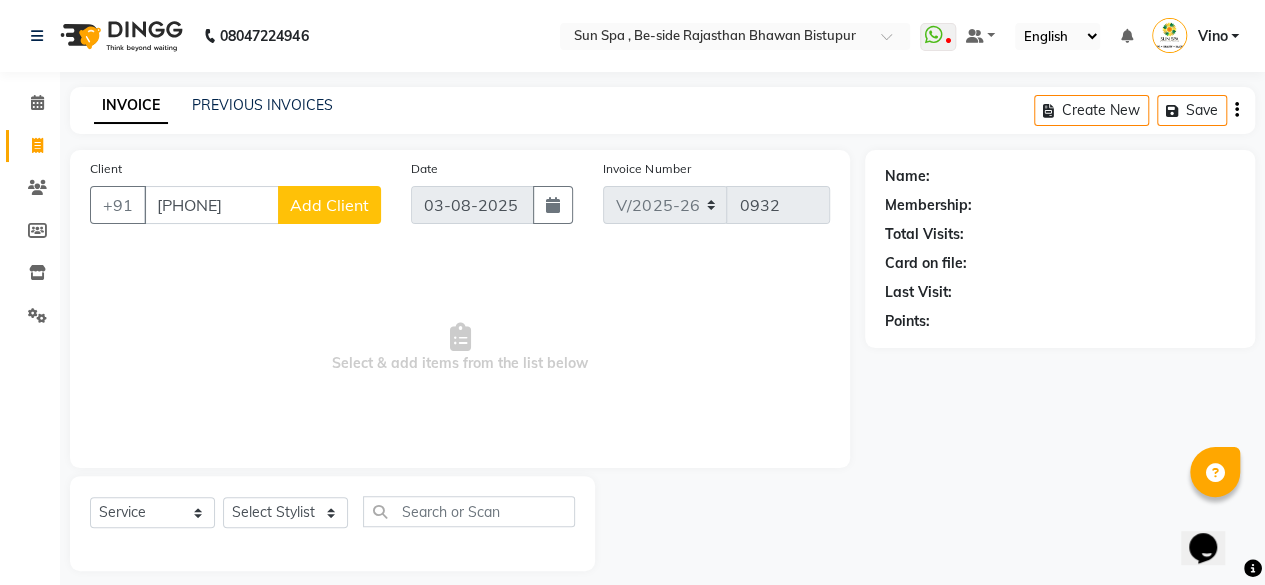 type on "[PHONE]" 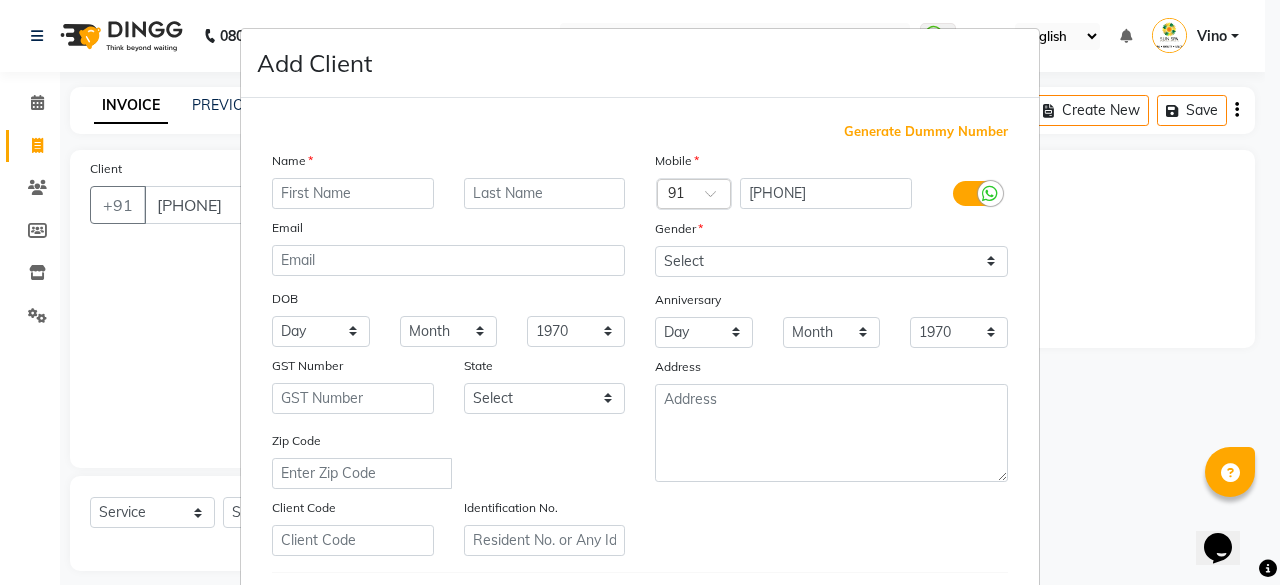 click at bounding box center (353, 193) 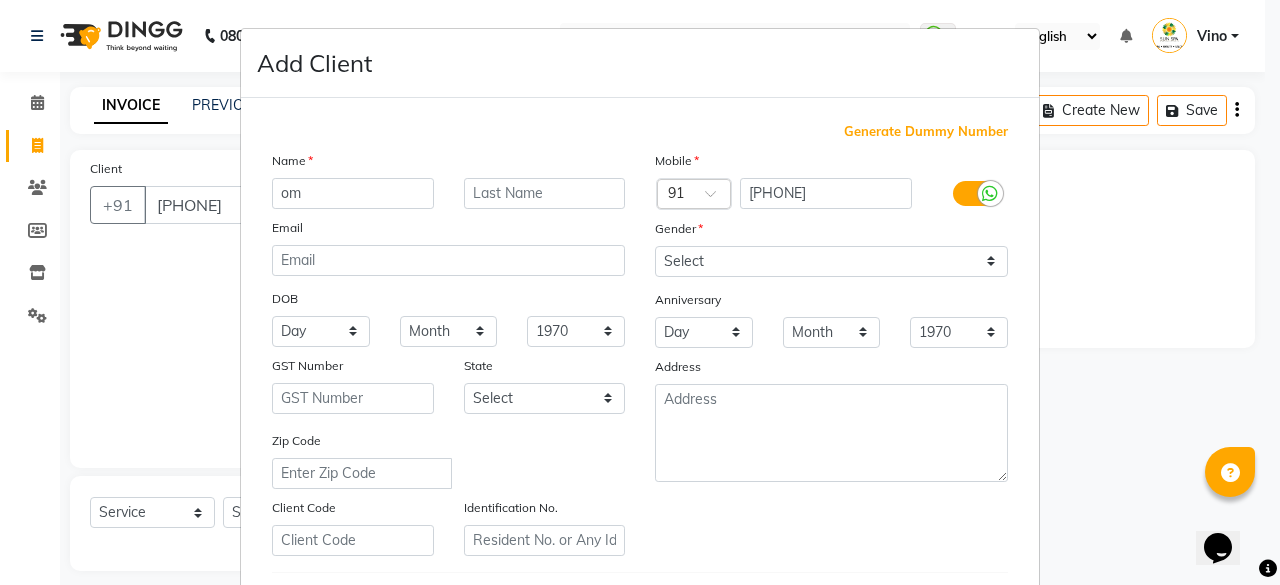 type on "om" 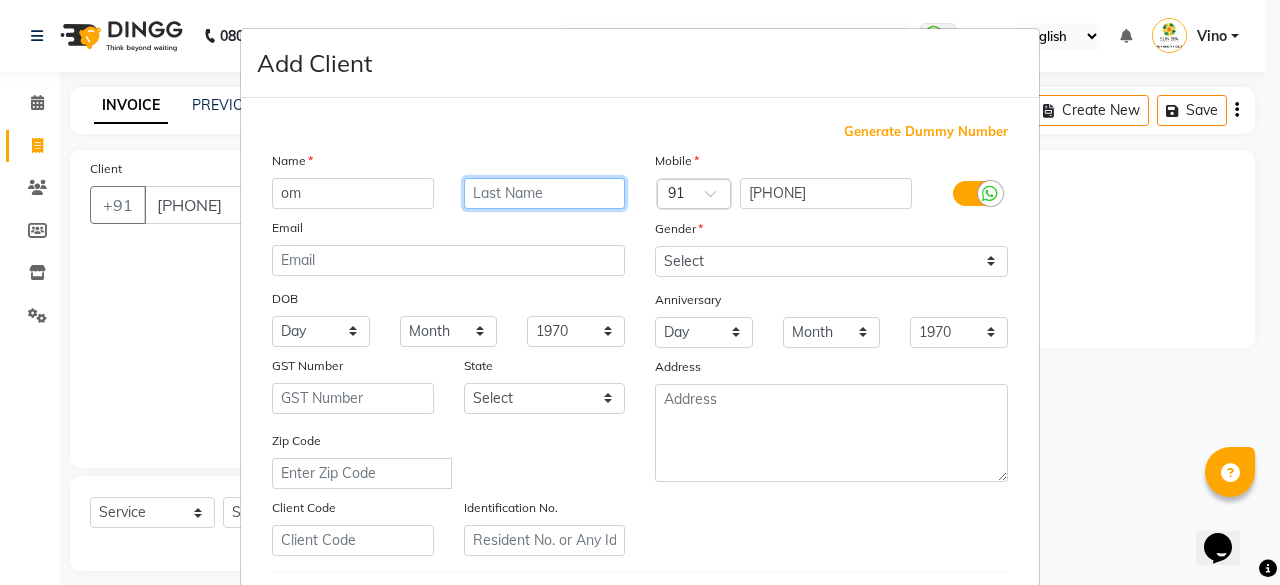 click at bounding box center [545, 193] 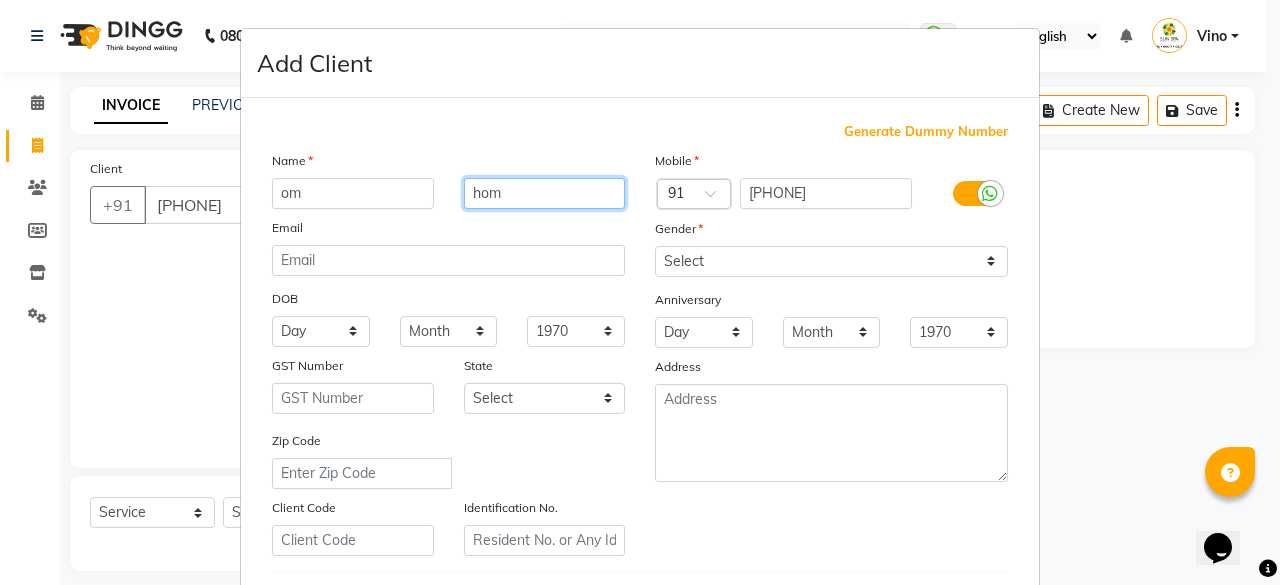 click on "hom" at bounding box center [545, 193] 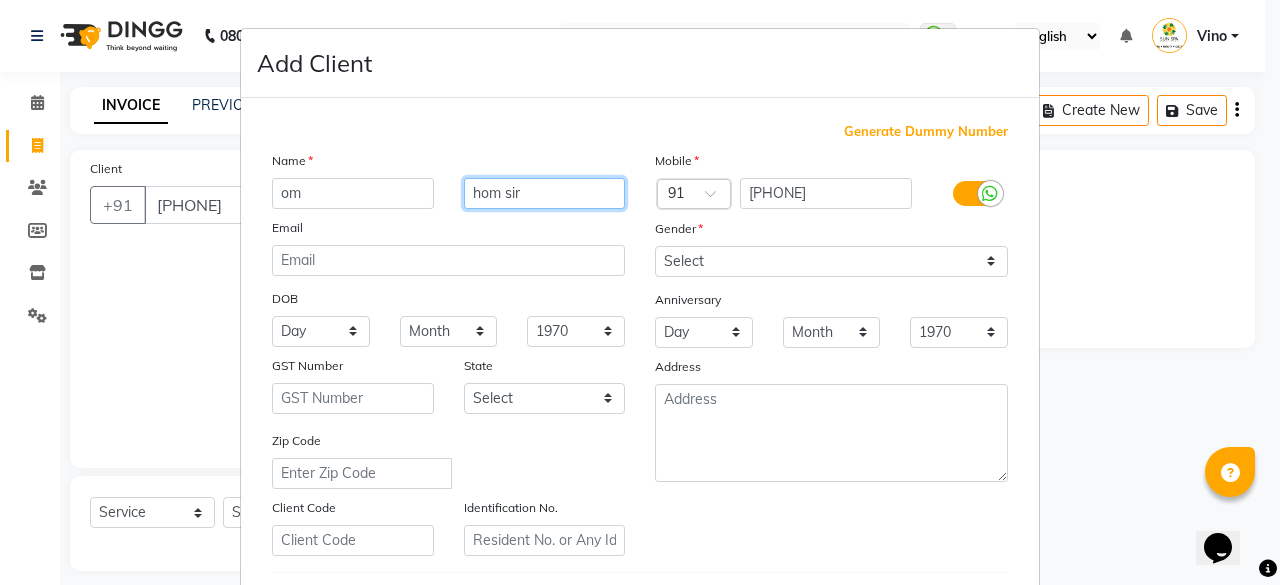 type on "hom sir" 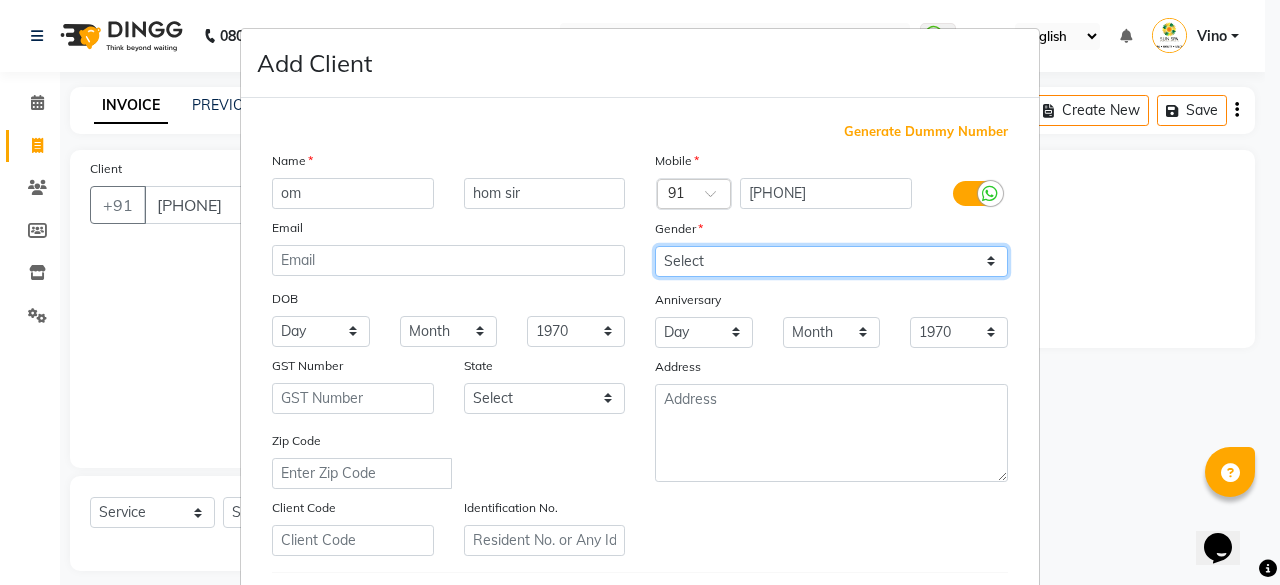click on "Select Male Female Other Prefer Not To Say" at bounding box center (831, 261) 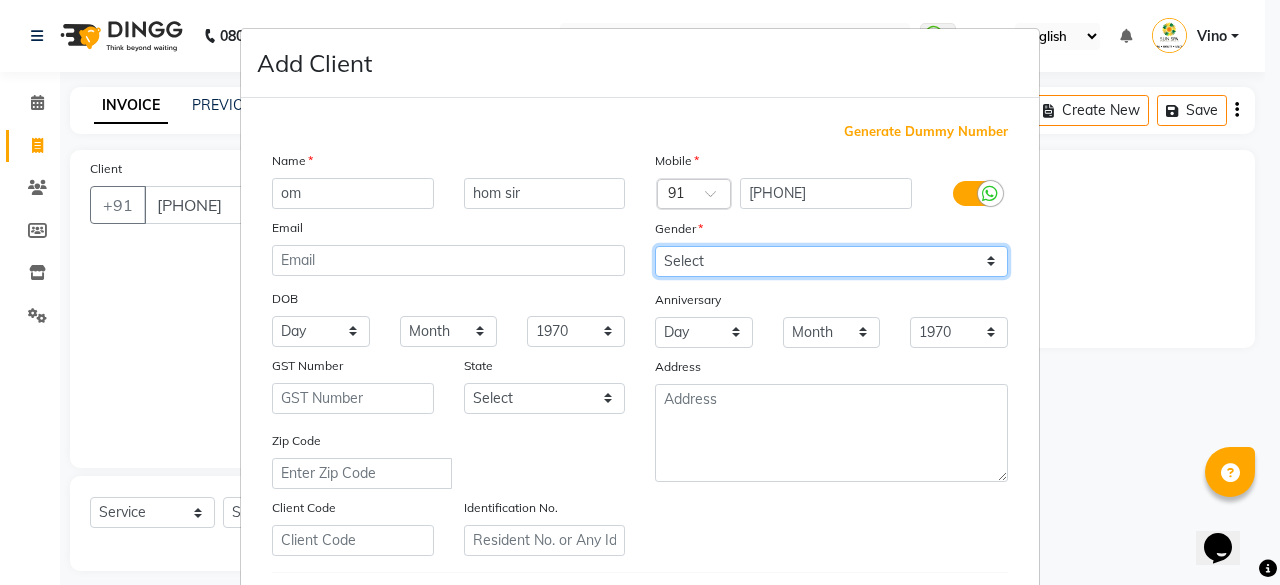 select on "male" 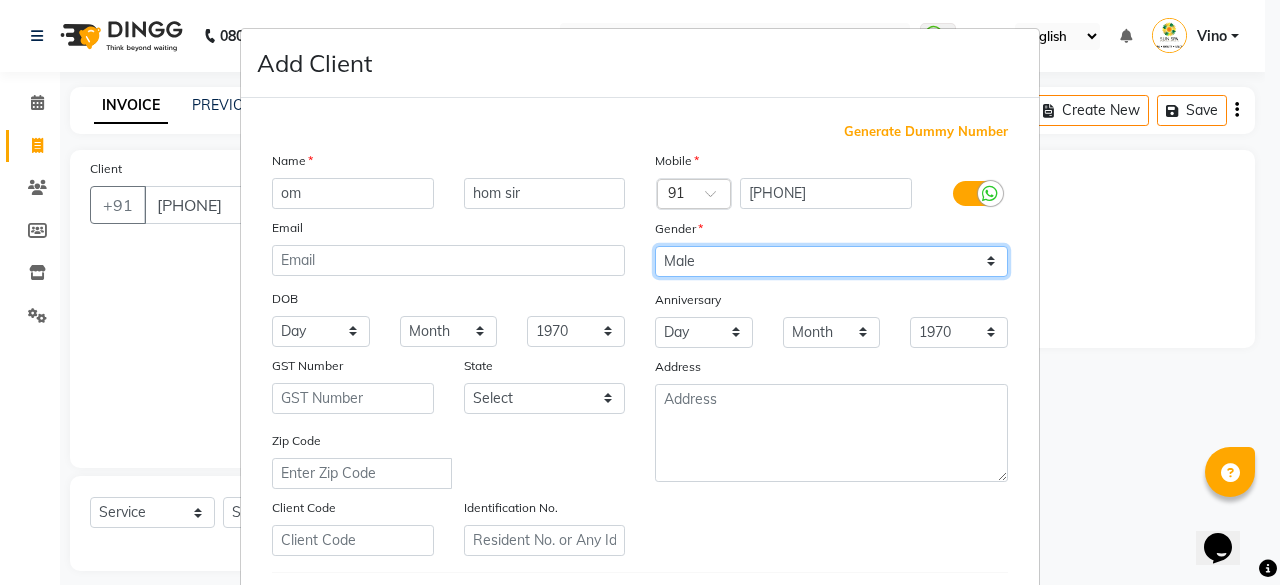 click on "Select Male Female Other Prefer Not To Say" at bounding box center (831, 261) 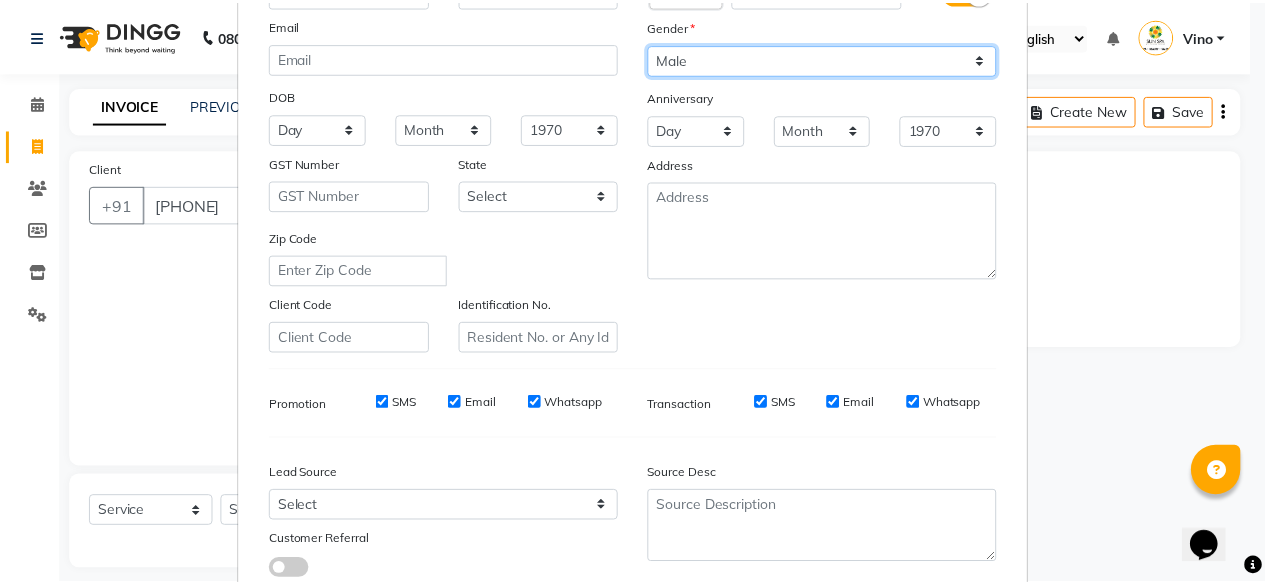 scroll, scrollTop: 334, scrollLeft: 0, axis: vertical 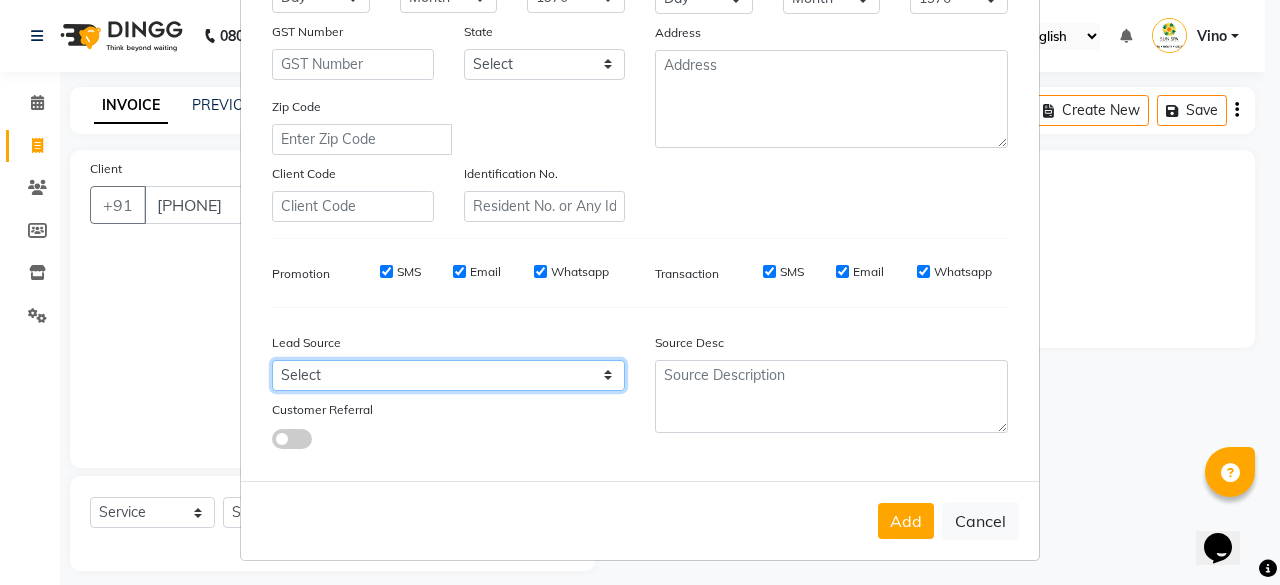 click on "Select Walk-in Referral Internet Friend Word of Mouth Advertisement Facebook JustDial Google Other Instagram  YouTube  WhatsApp" at bounding box center (448, 375) 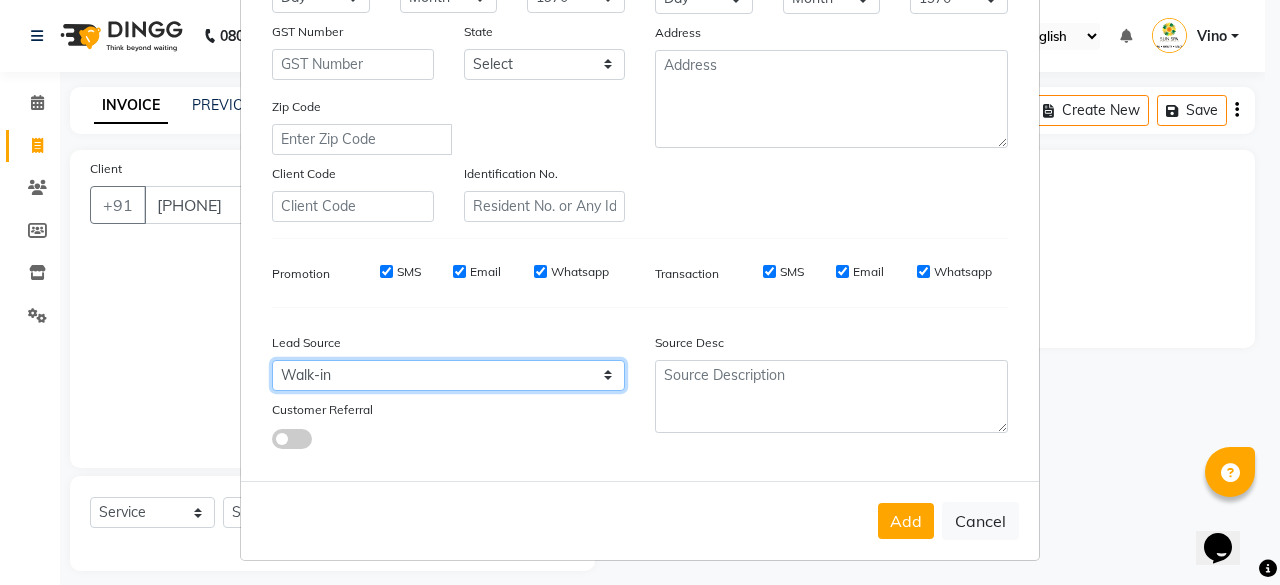 click on "Select Walk-in Referral Internet Friend Word of Mouth Advertisement Facebook JustDial Google Other Instagram  YouTube  WhatsApp" at bounding box center (448, 375) 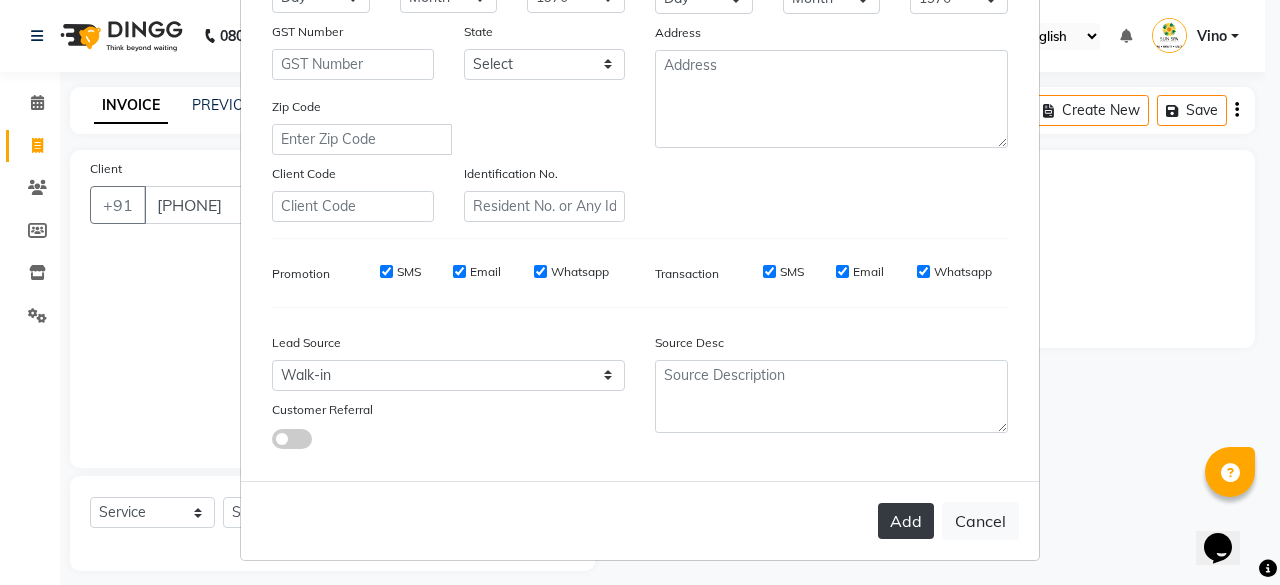 click on "Add" at bounding box center (906, 521) 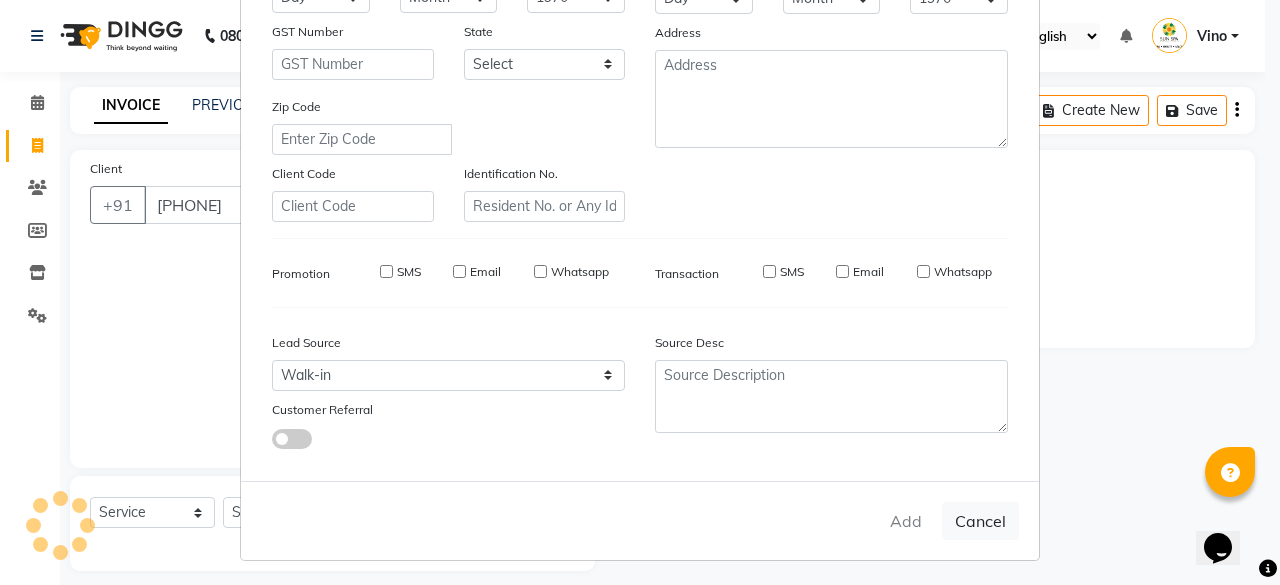 type 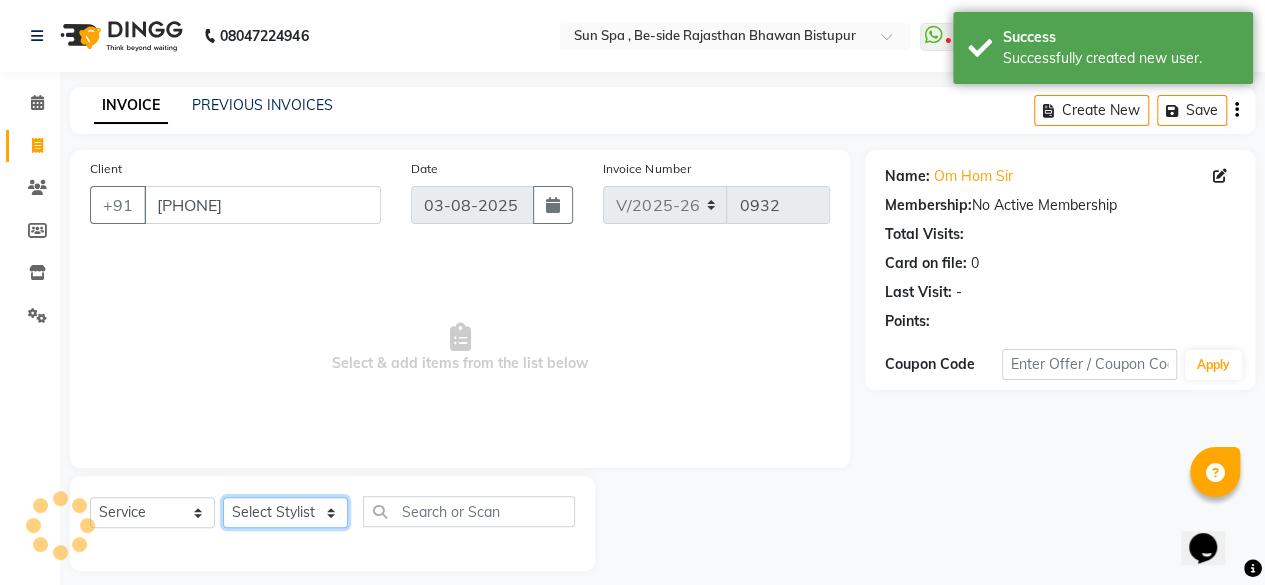 click on "Select Stylist Anuraj Asha Jitendra KAJAL tattoo Krishna Laxmi NILOKA shalu Shohe Toli Vino" 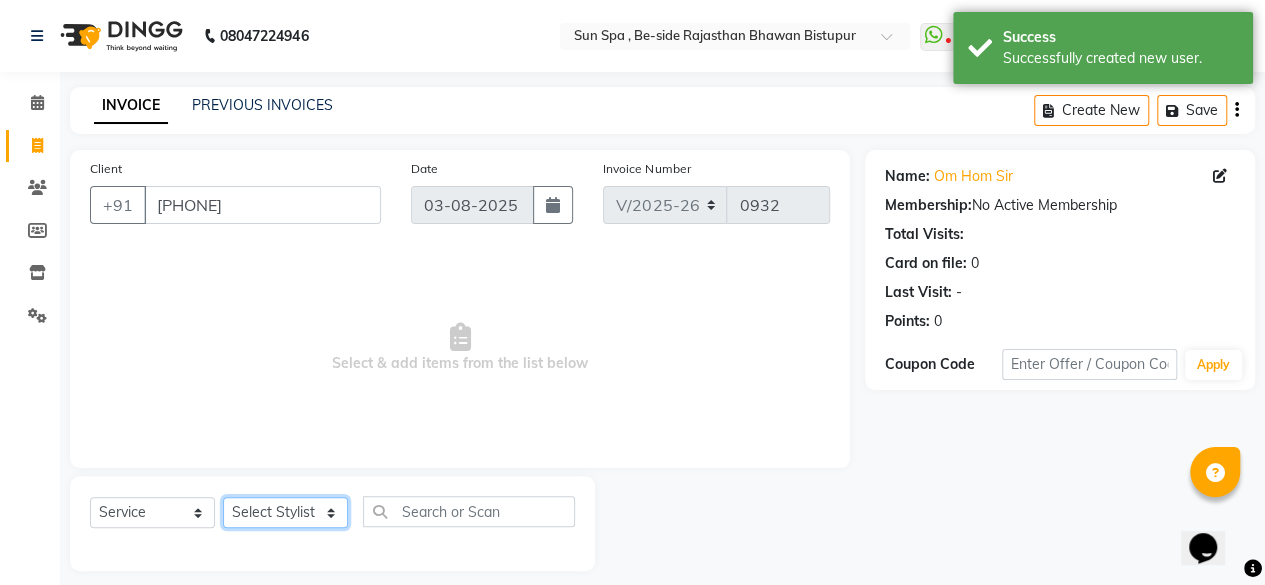 select on "40008" 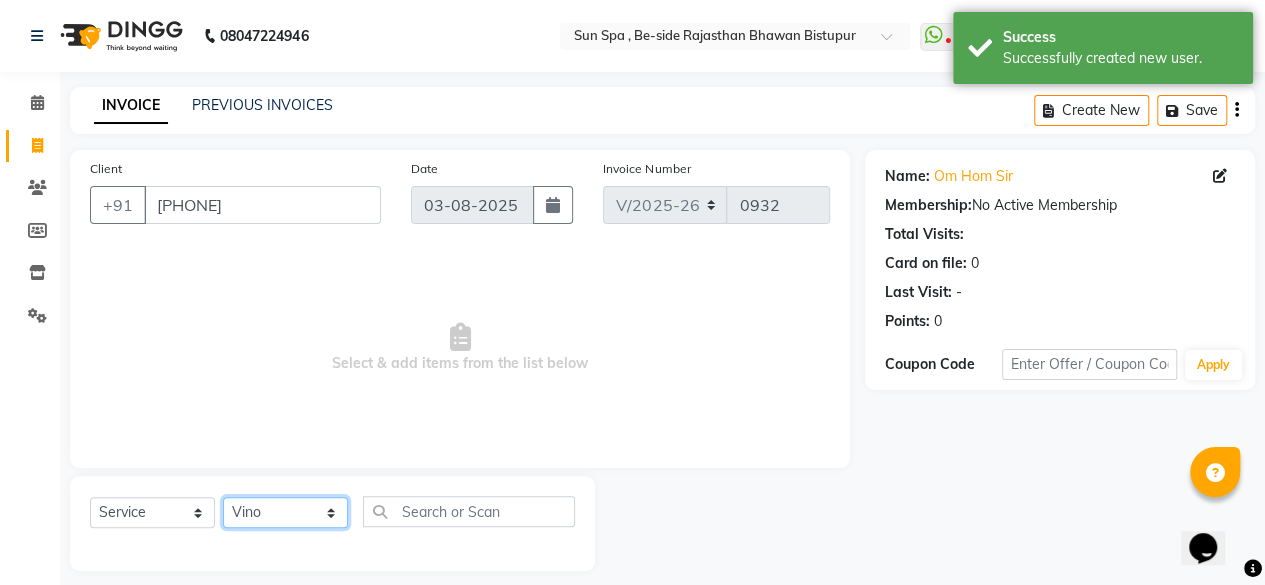 click on "Select Stylist Anuraj Asha Jitendra KAJAL tattoo Krishna Laxmi NILOKA shalu Shohe Toli Vino" 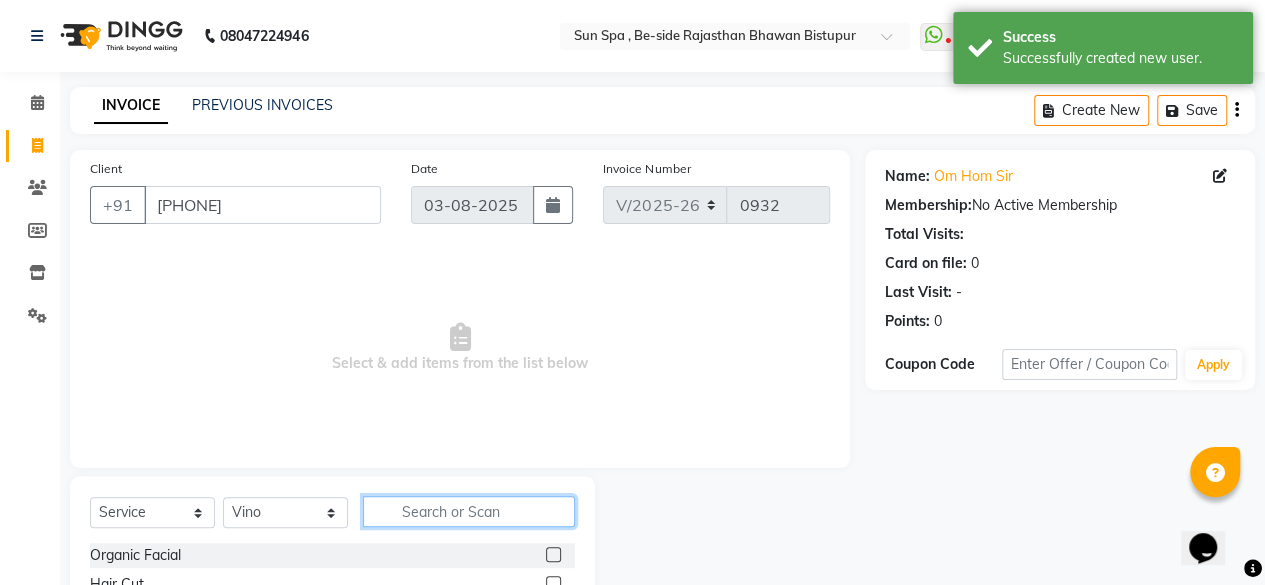 click 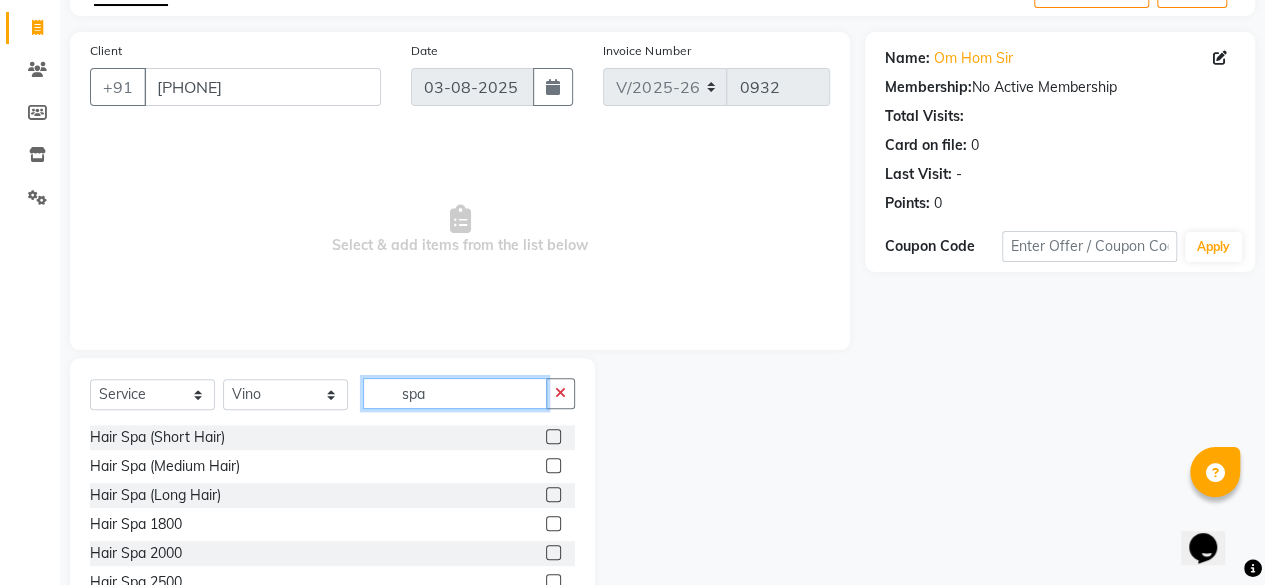 scroll, scrollTop: 215, scrollLeft: 0, axis: vertical 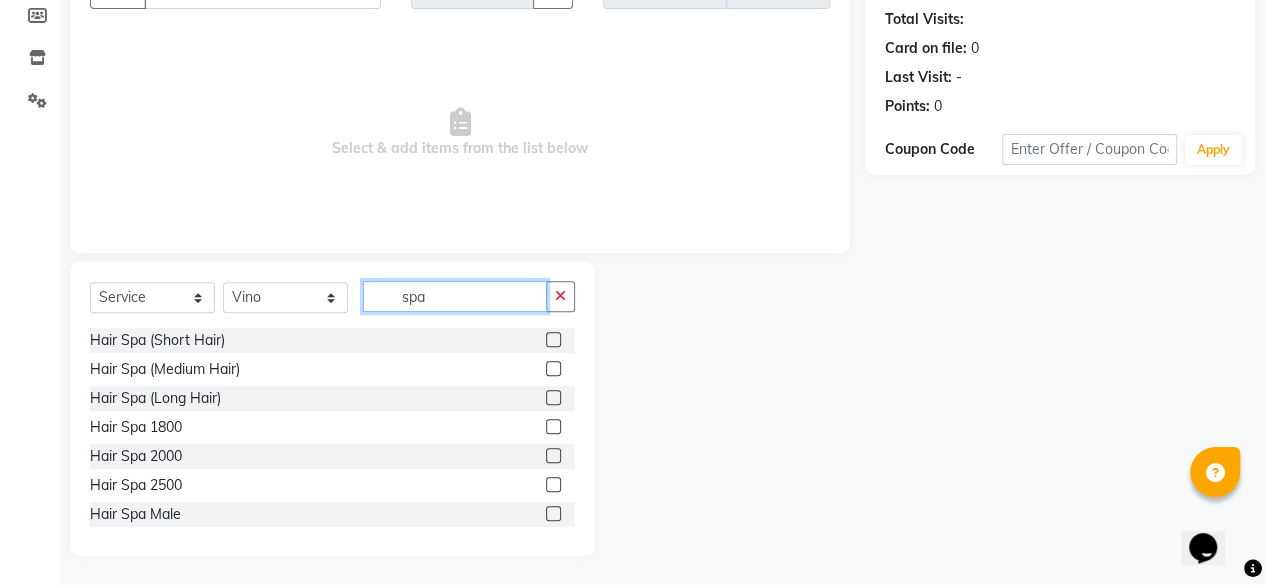 click on "spa" 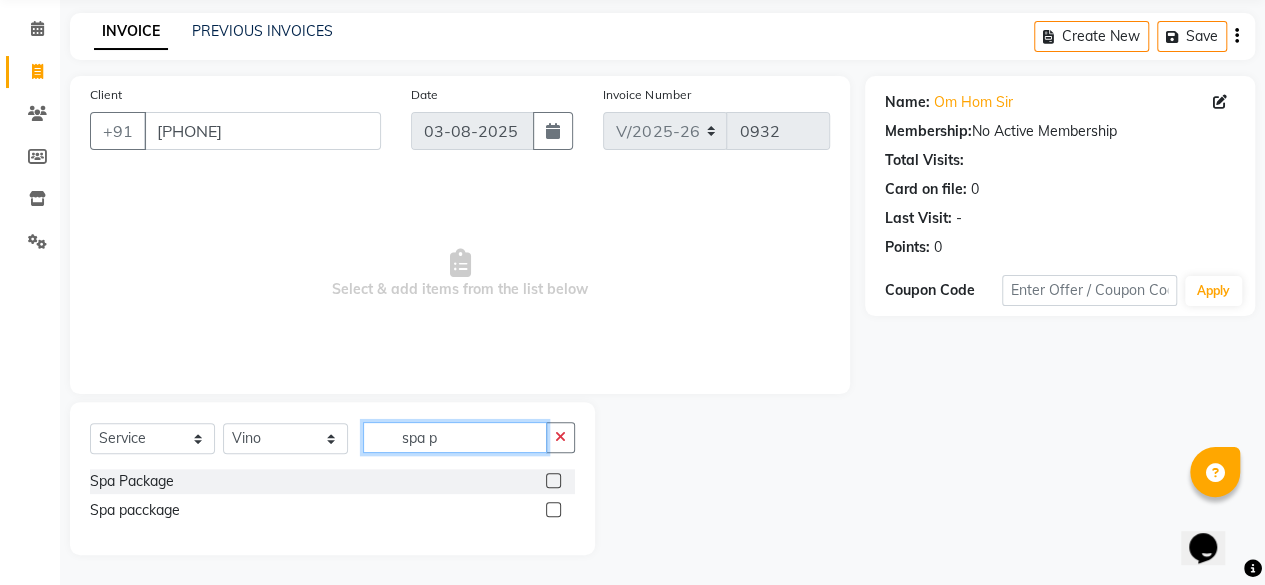 scroll, scrollTop: 73, scrollLeft: 0, axis: vertical 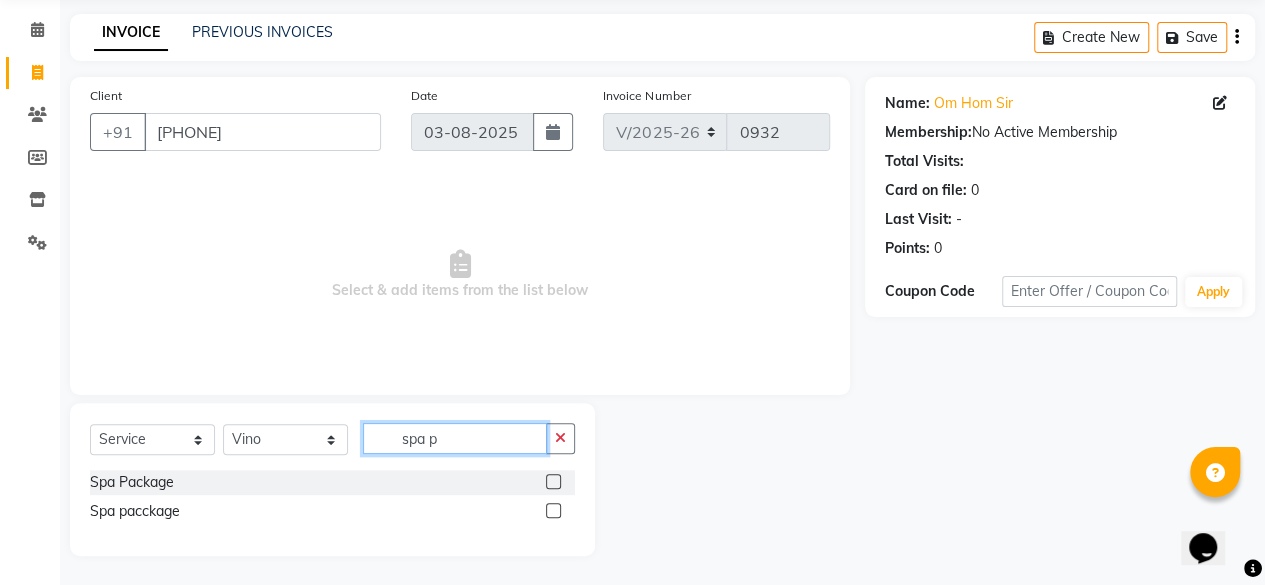 type on "spa p" 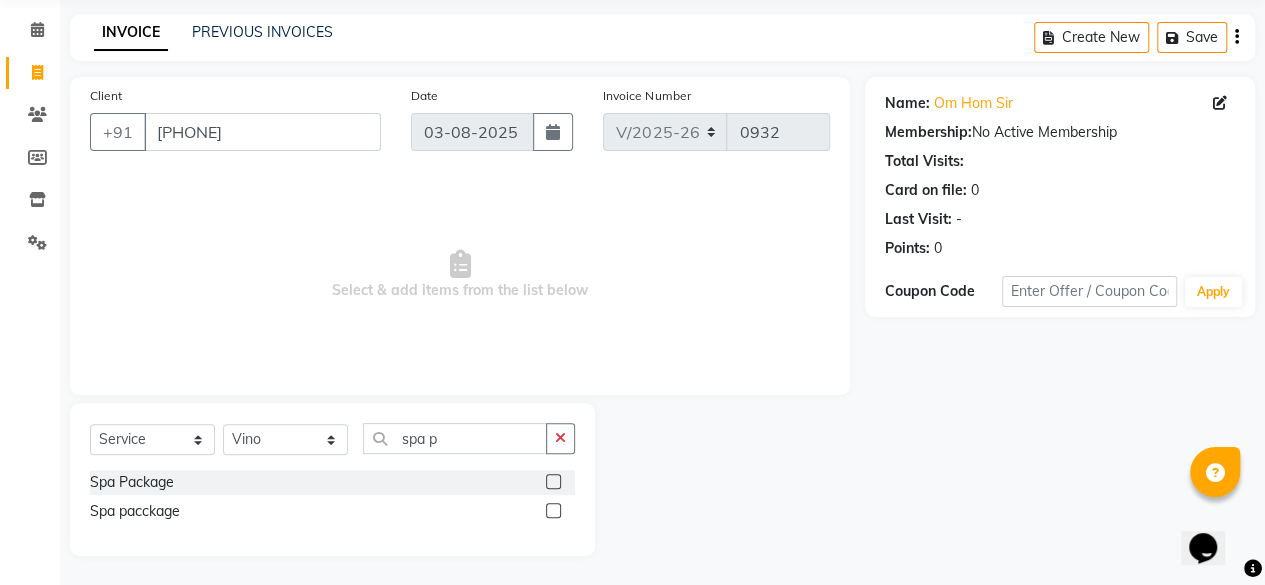 click 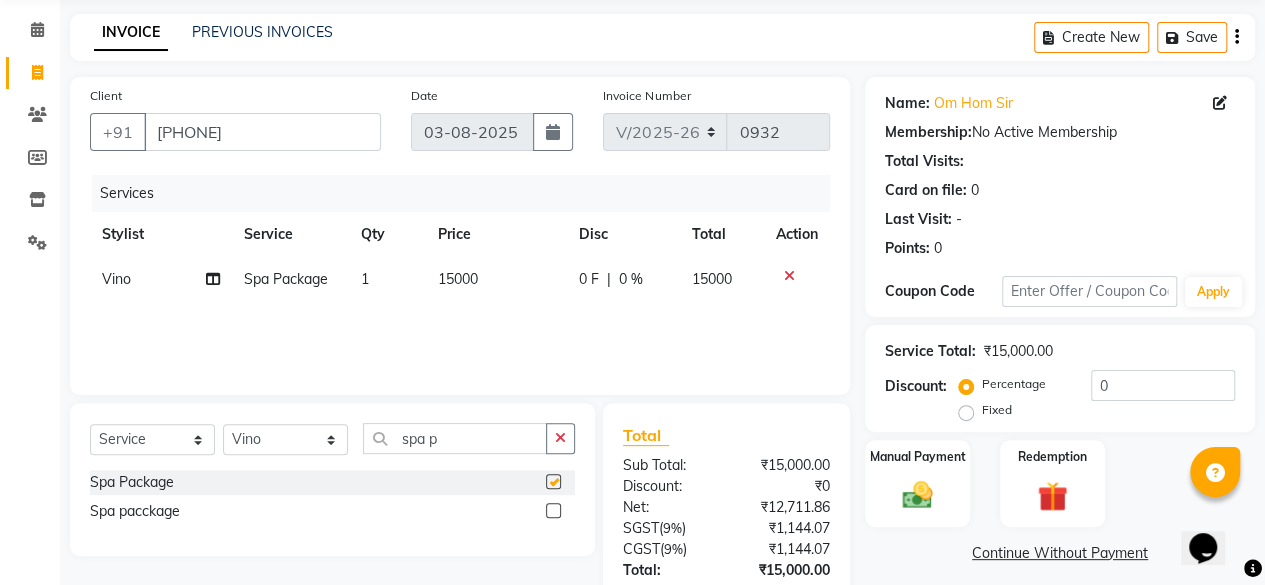 checkbox on "false" 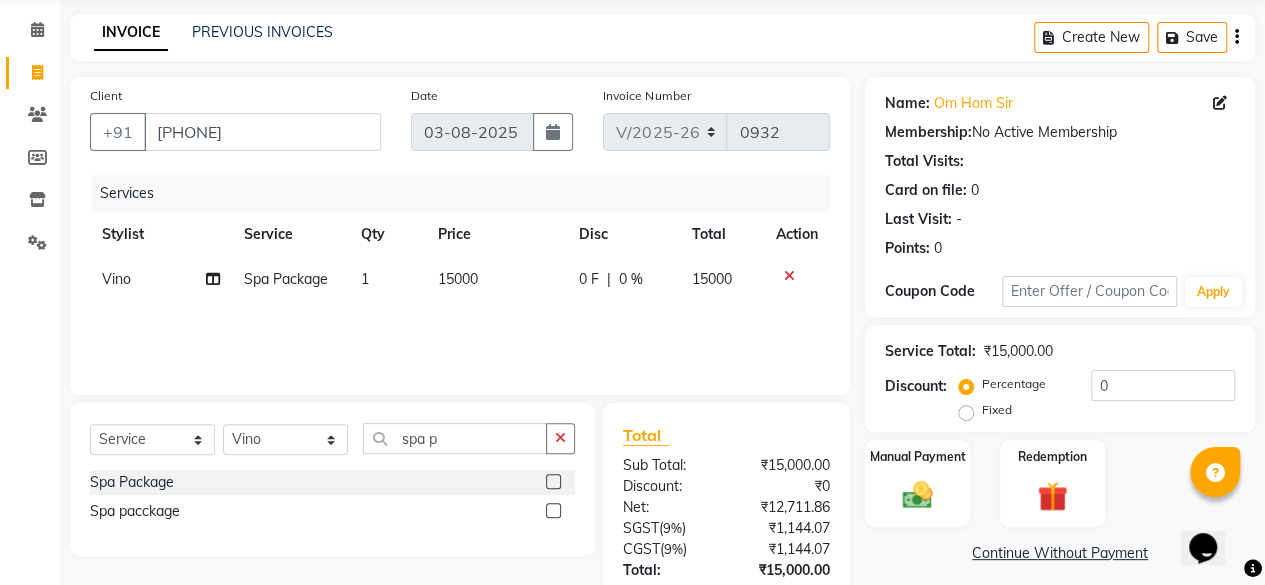 click on "15000" 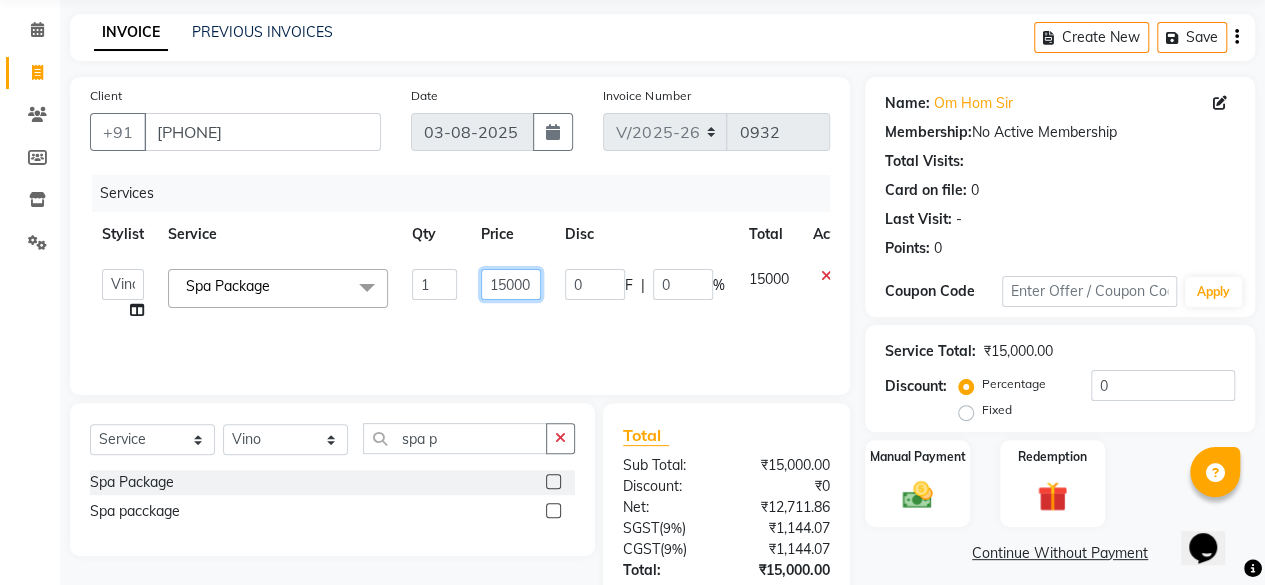 click on "15000" 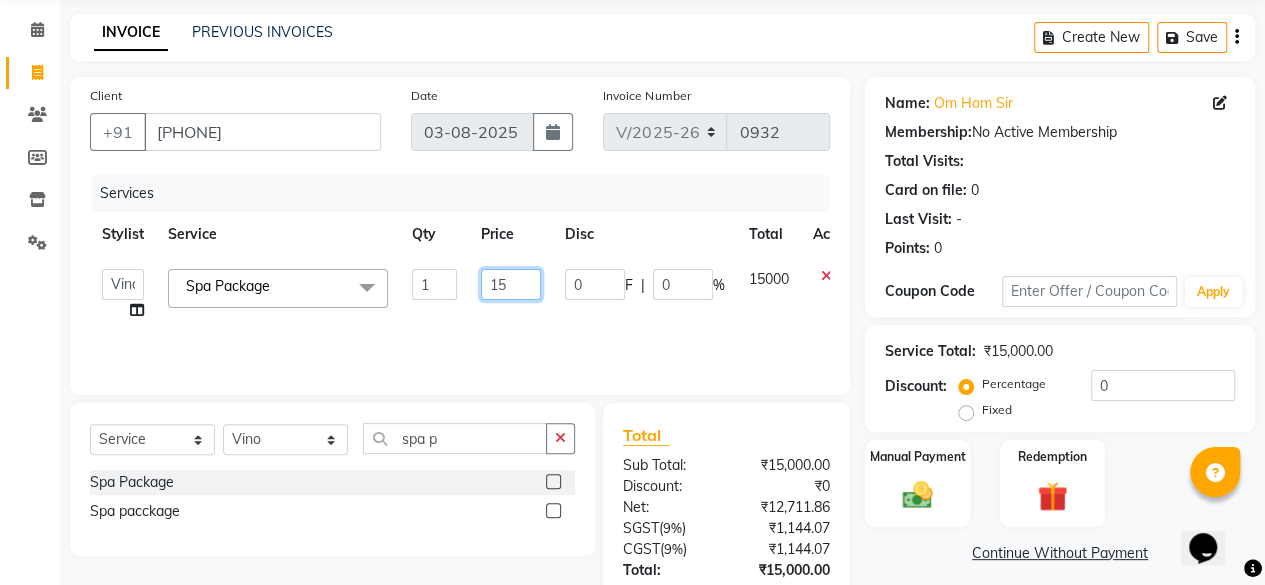 type on "1" 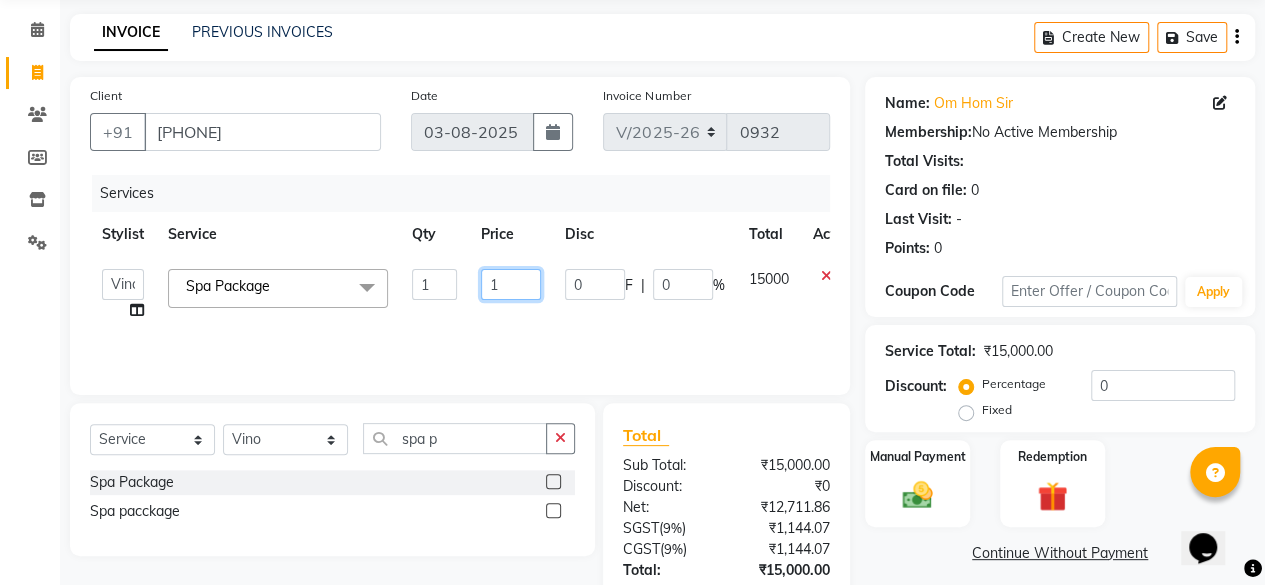 type 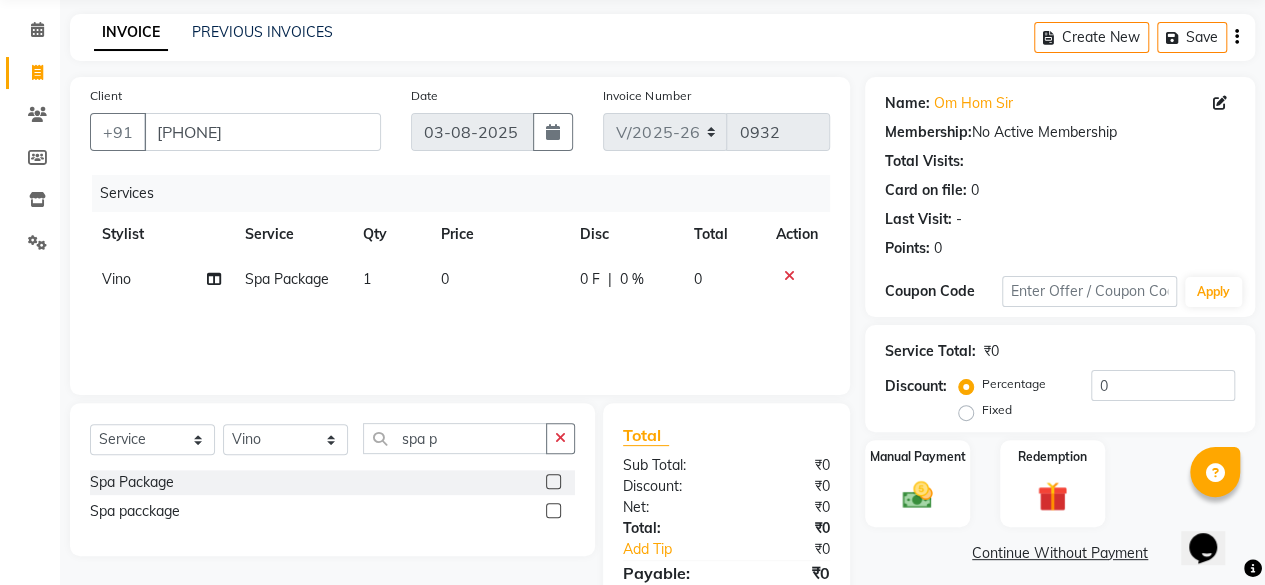click 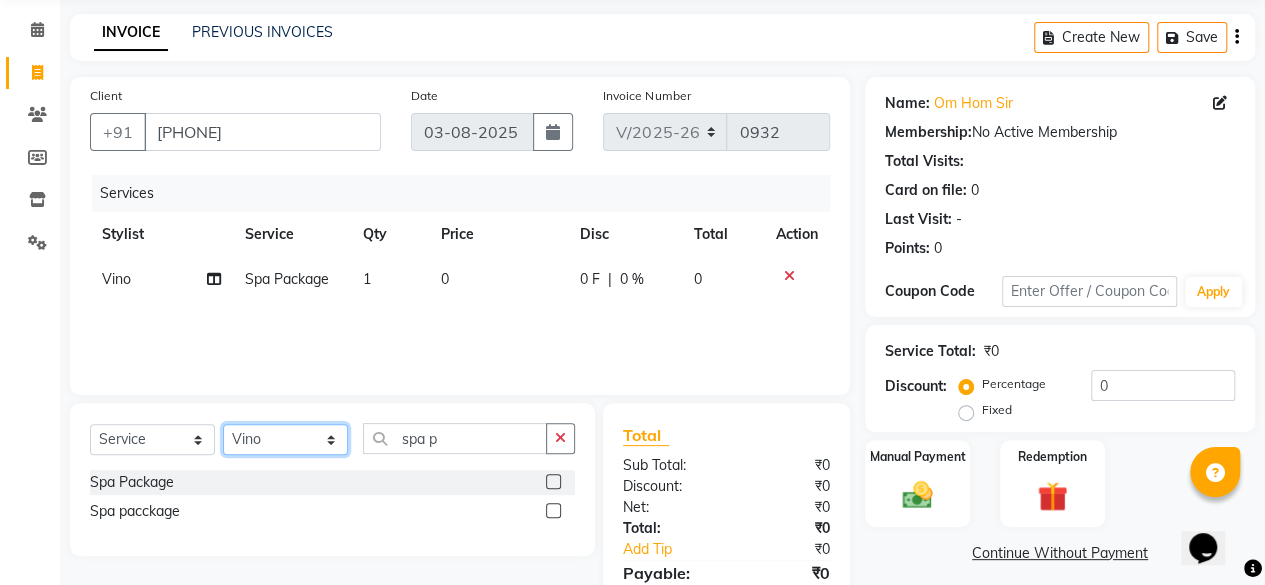 click on "Select Stylist Anuraj Asha Jitendra KAJAL tattoo Krishna Laxmi NILOKA shalu Shohe Toli Vino" 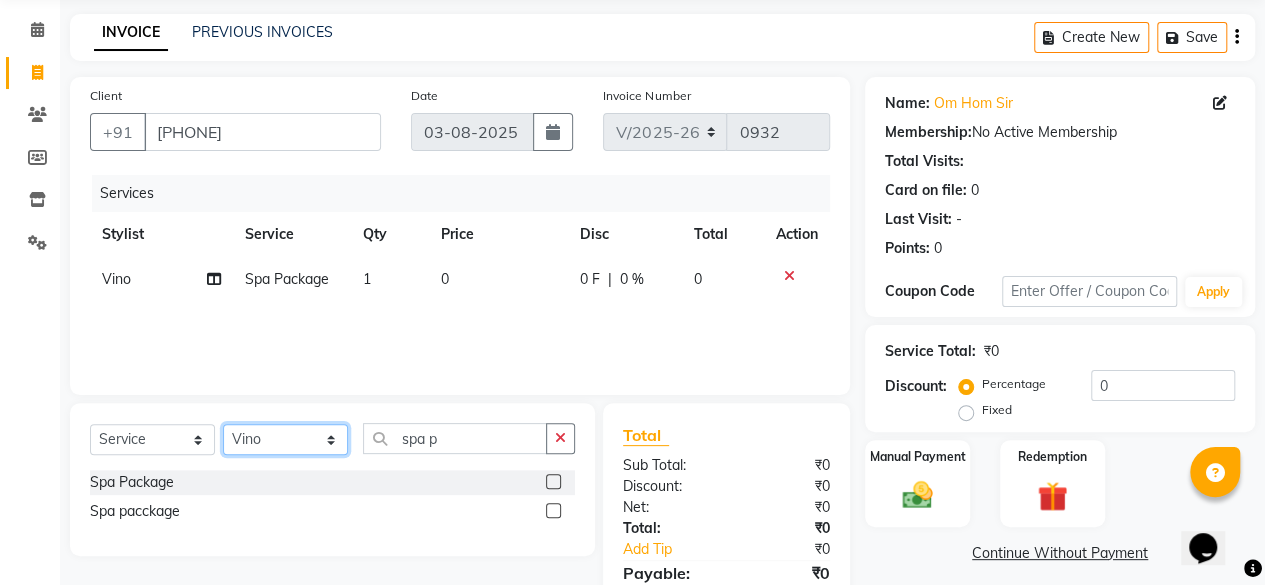 select on "49477" 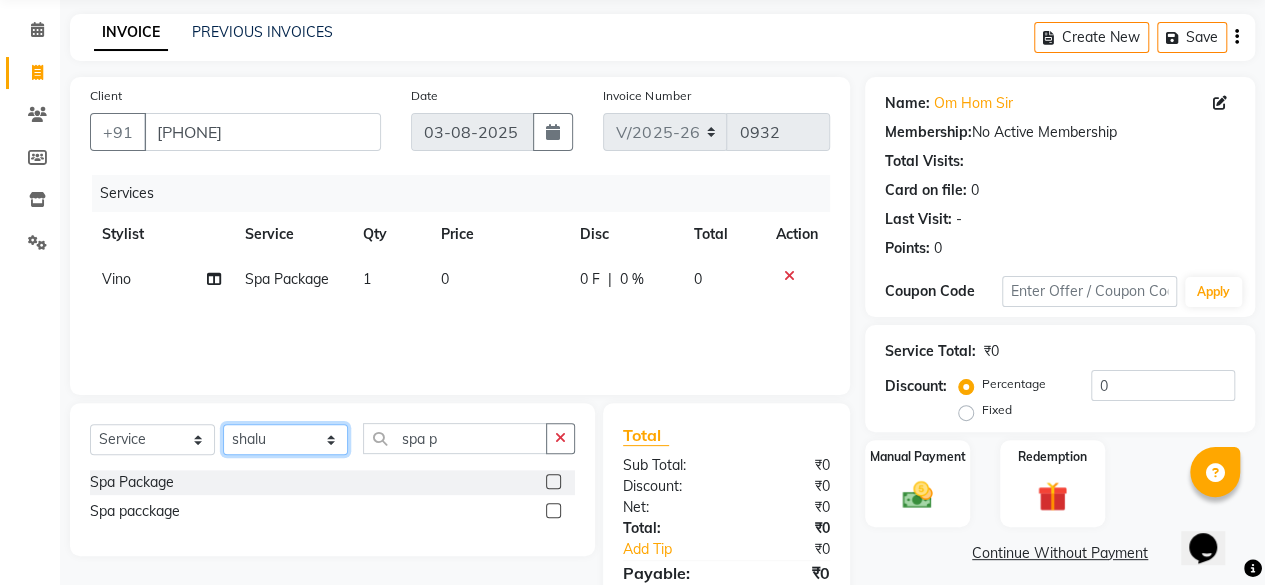click on "Select Stylist Anuraj Asha Jitendra KAJAL tattoo Krishna Laxmi NILOKA shalu Shohe Toli Vino" 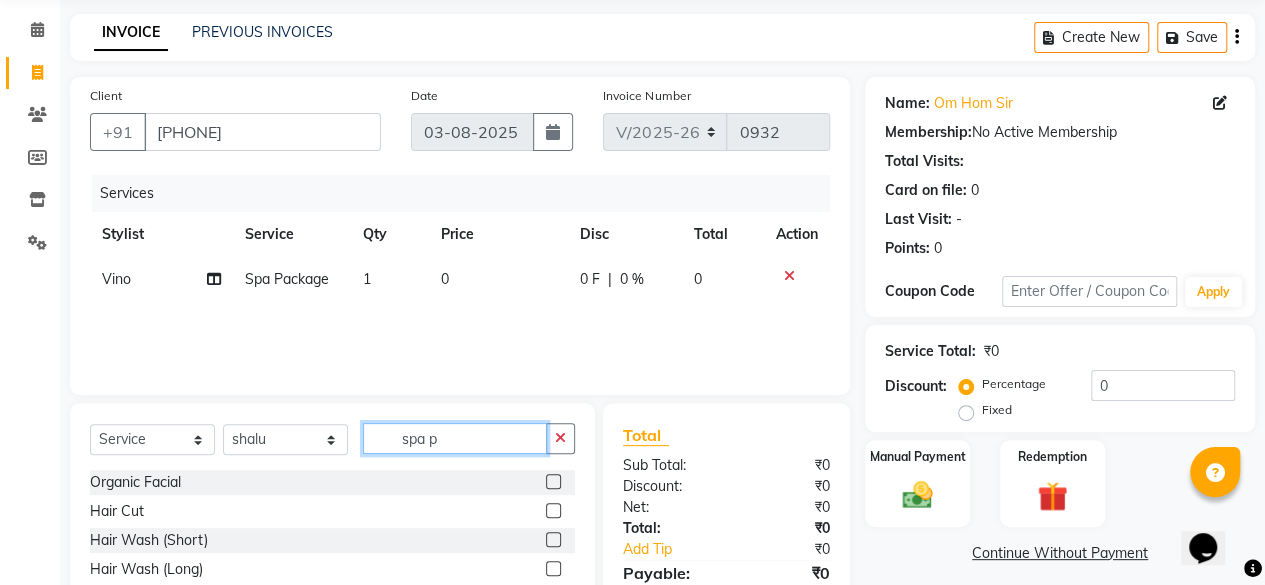 click on "spa p" 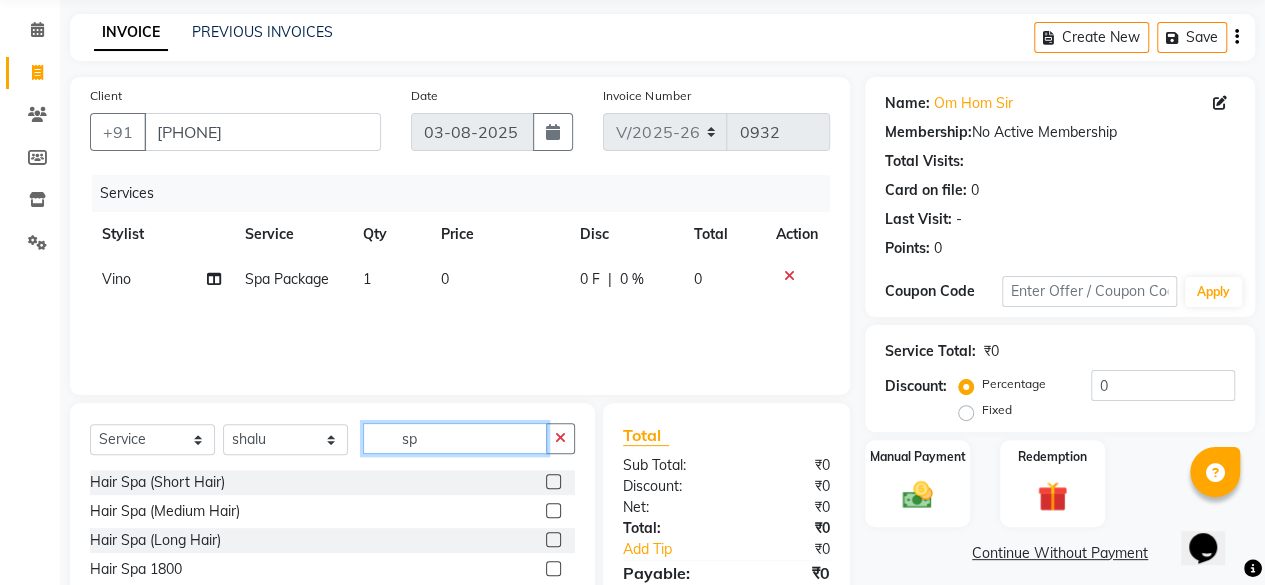 type on "s" 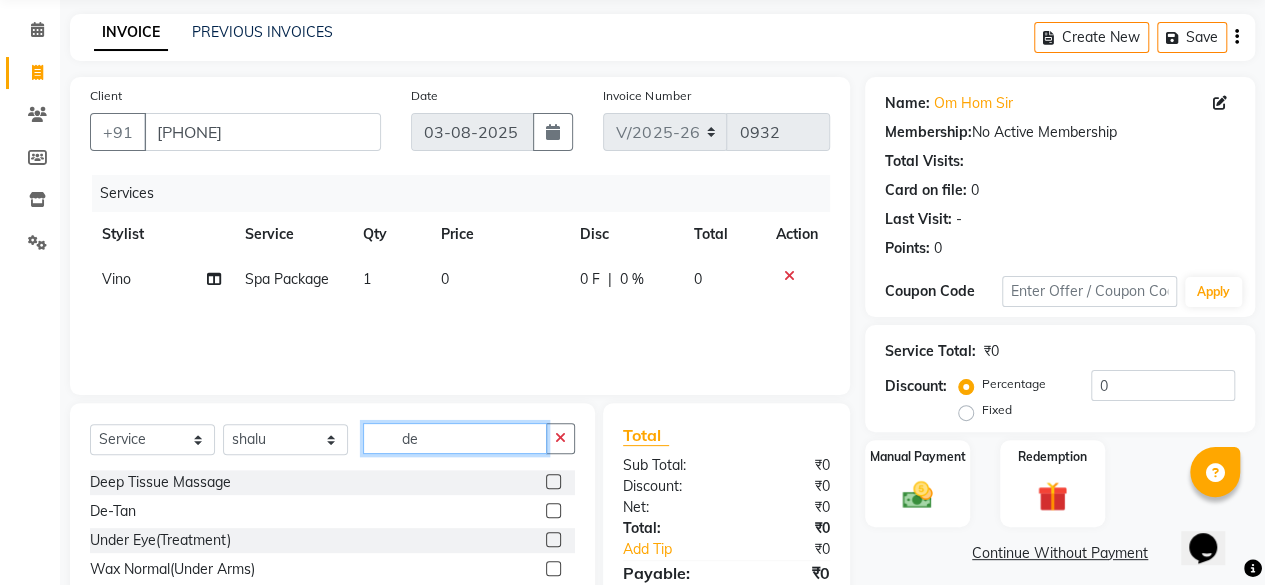 type on "de" 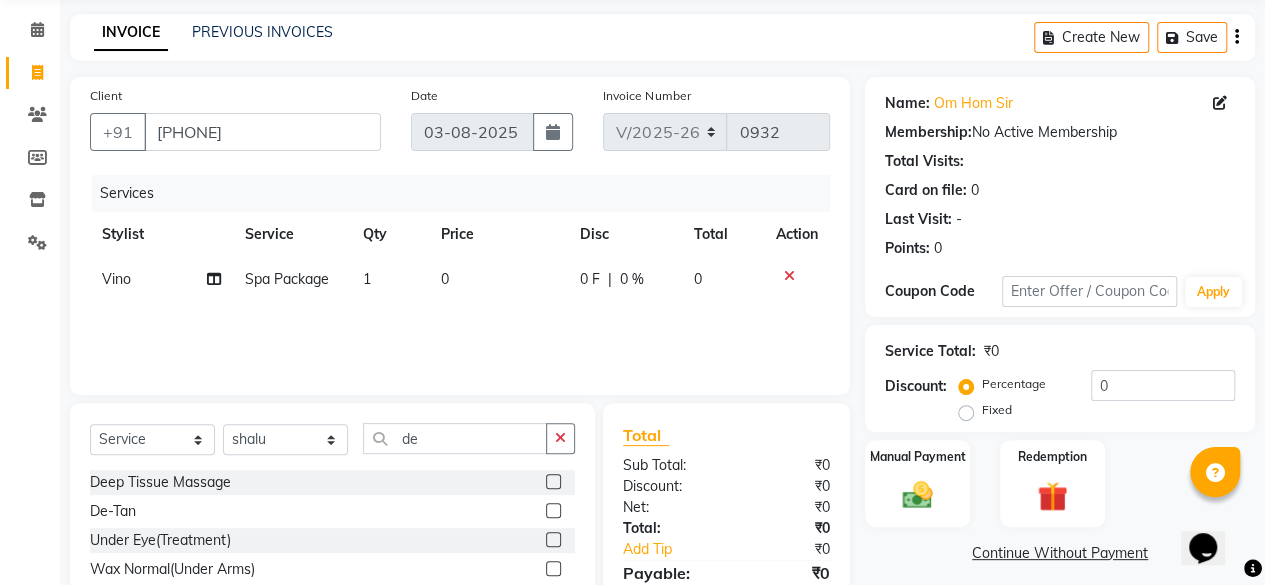 click 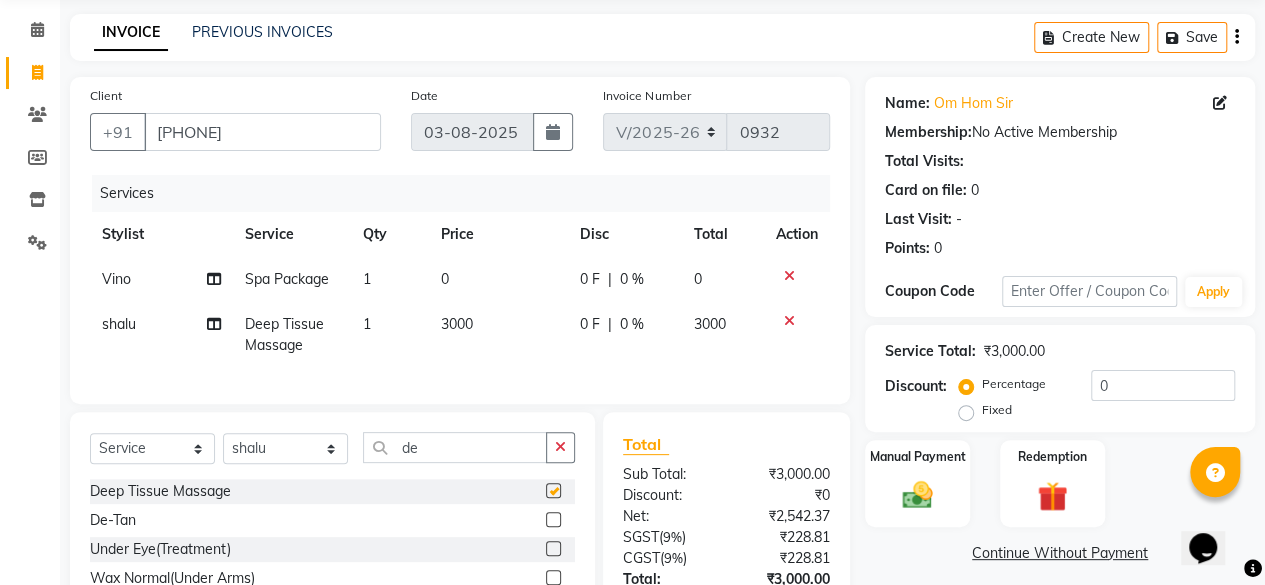 checkbox on "false" 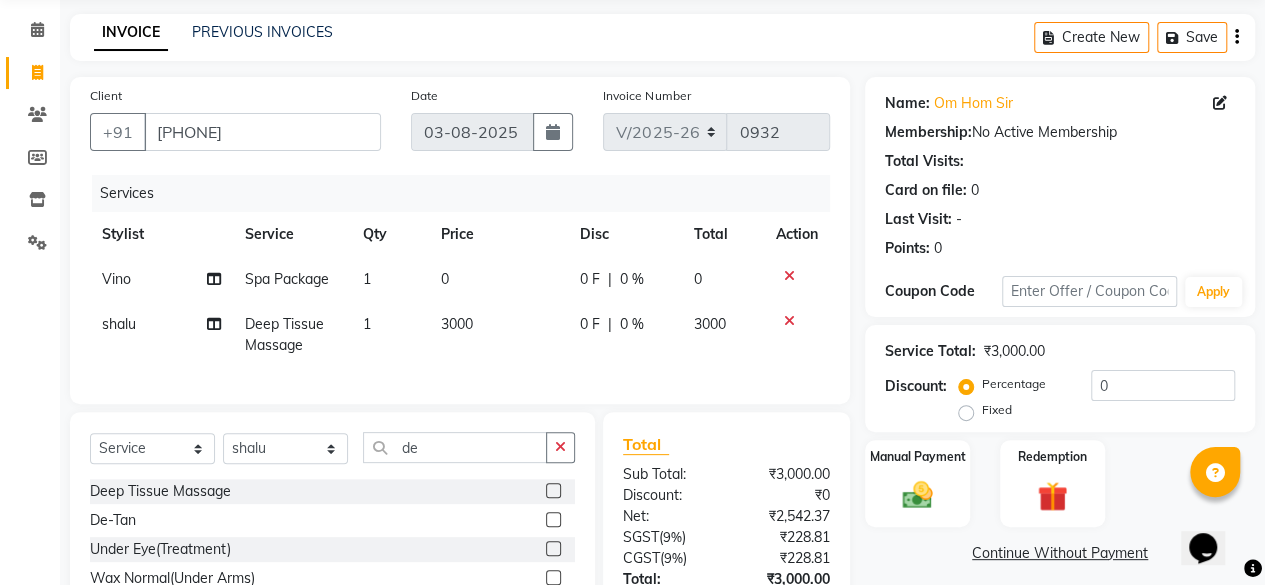 click 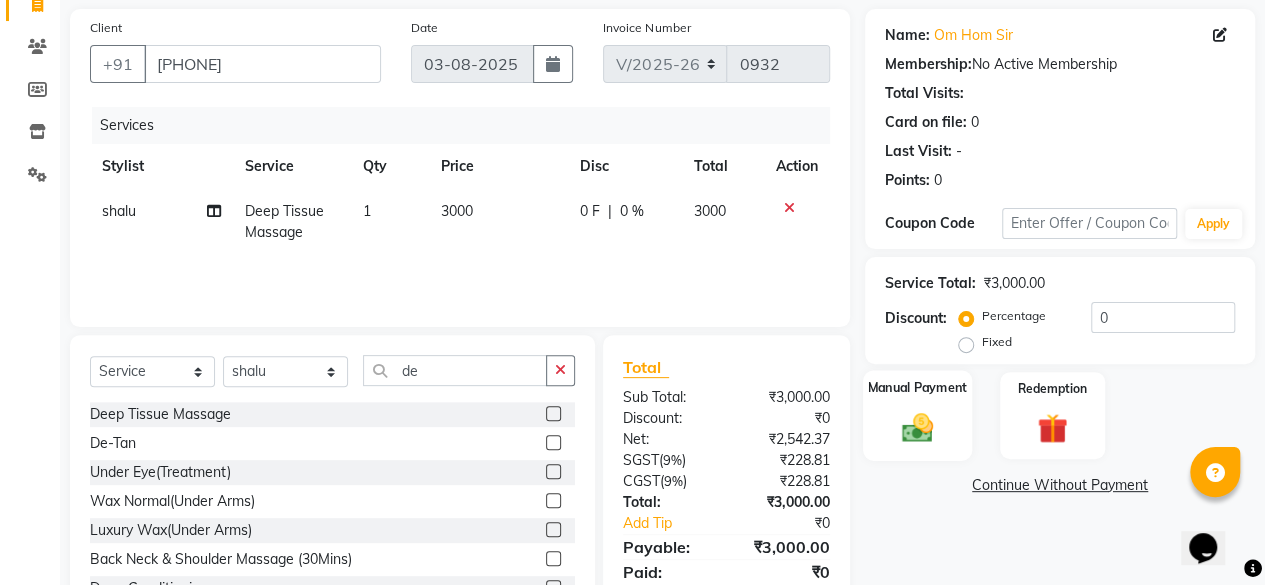 scroll, scrollTop: 215, scrollLeft: 0, axis: vertical 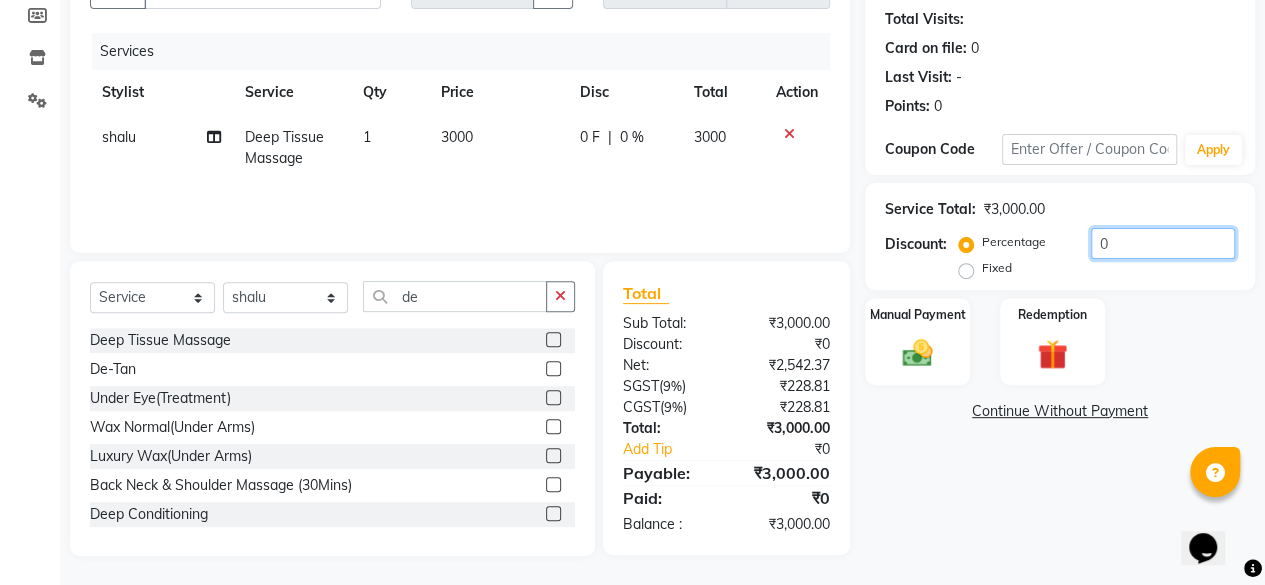click on "0" 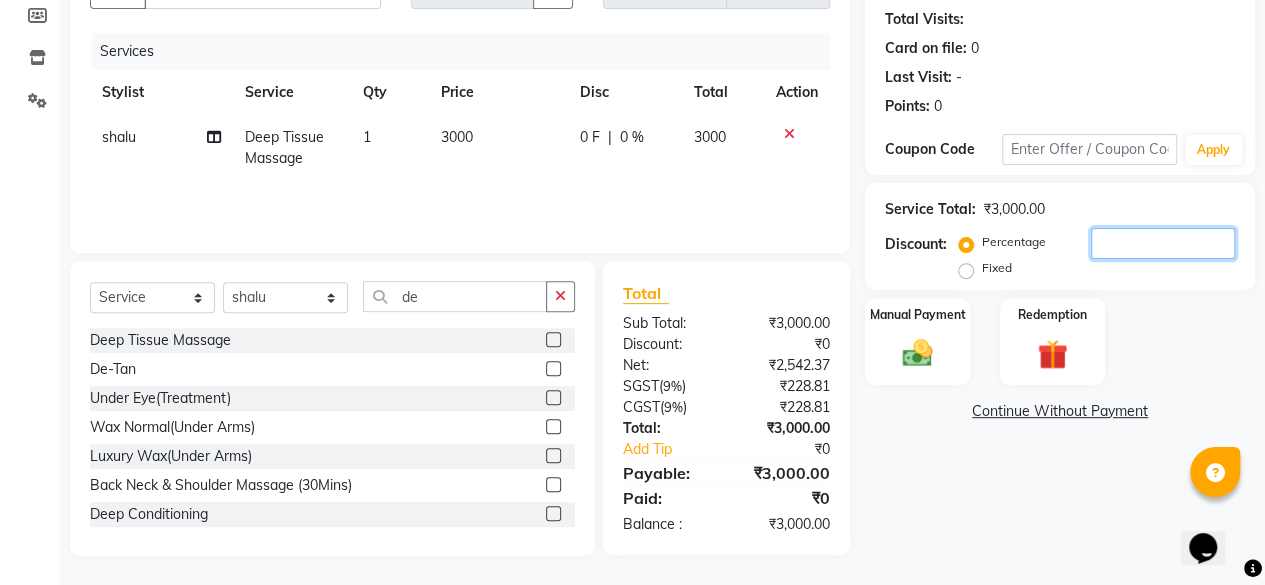 type 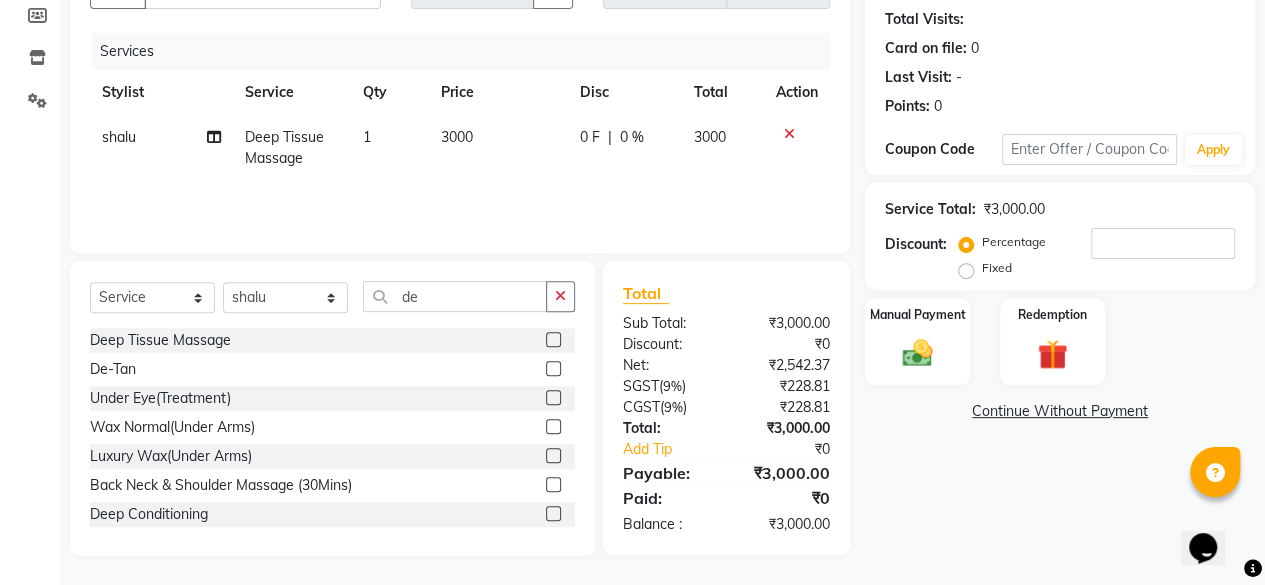 click on "Fixed" 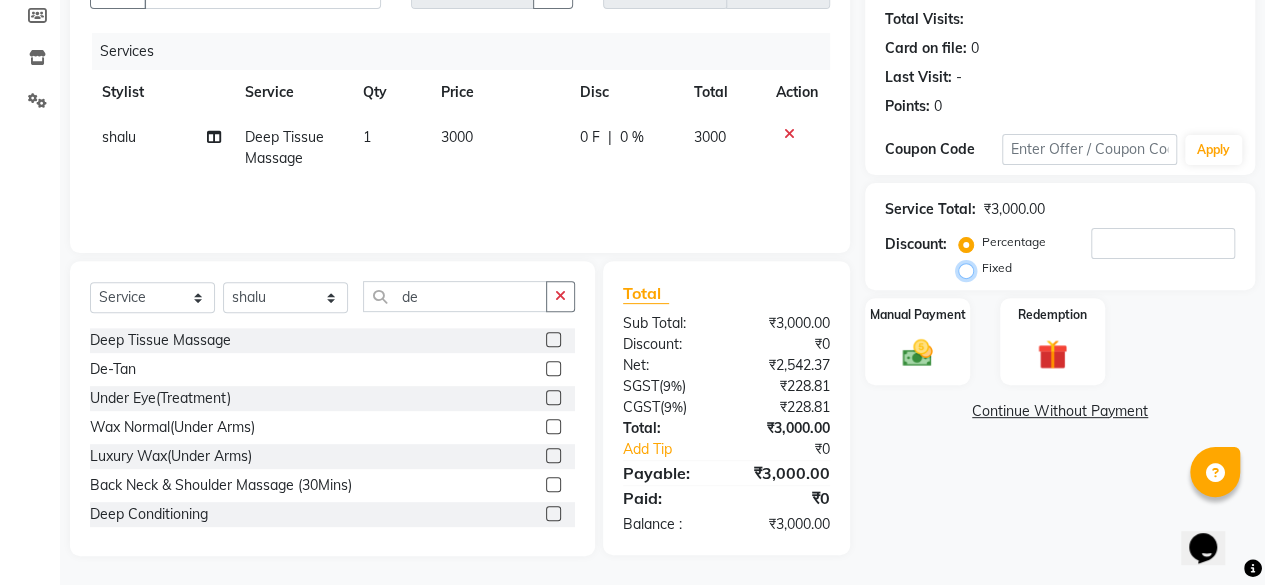 click on "Fixed" at bounding box center [970, 268] 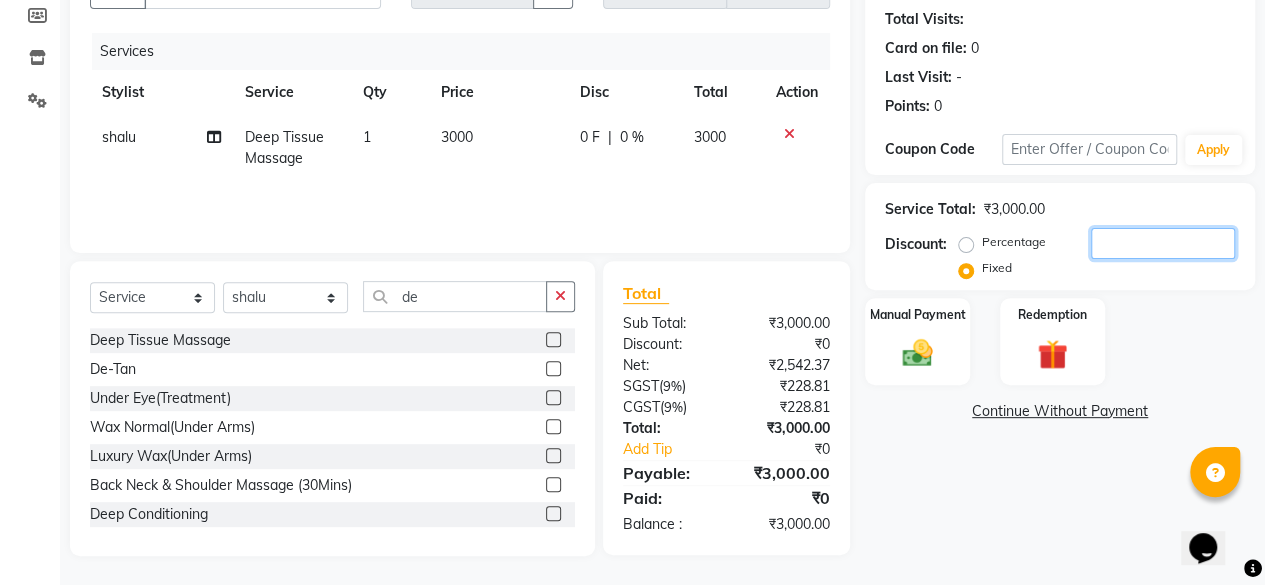 click 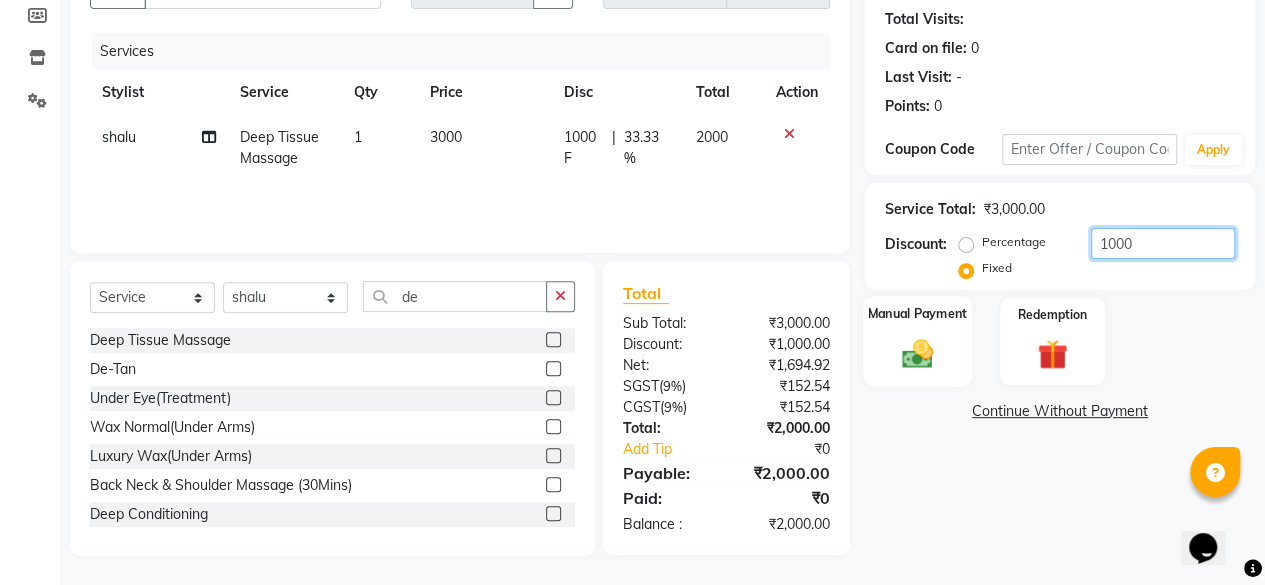 type on "1000" 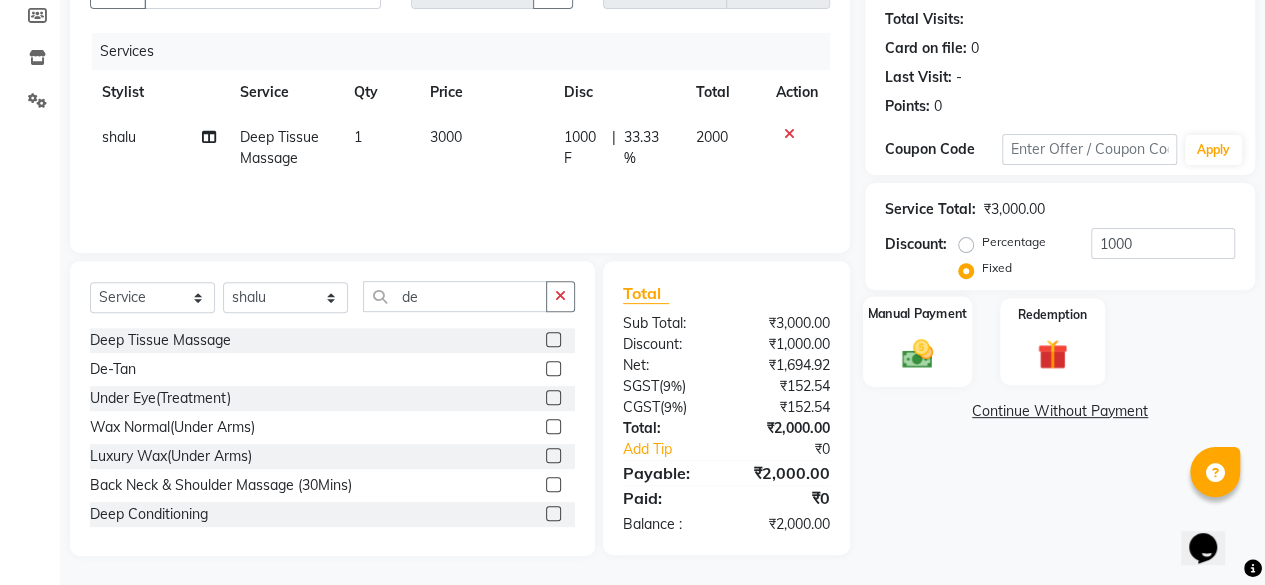 click 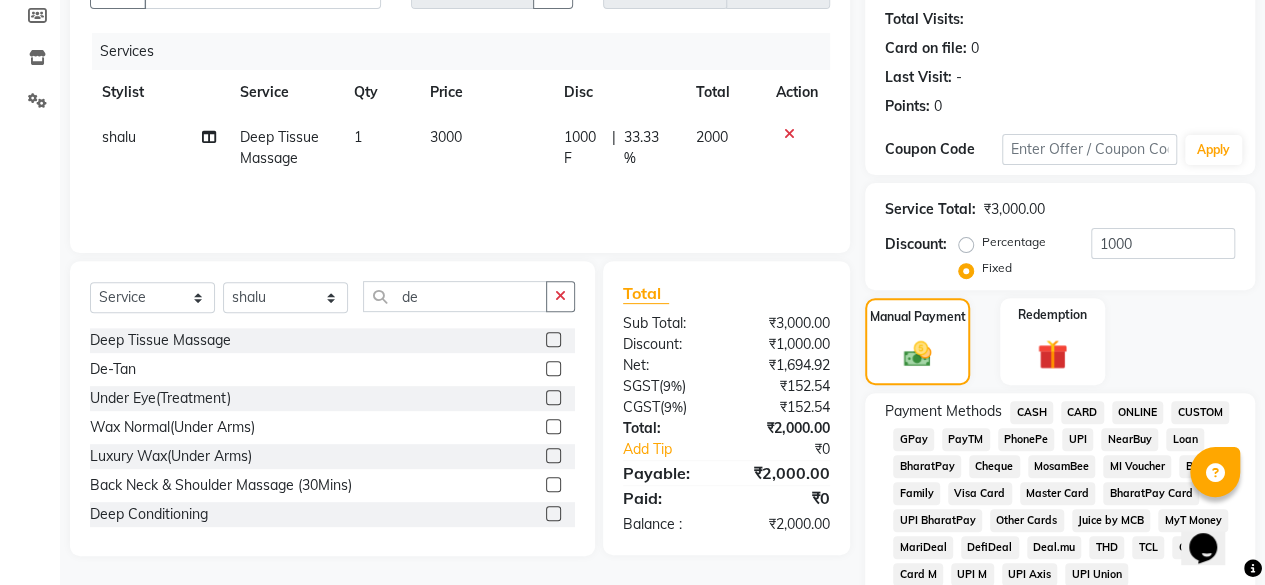 click on "CARD" 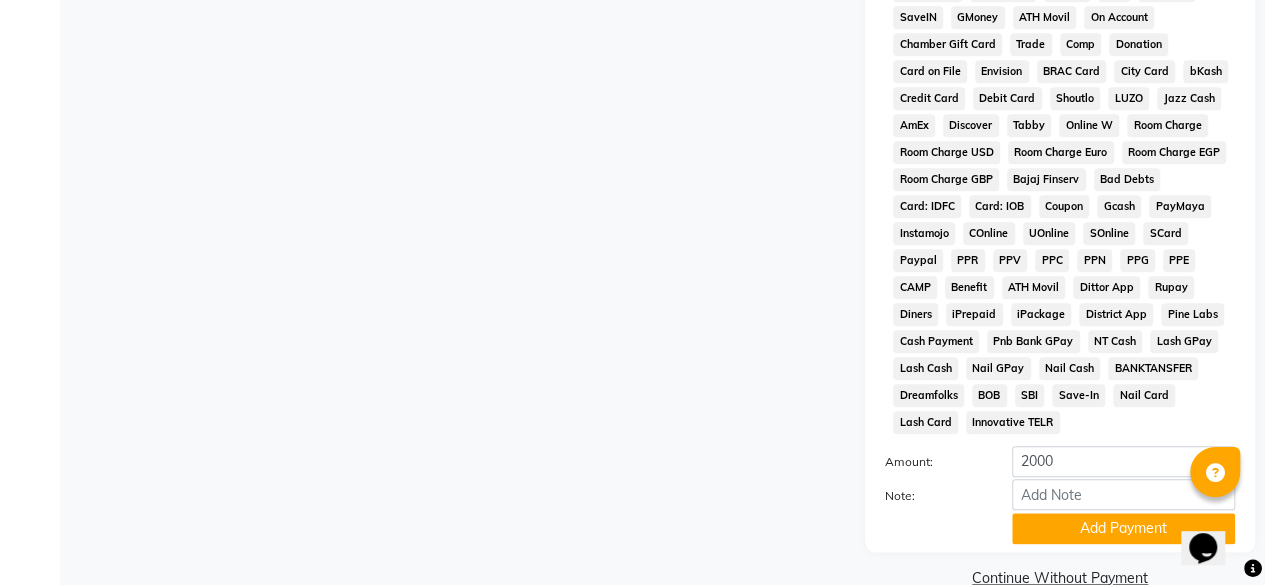 scroll, scrollTop: 923, scrollLeft: 0, axis: vertical 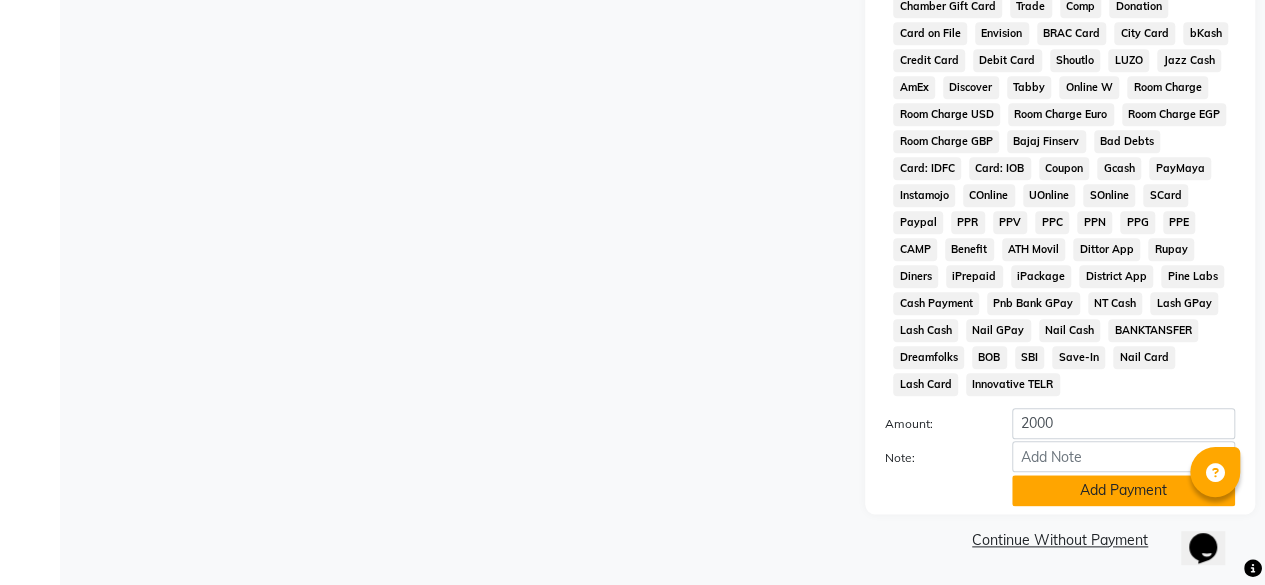 click on "Add Payment" 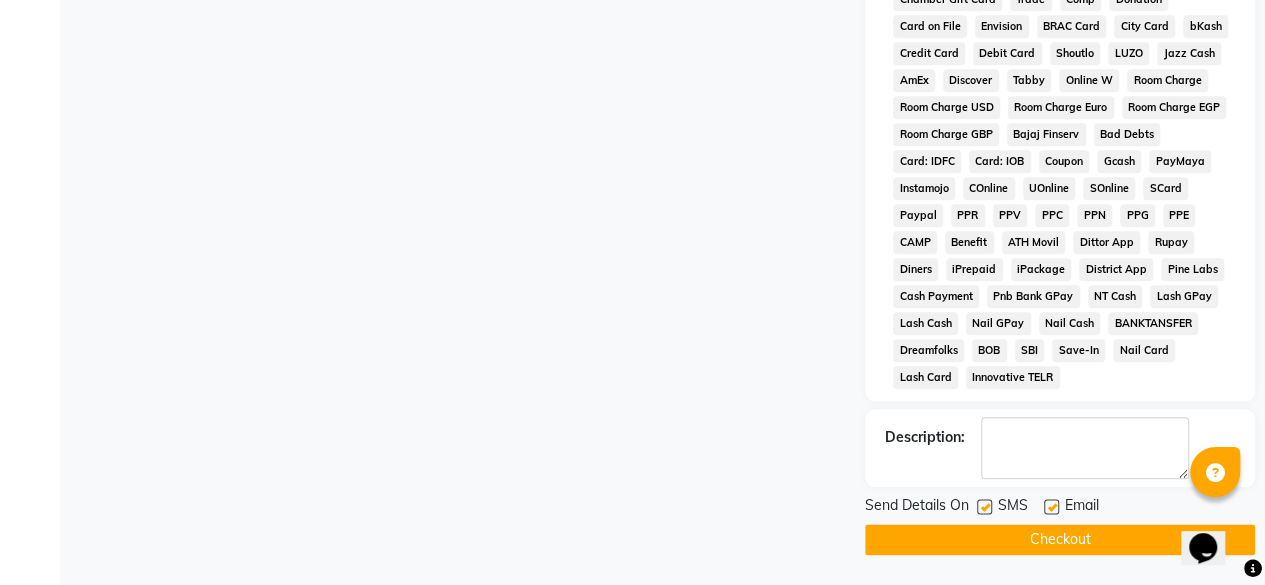 scroll, scrollTop: 930, scrollLeft: 0, axis: vertical 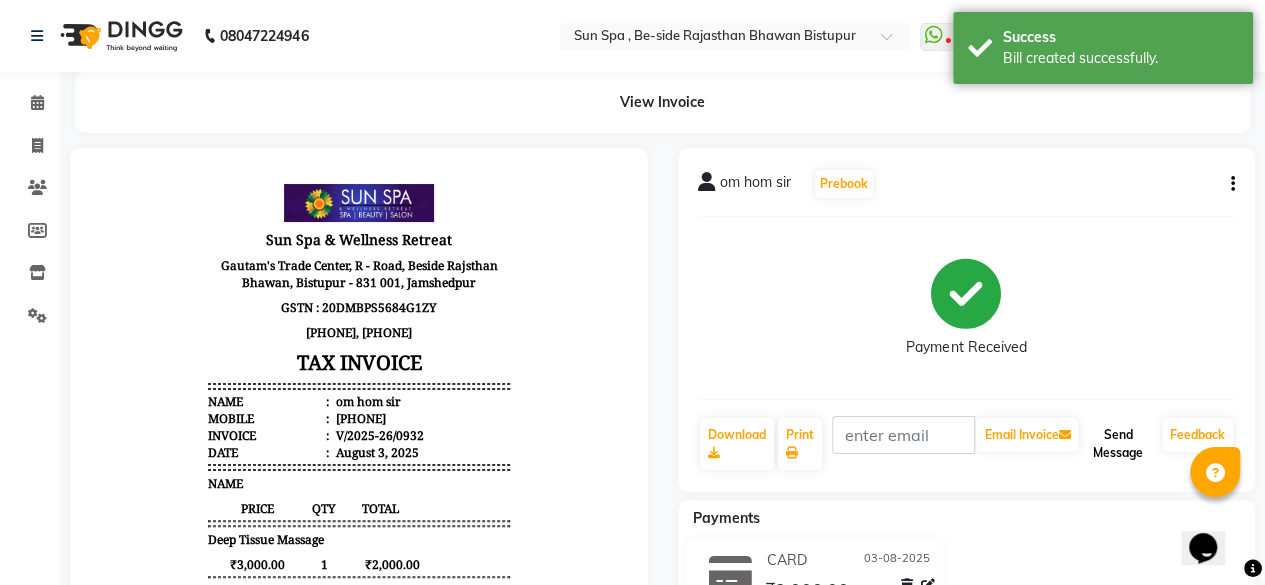 click on "Send Message" 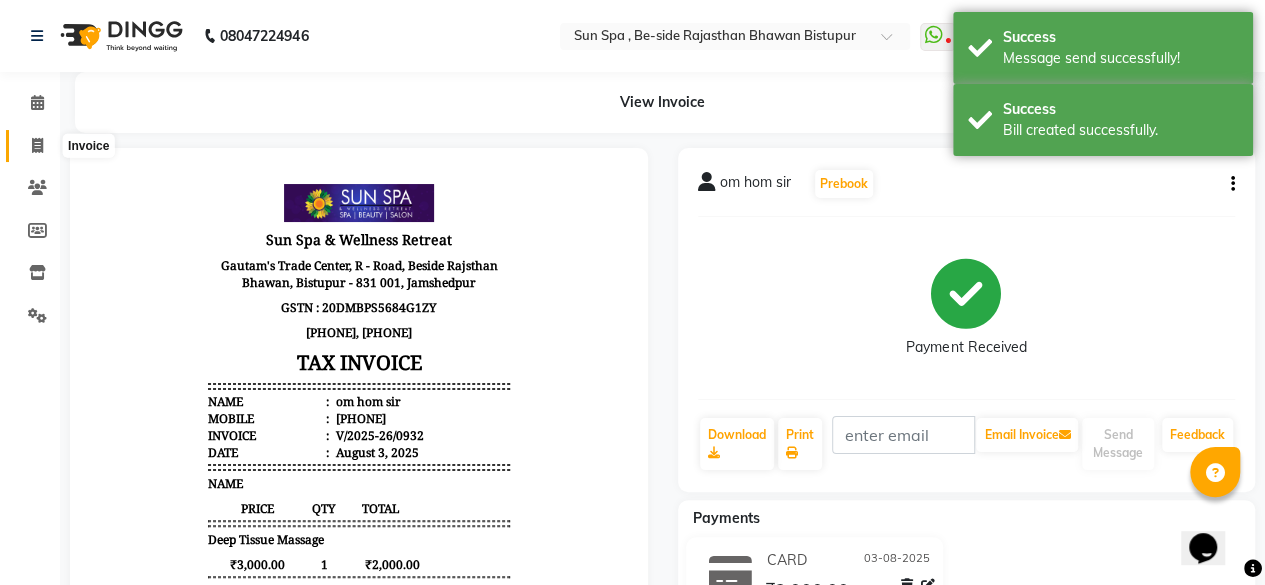 click 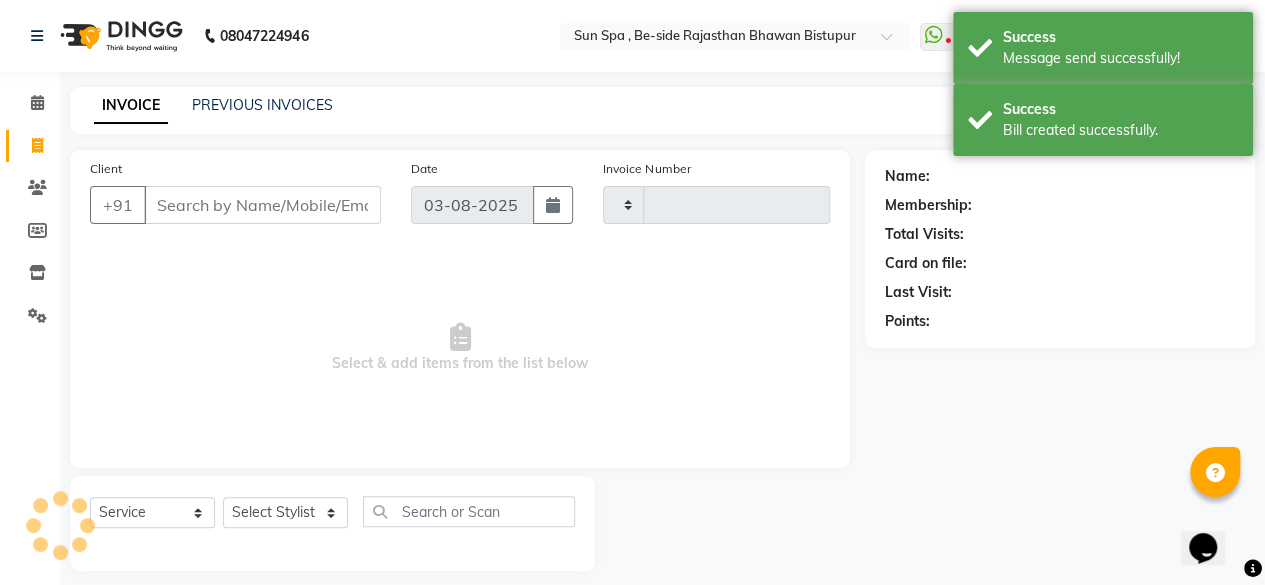 scroll, scrollTop: 15, scrollLeft: 0, axis: vertical 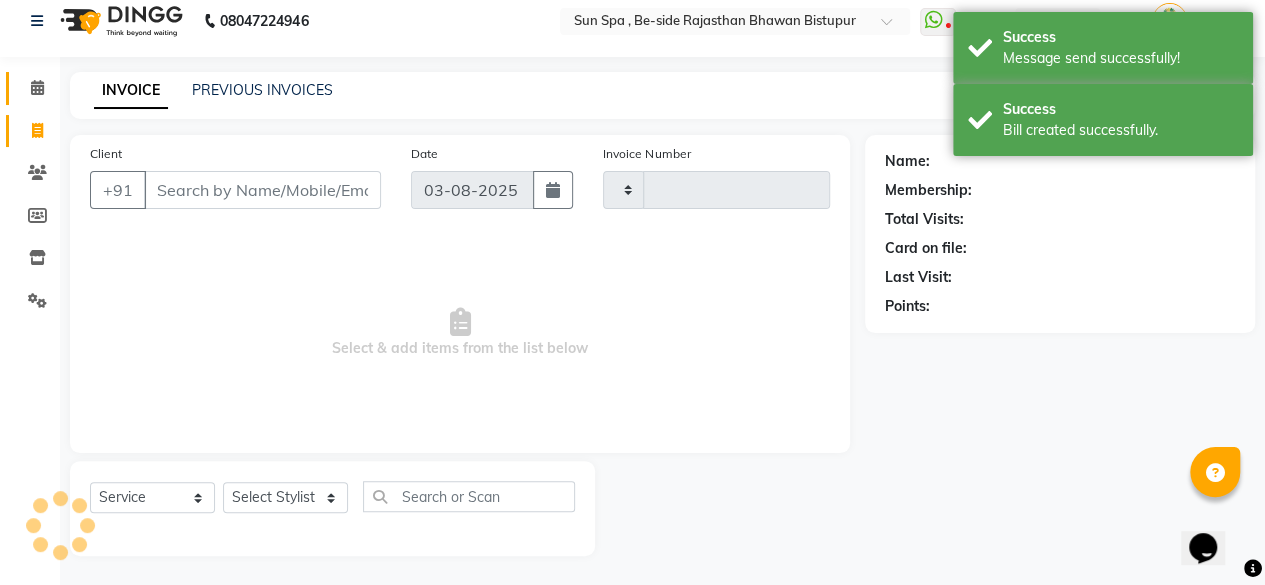 type on "0933" 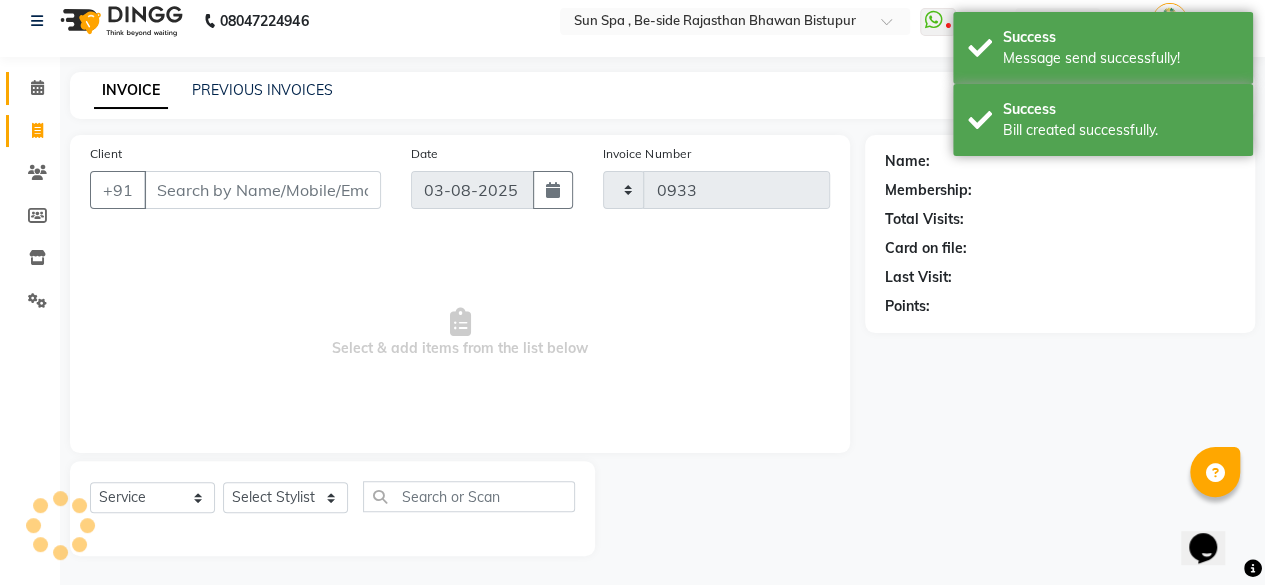 select on "5782" 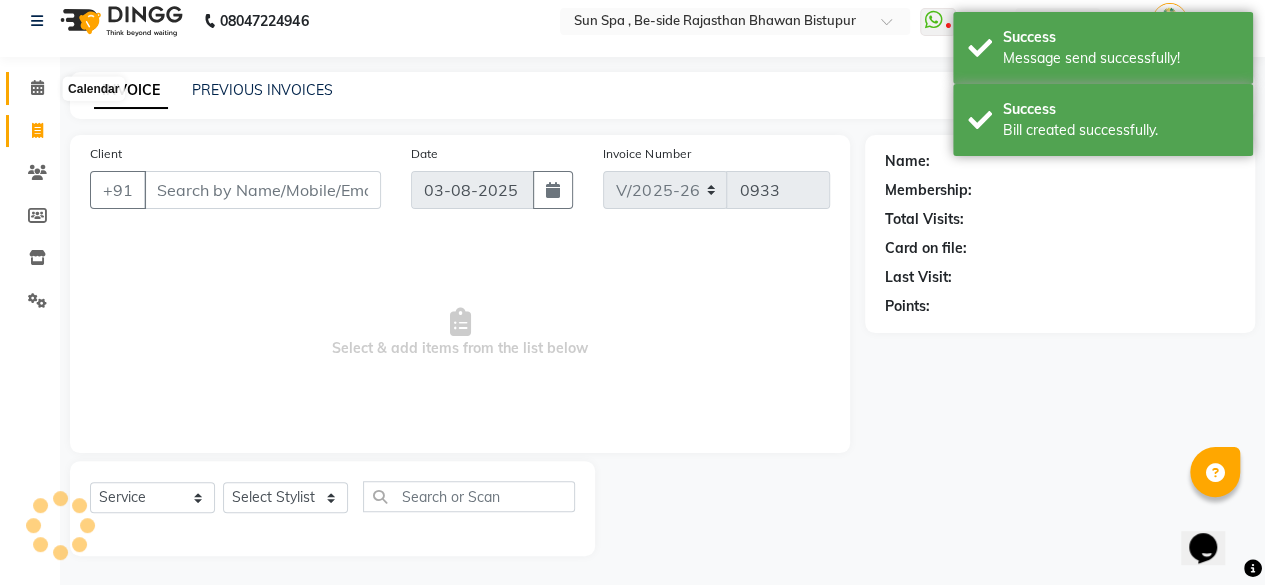 click 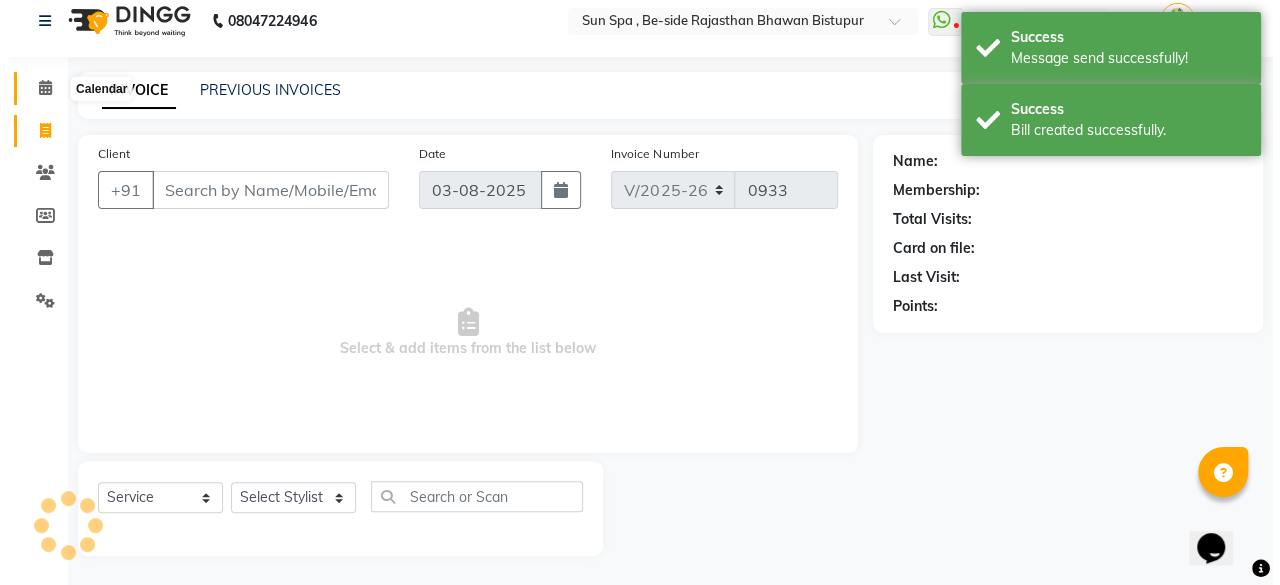 scroll, scrollTop: 0, scrollLeft: 0, axis: both 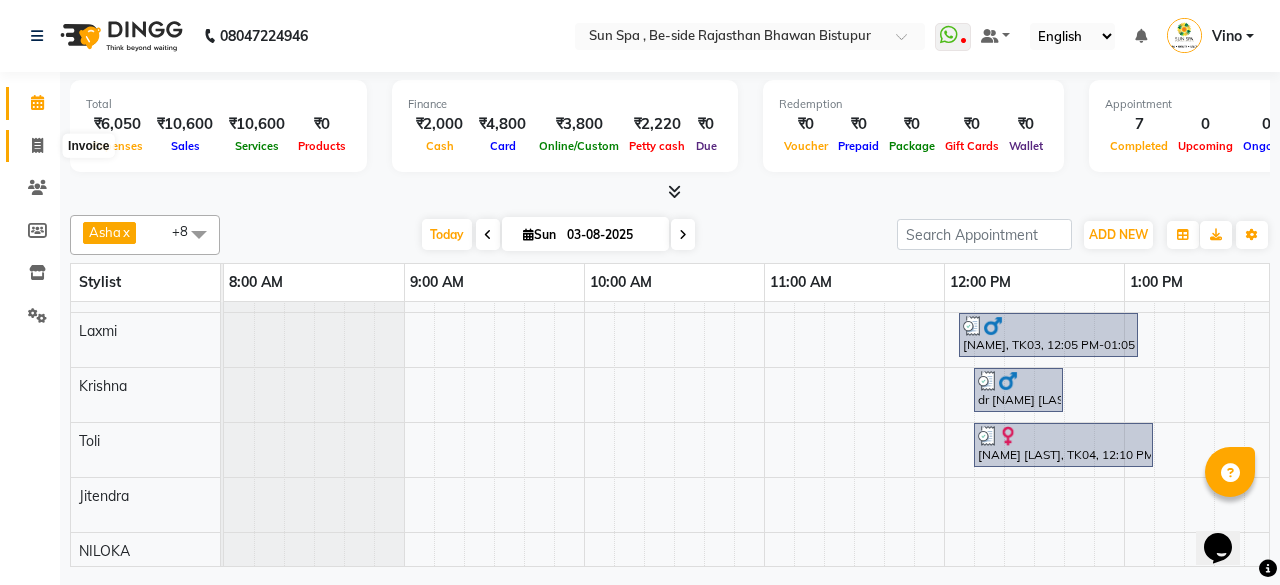 click 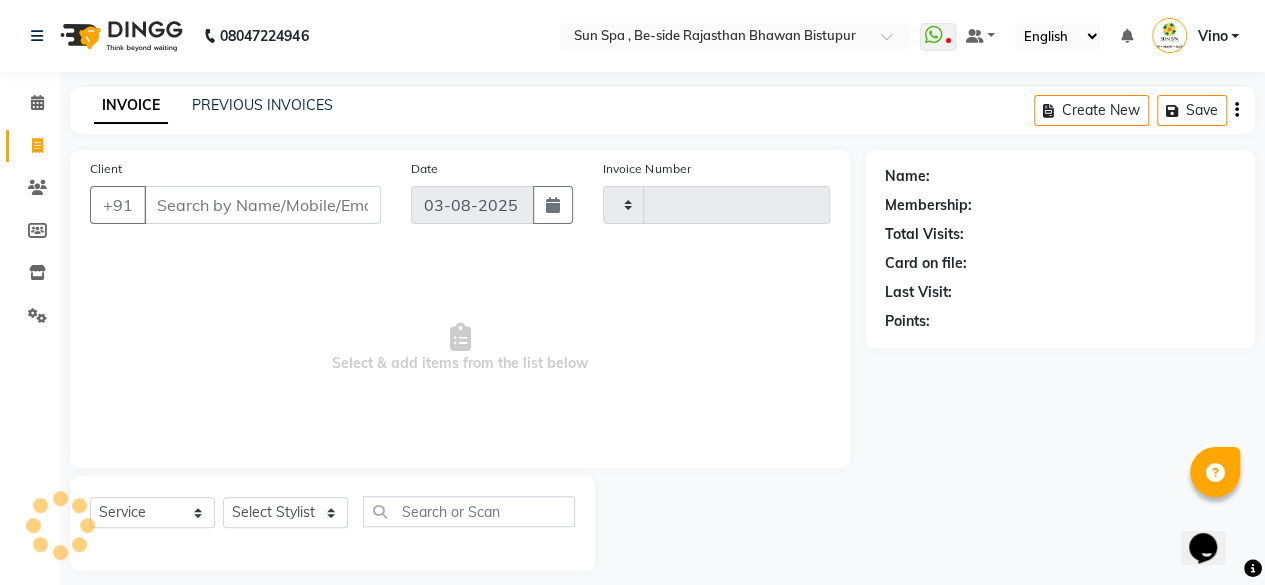 type on "0933" 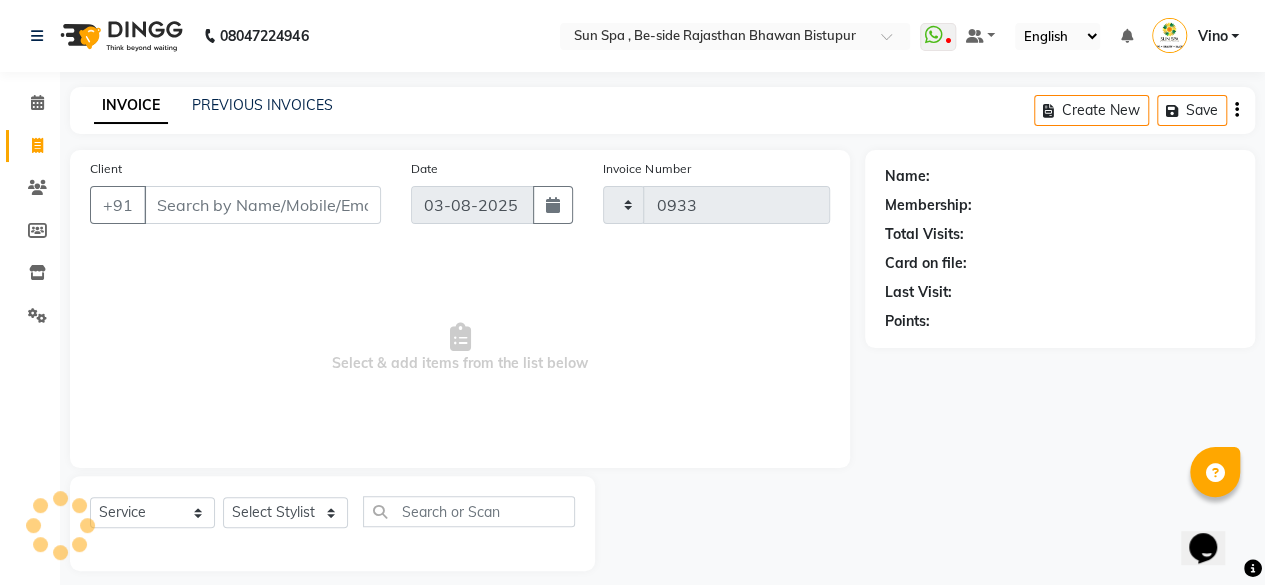 select on "5782" 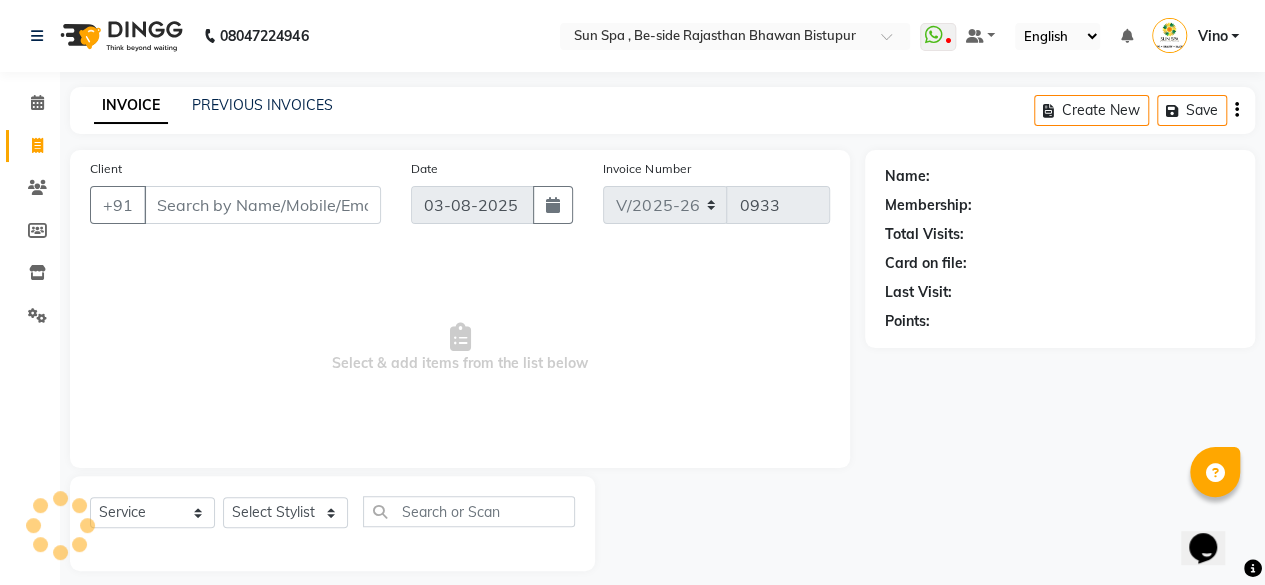 click on "Client" at bounding box center (262, 205) 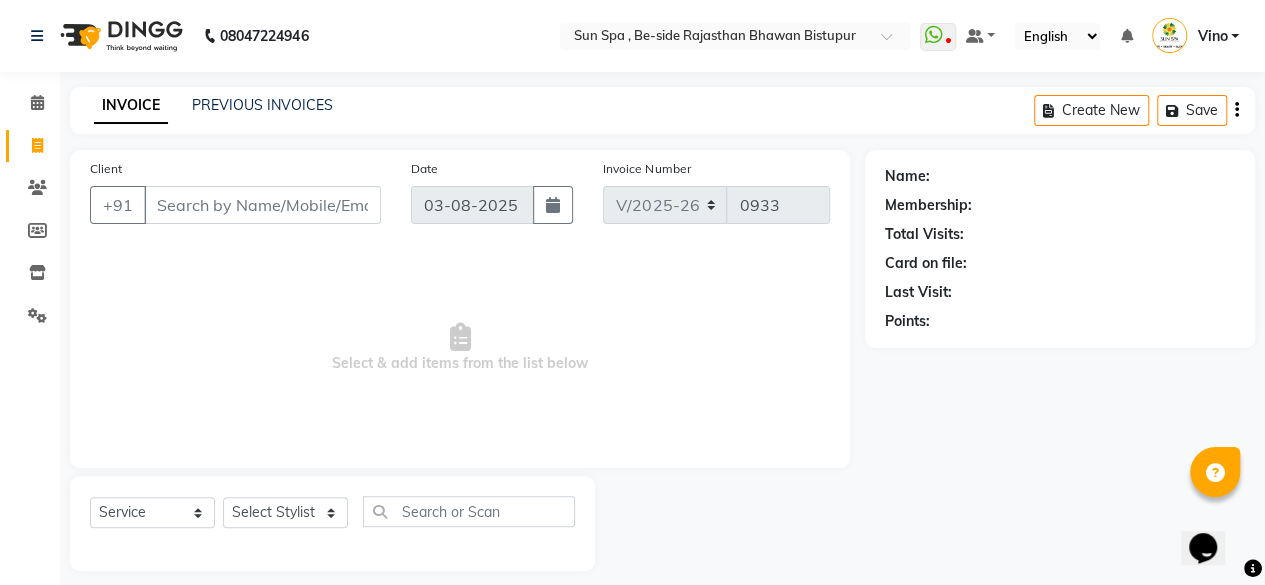 click on "Client" at bounding box center [262, 205] 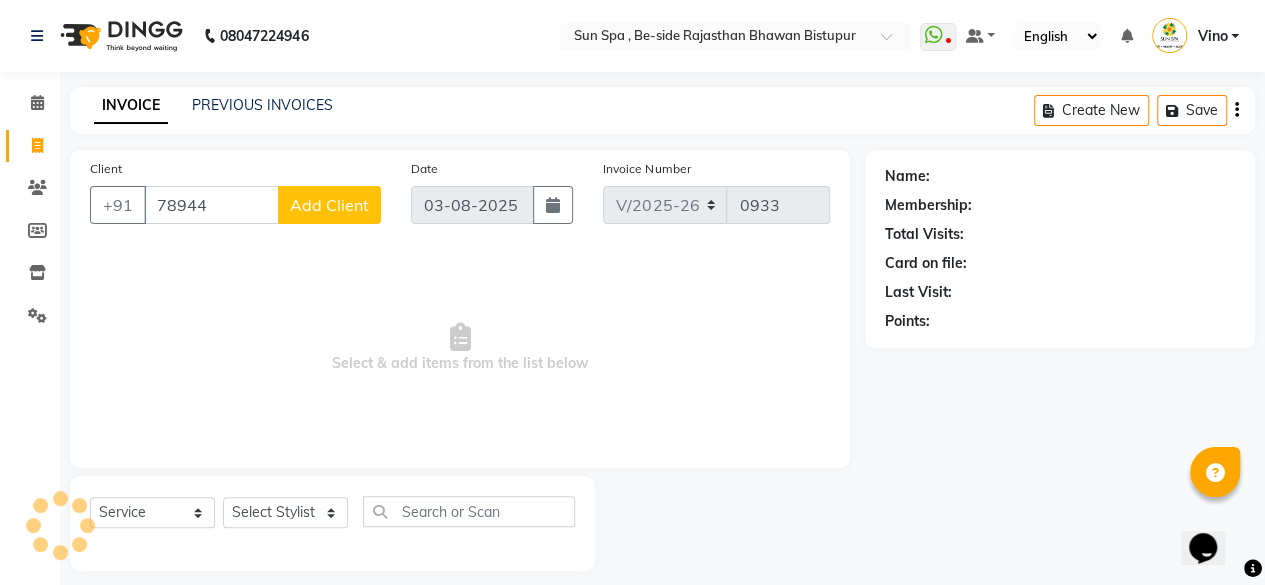 click on "78944" at bounding box center (211, 205) 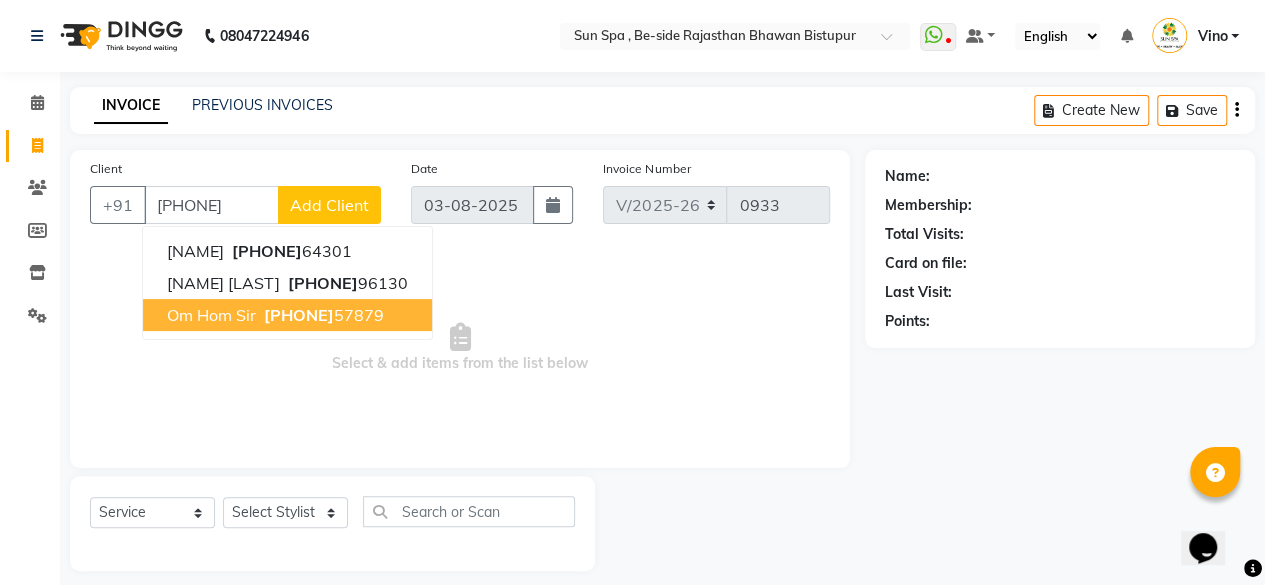click on "om hom sir" at bounding box center [211, 315] 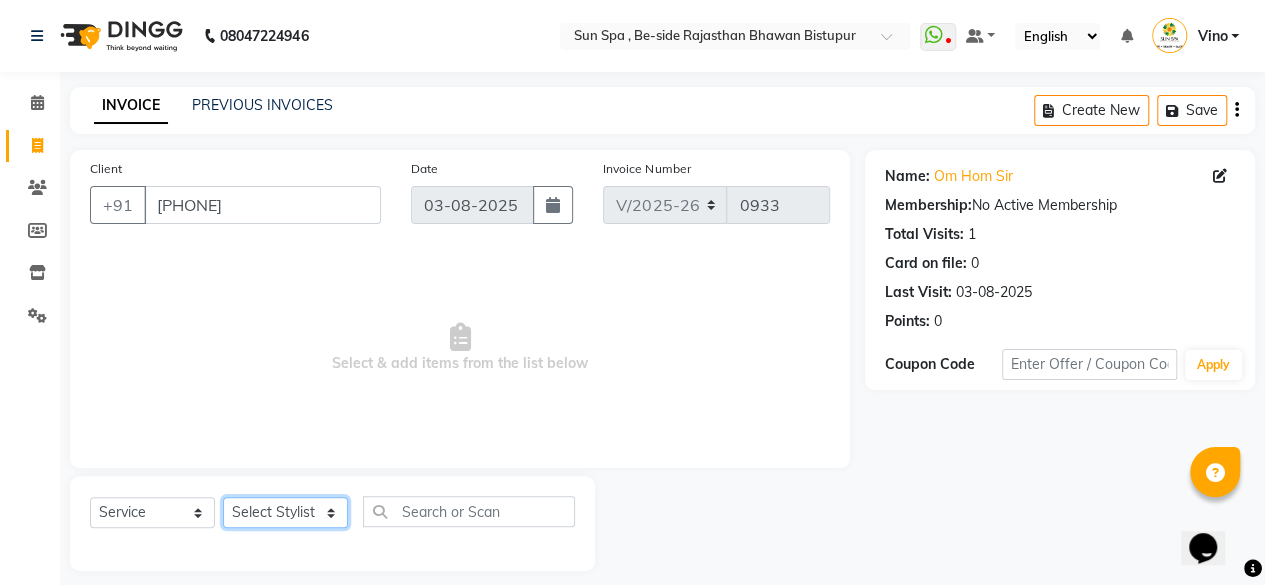 click on "Select Stylist Anuraj Asha Jitendra KAJAL tattoo Krishna Laxmi NILOKA shalu Shohe Toli Vino" 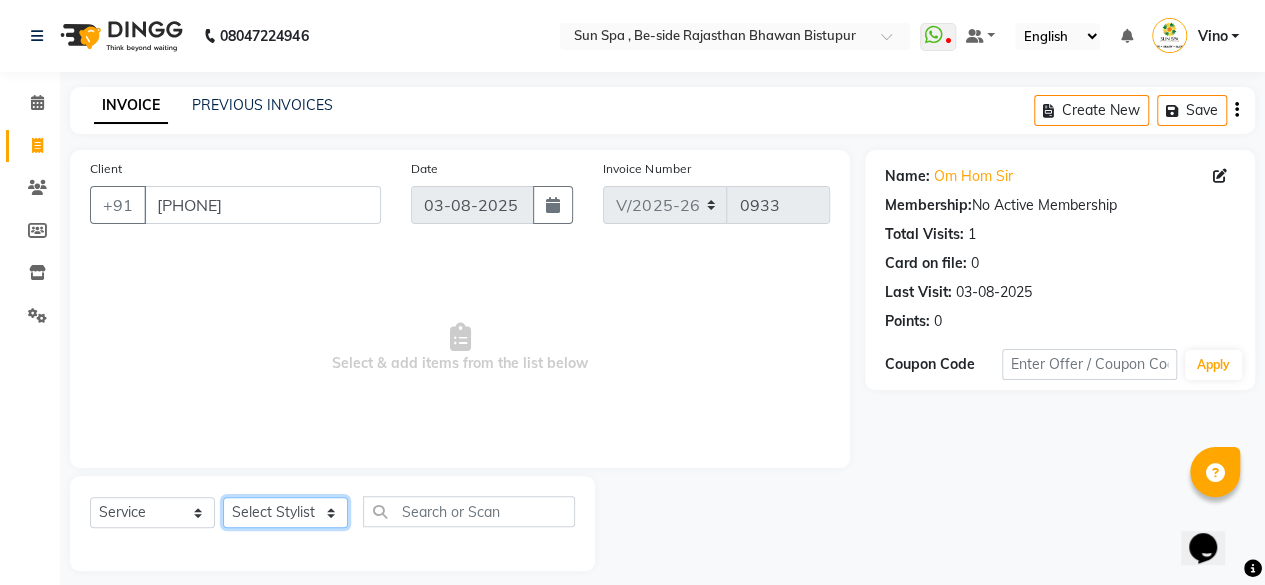 select on "40045" 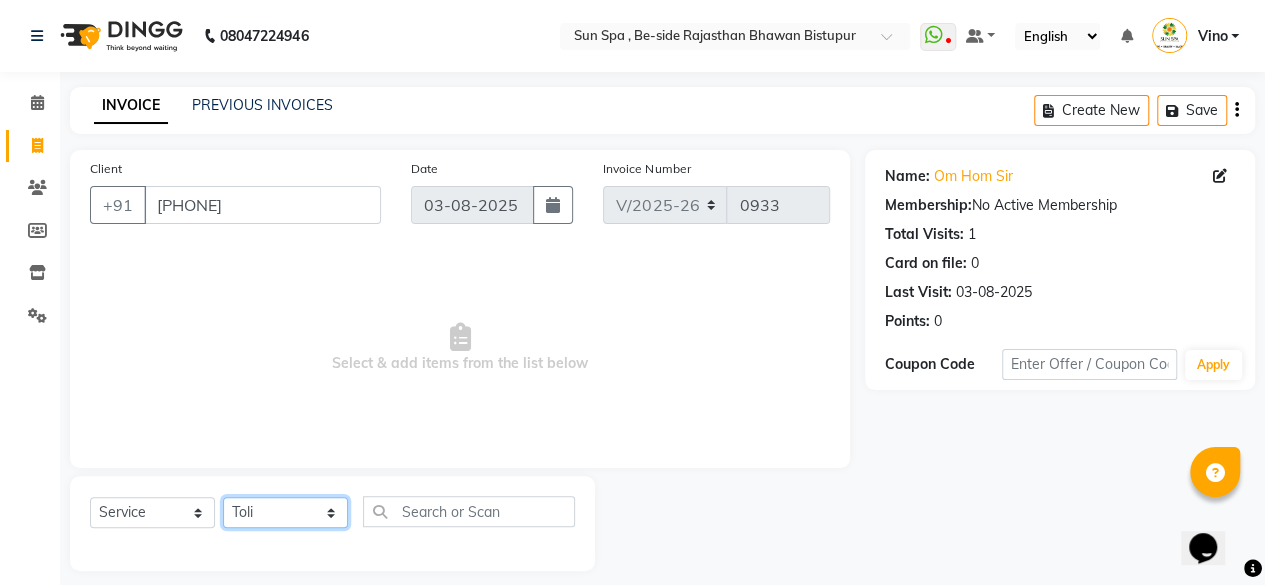 click on "Select Stylist Anuraj Asha Jitendra KAJAL tattoo Krishna Laxmi NILOKA shalu Shohe Toli Vino" 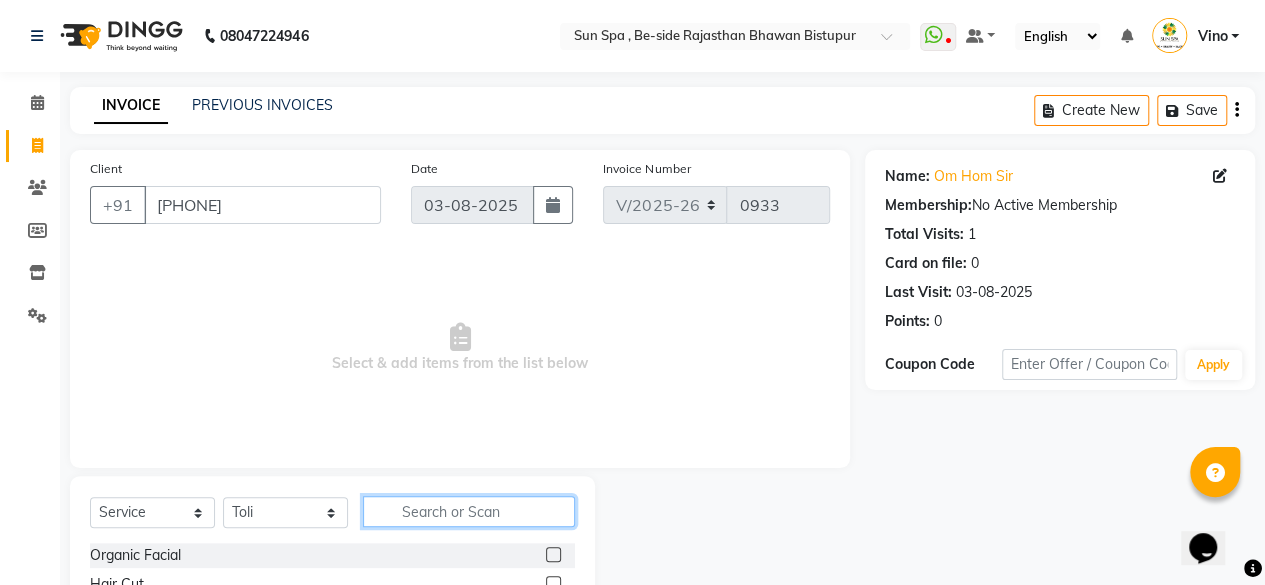 click 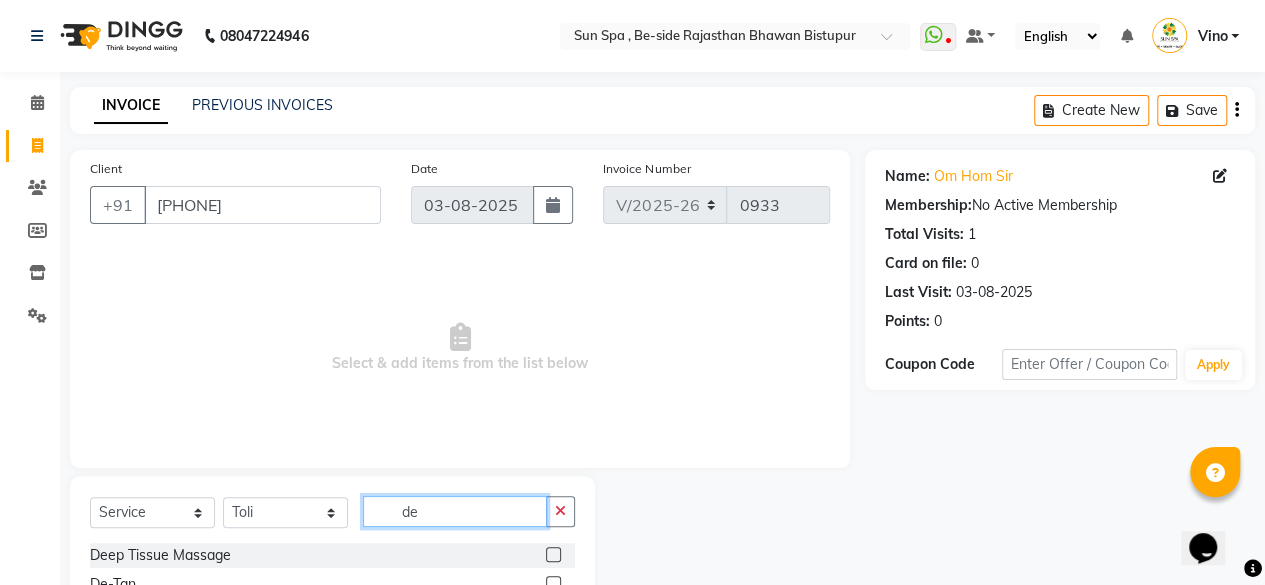 type on "de" 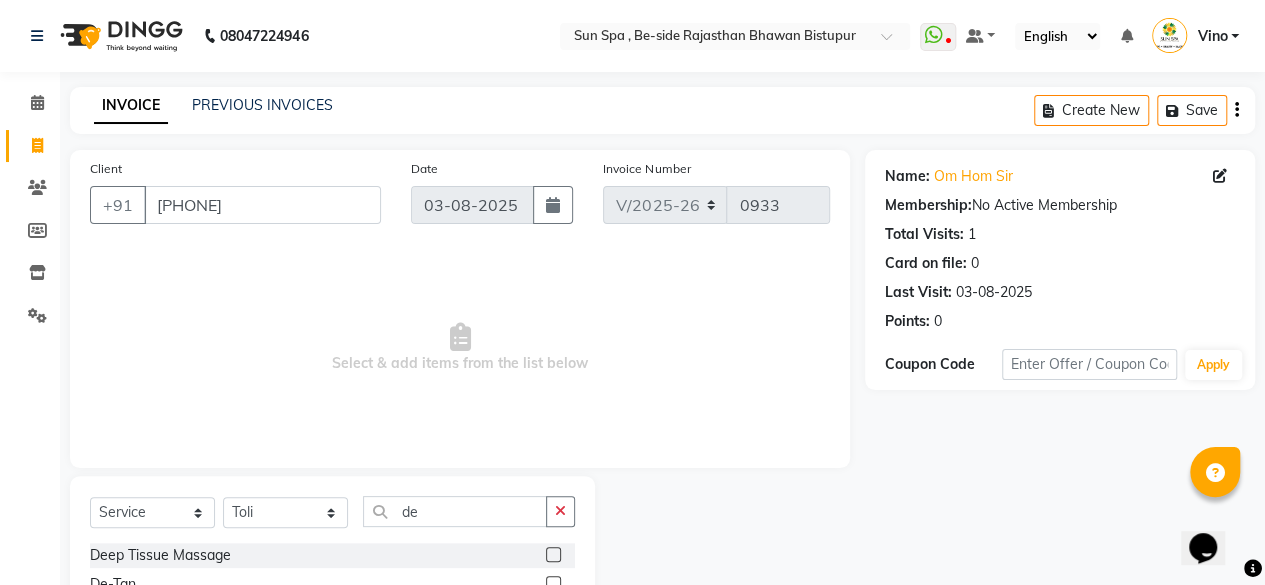 click 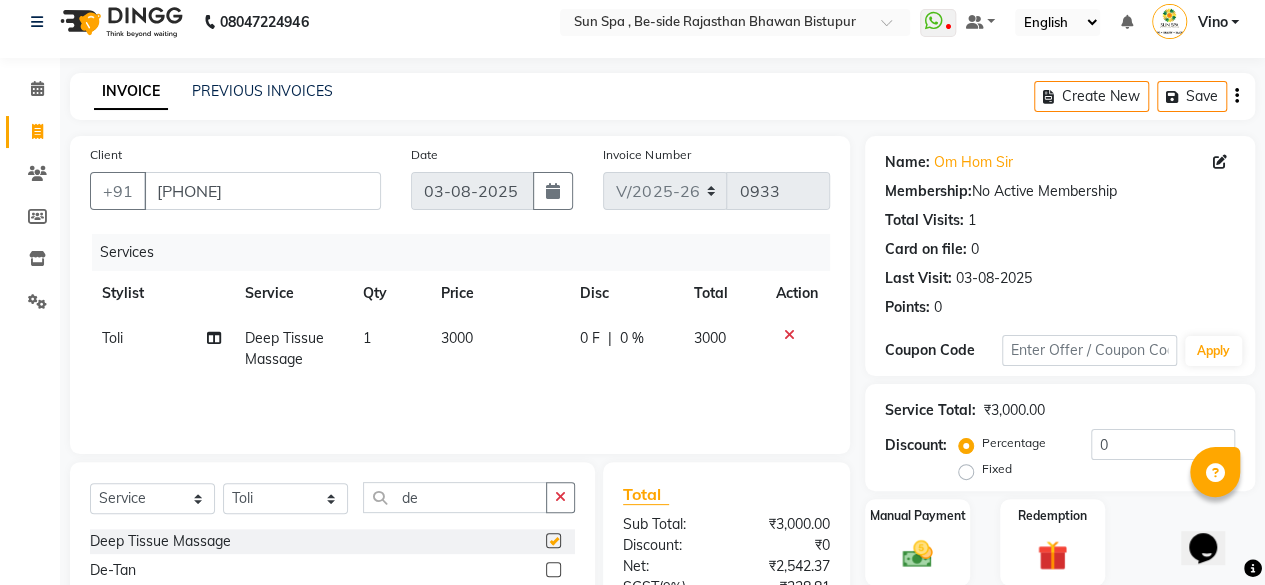 checkbox on "false" 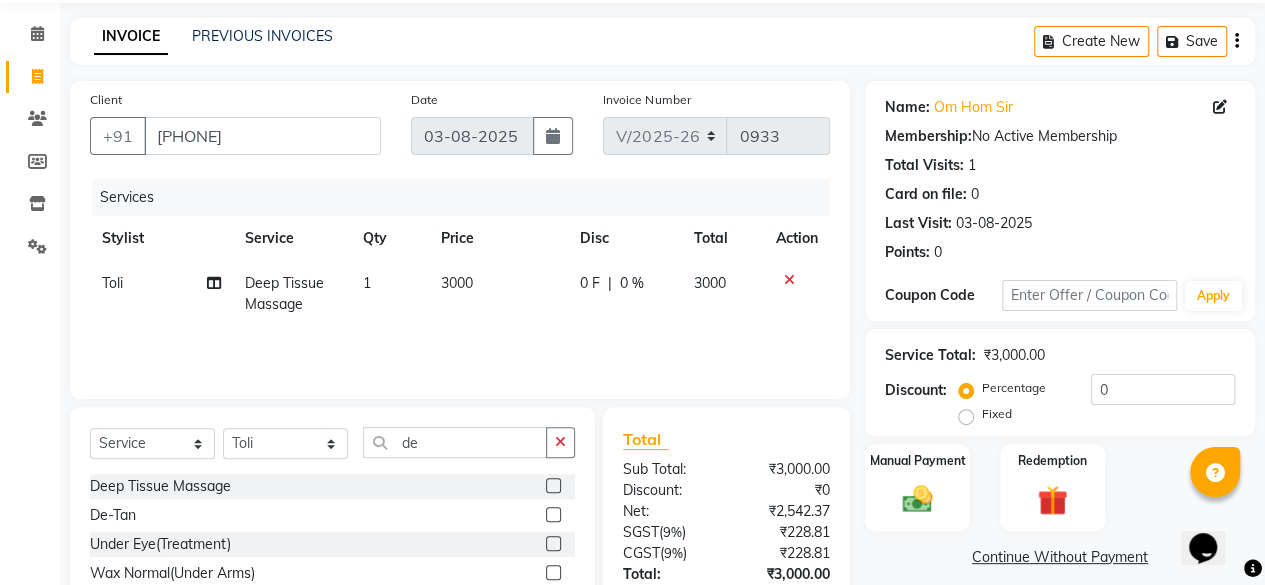 scroll, scrollTop: 215, scrollLeft: 0, axis: vertical 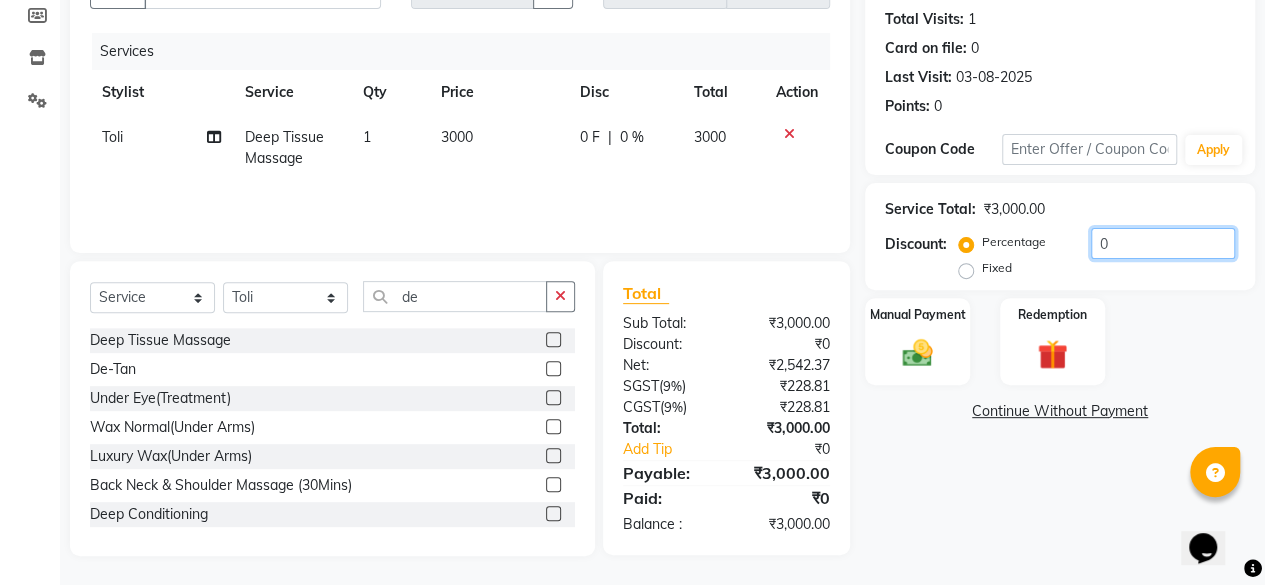 click on "0" 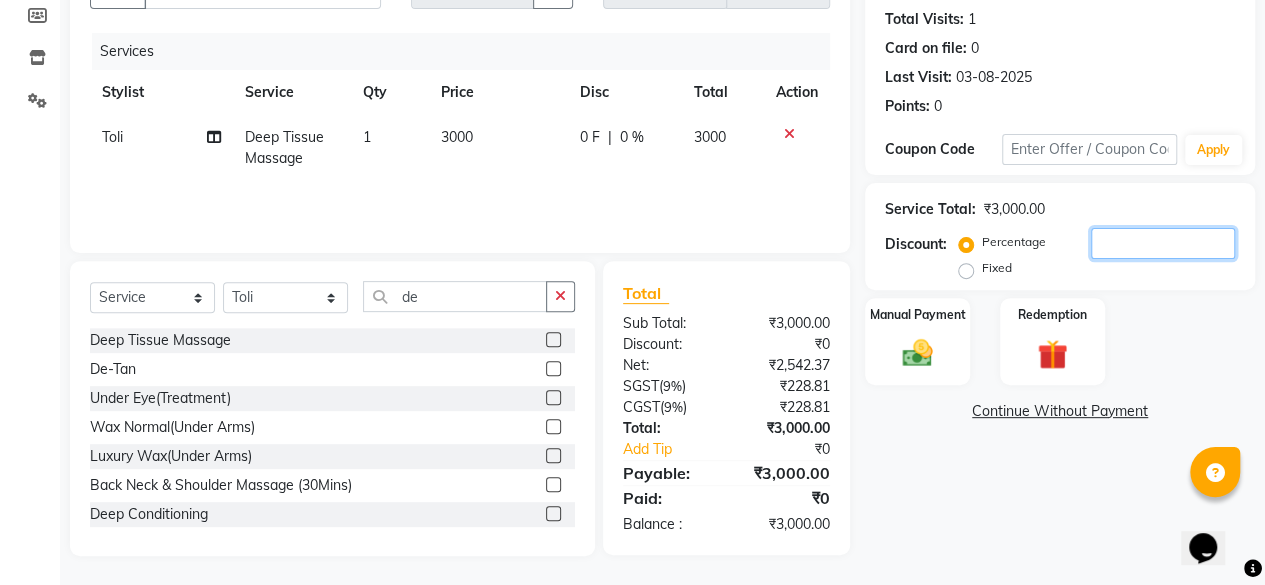 type 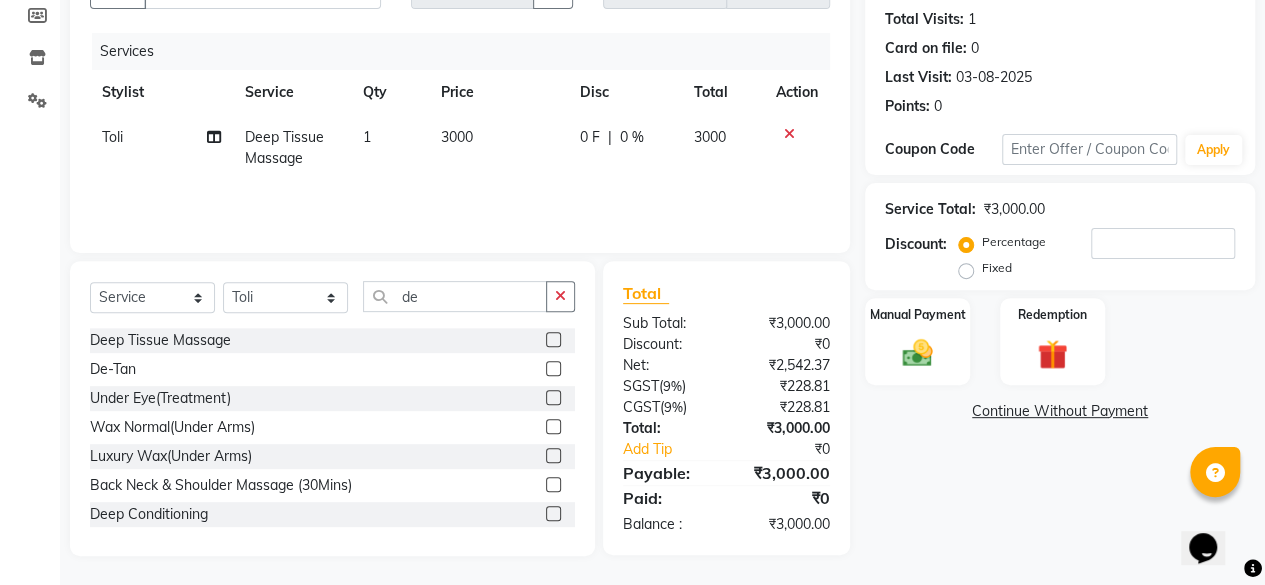 click on "Fixed" 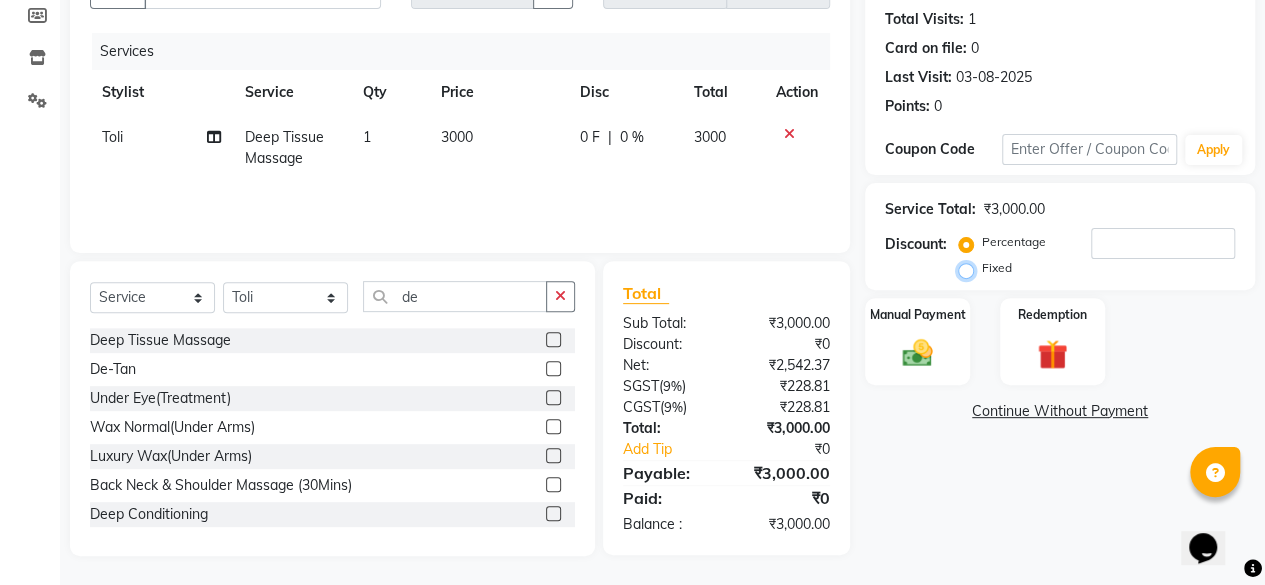 click on "Fixed" at bounding box center [970, 268] 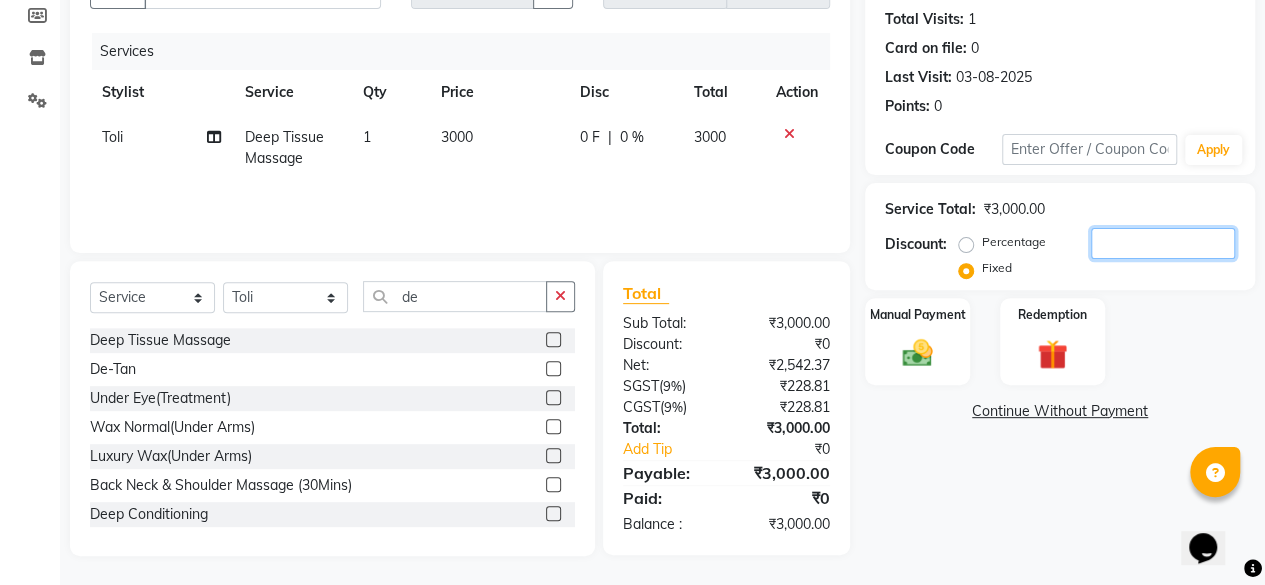 click 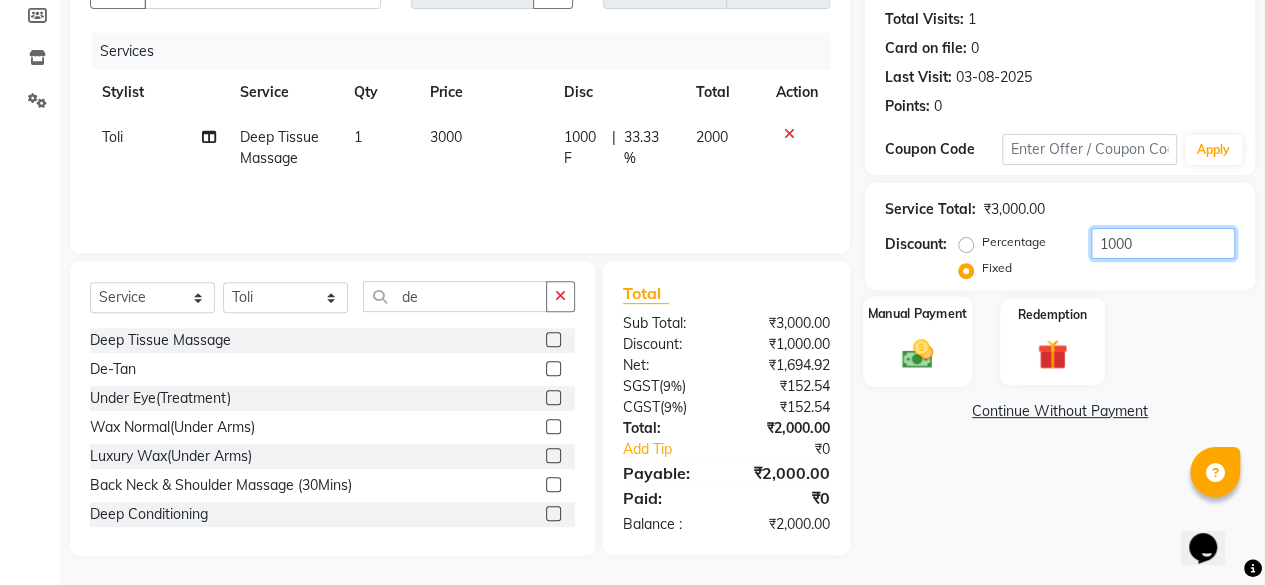 type on "1000" 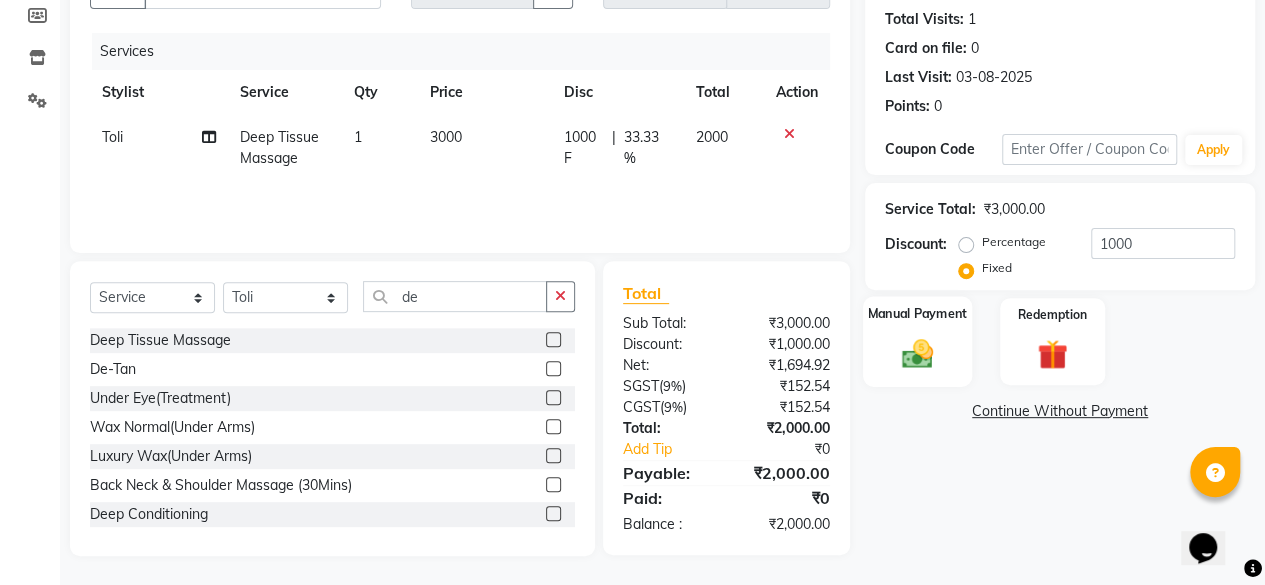 click 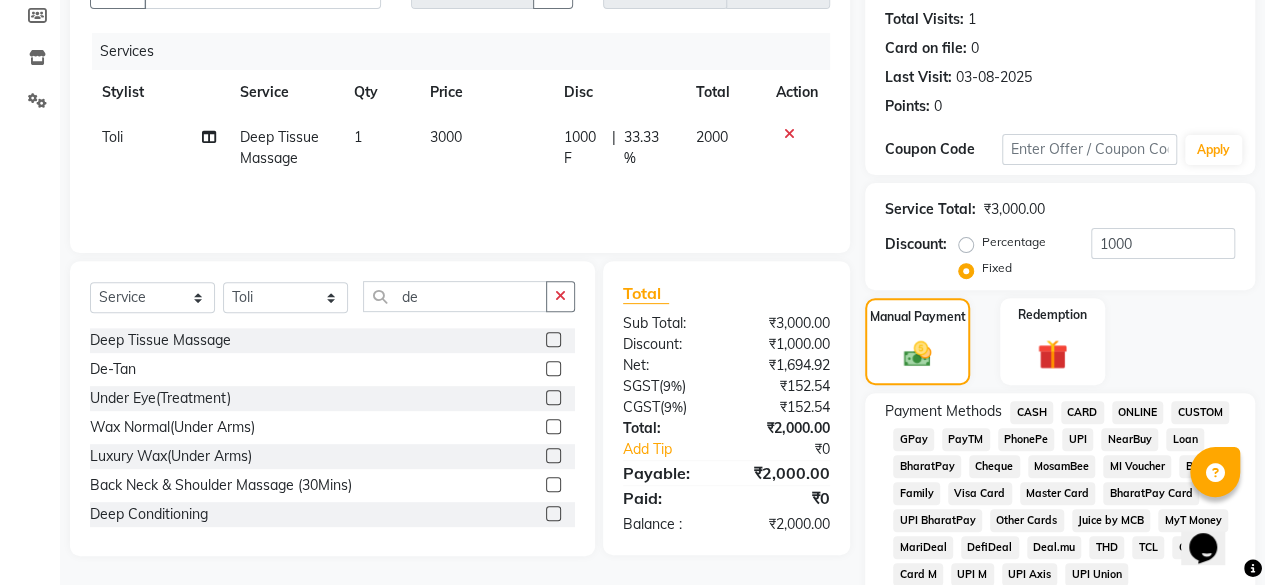 click on "CARD" 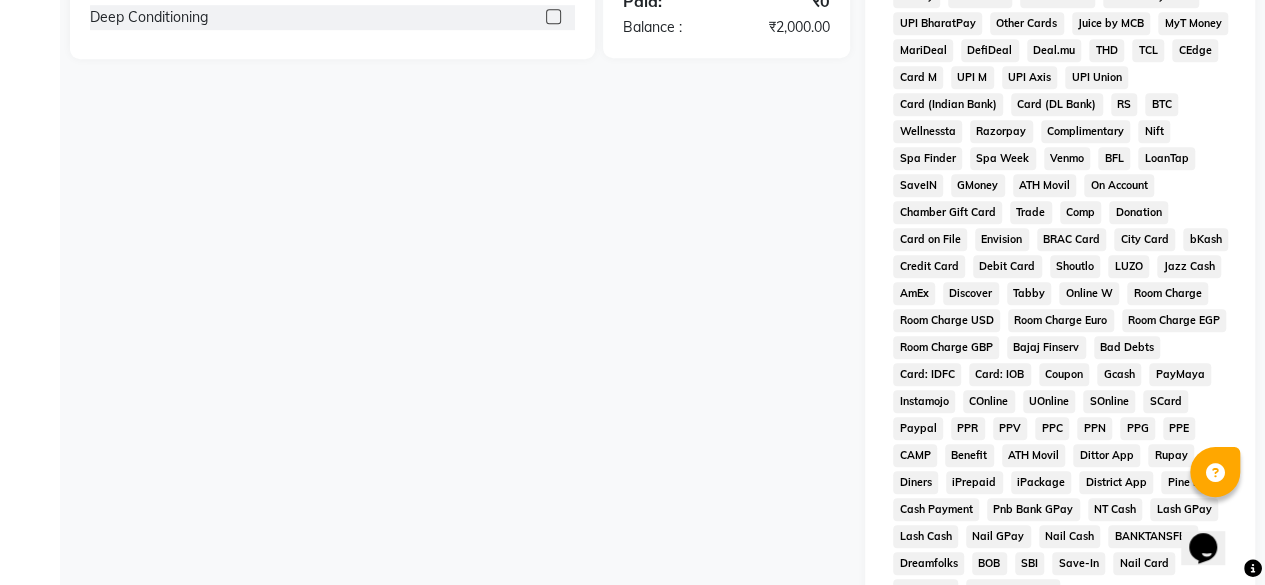 scroll, scrollTop: 423, scrollLeft: 0, axis: vertical 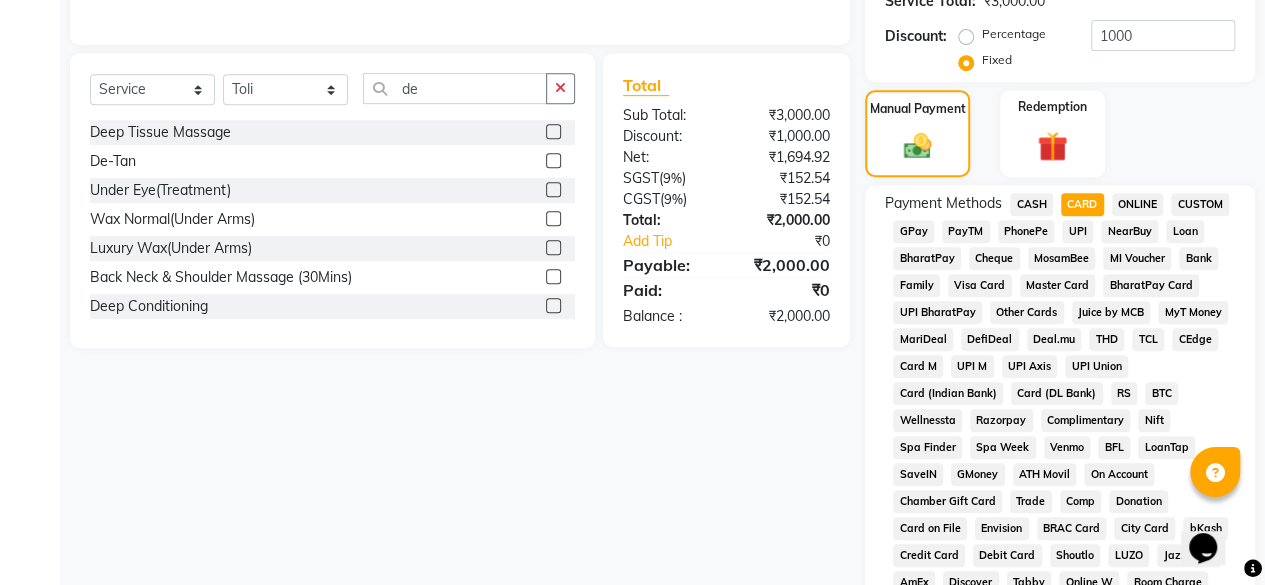 click on "GPay" 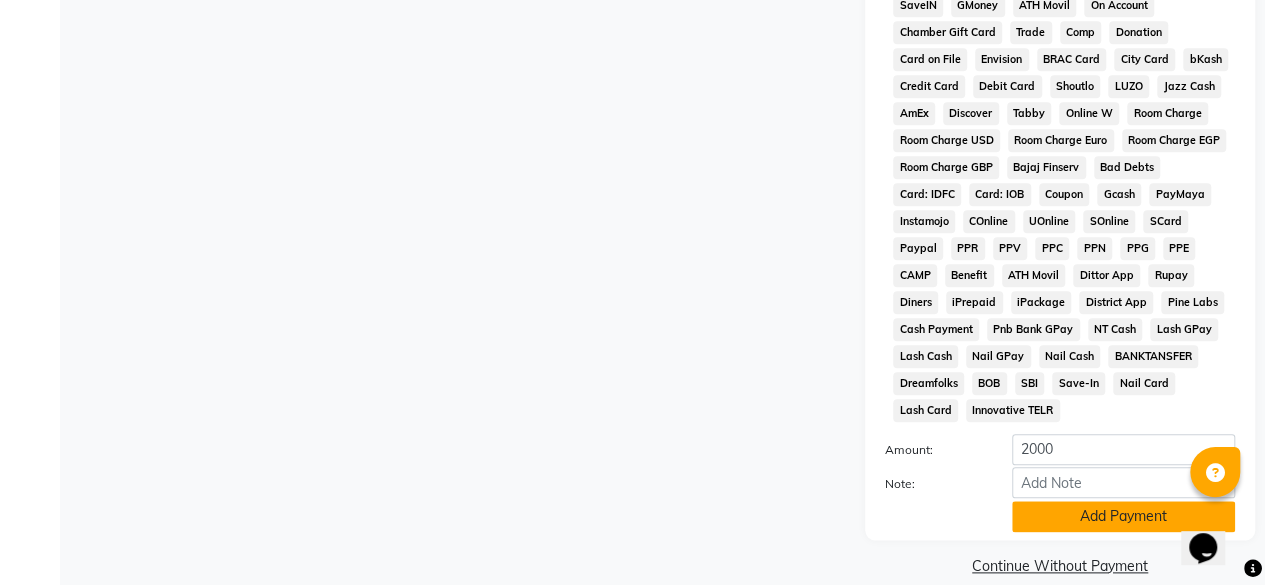 scroll, scrollTop: 923, scrollLeft: 0, axis: vertical 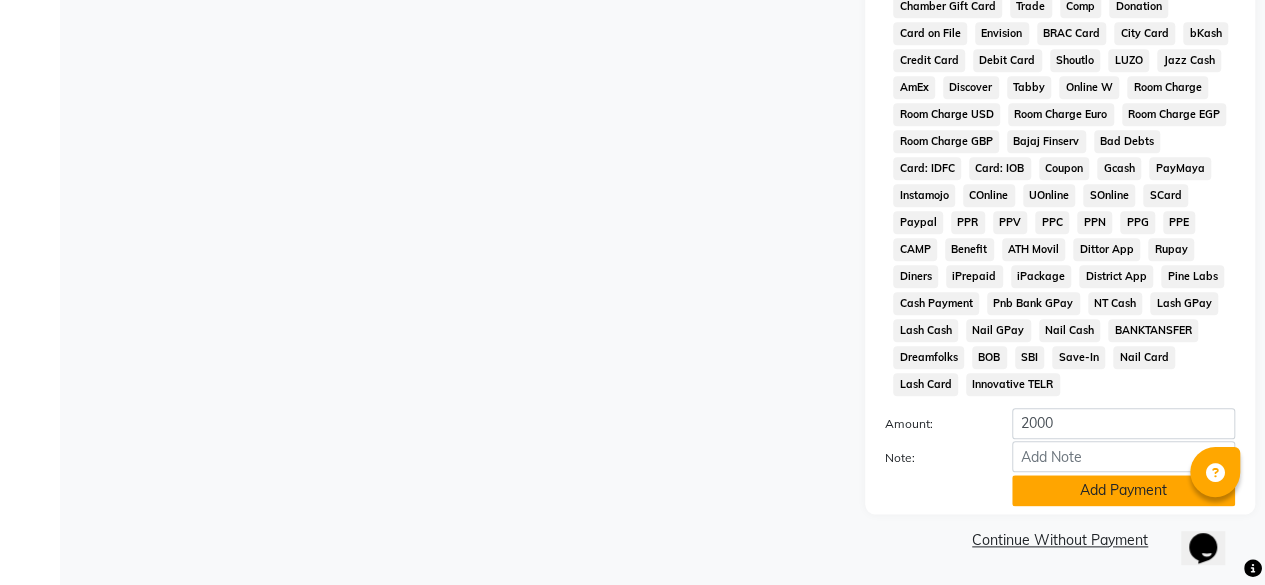 click on "Add Payment" 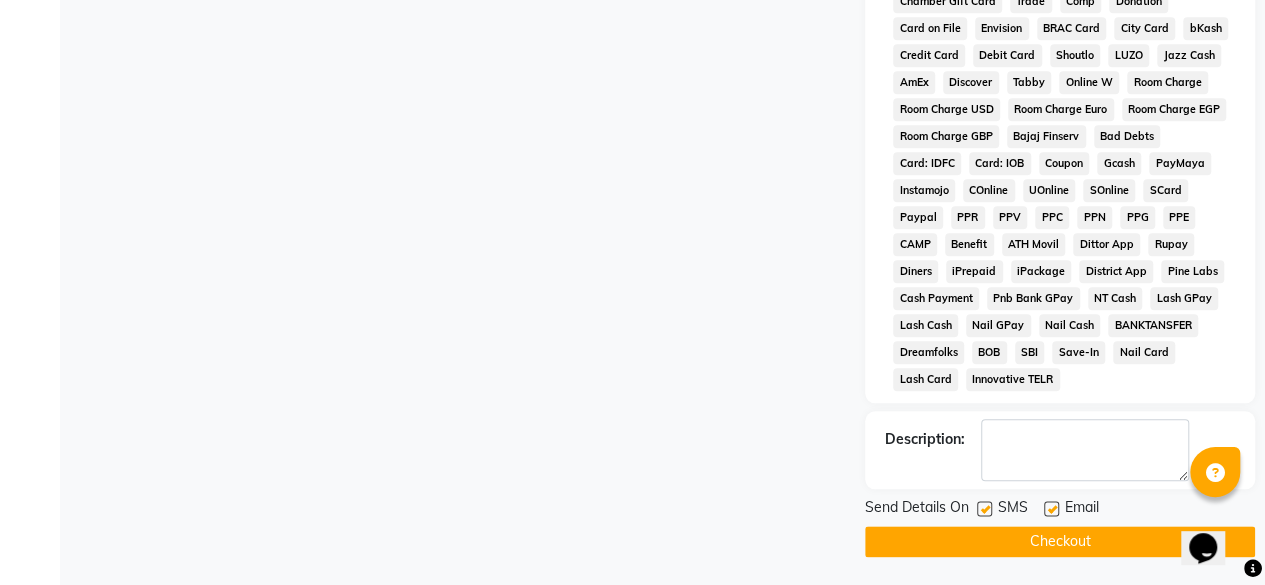 click on "Checkout" 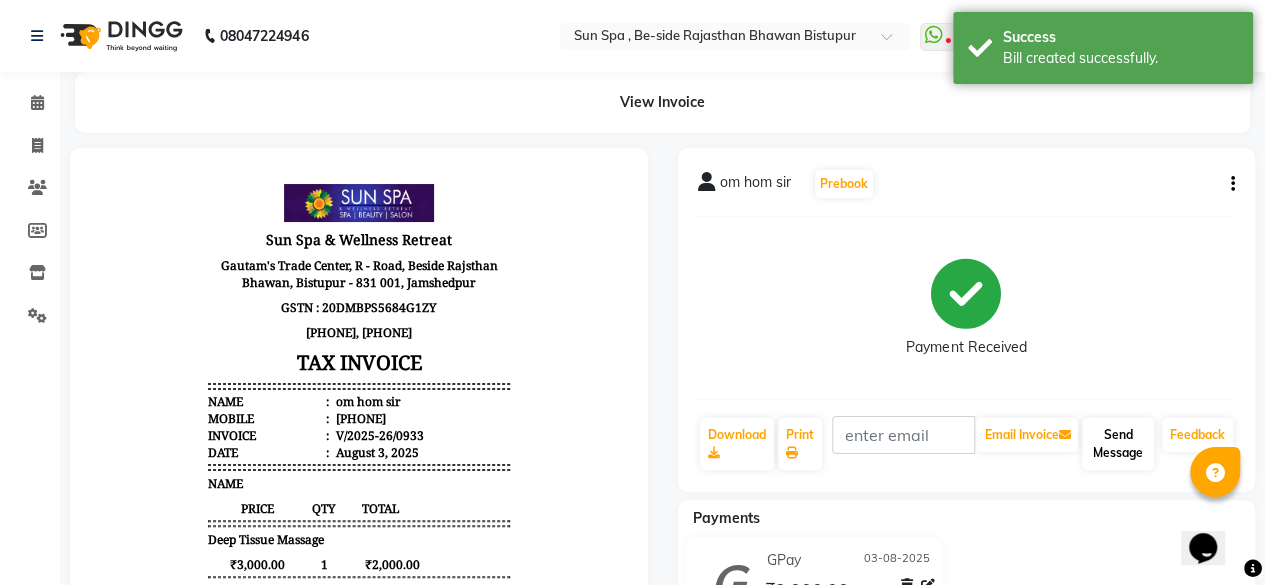 scroll, scrollTop: 0, scrollLeft: 0, axis: both 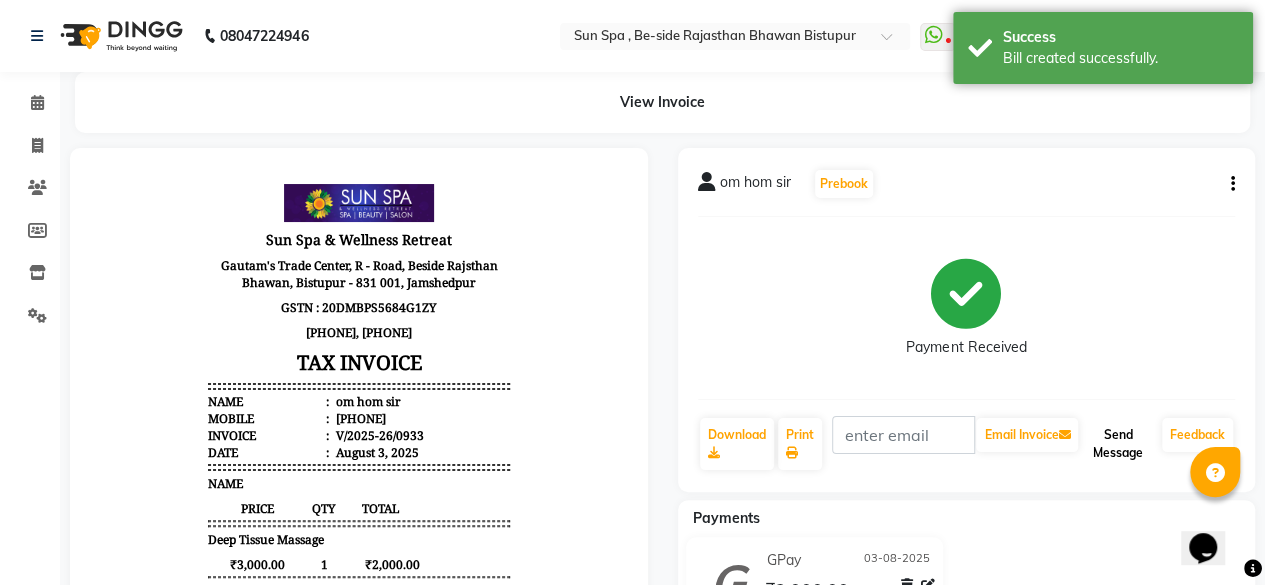 click on "Send Message" 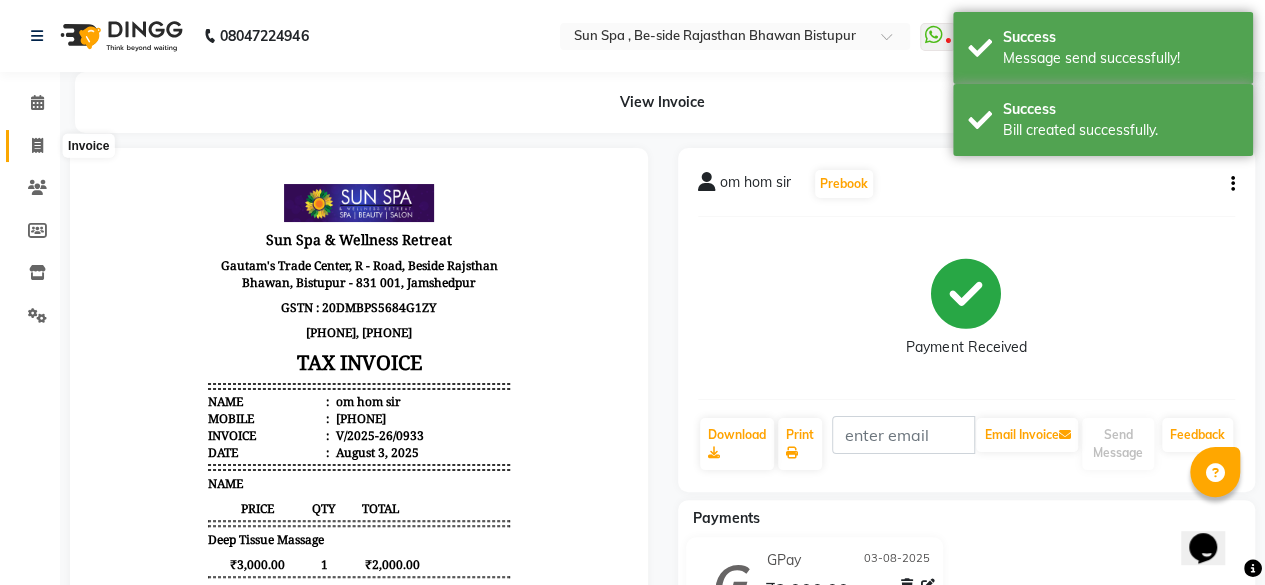 click 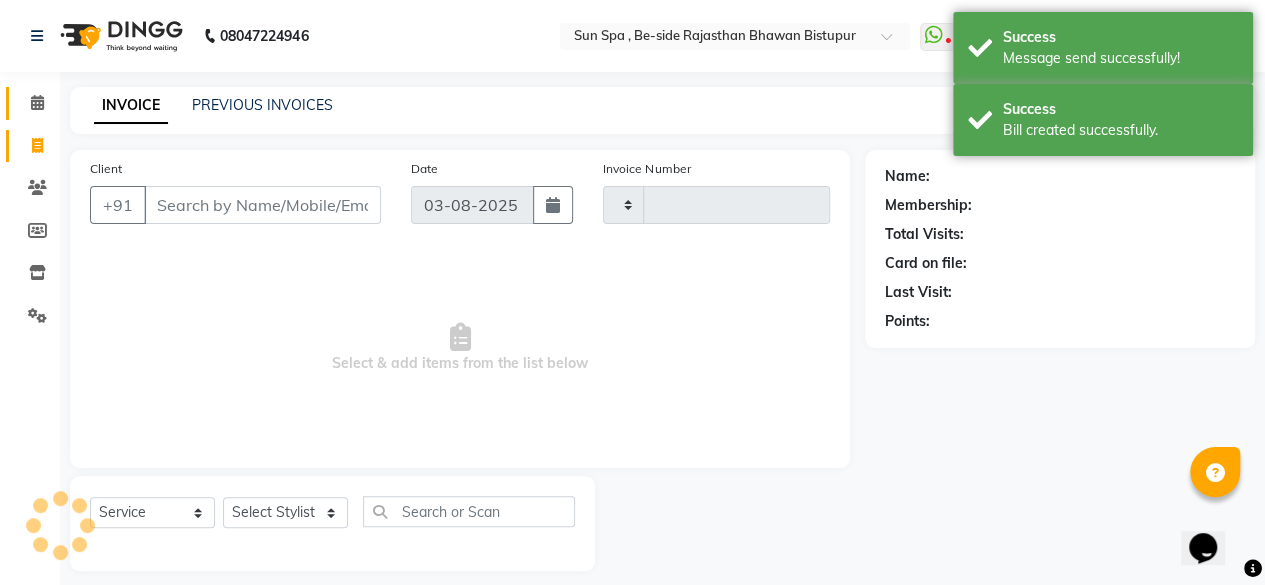 scroll, scrollTop: 15, scrollLeft: 0, axis: vertical 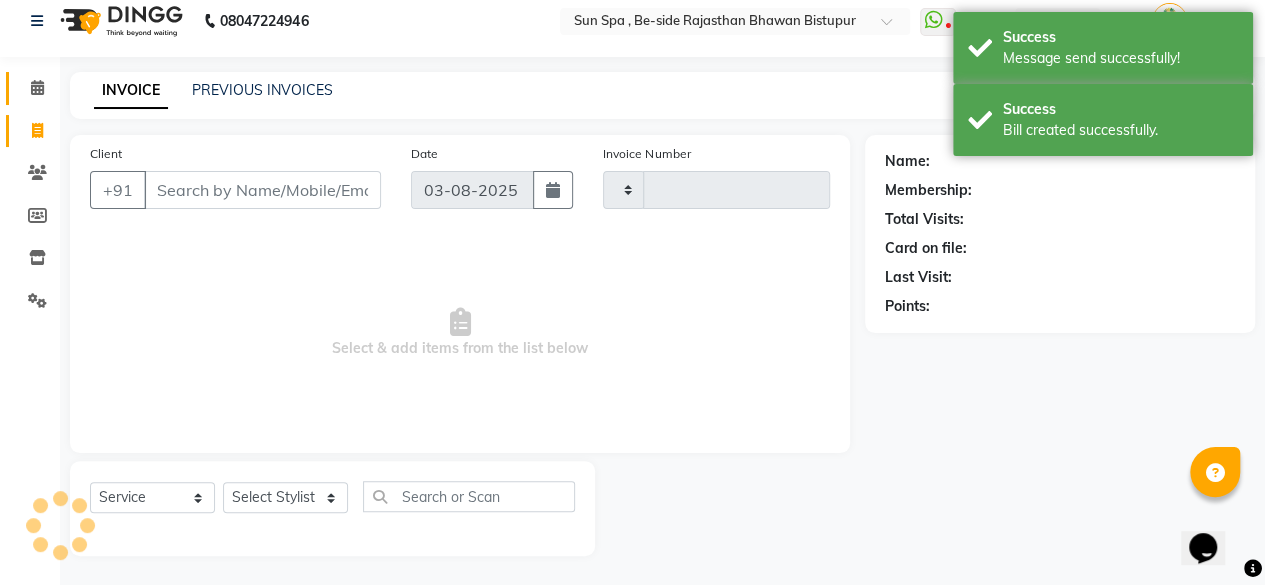 type on "0934" 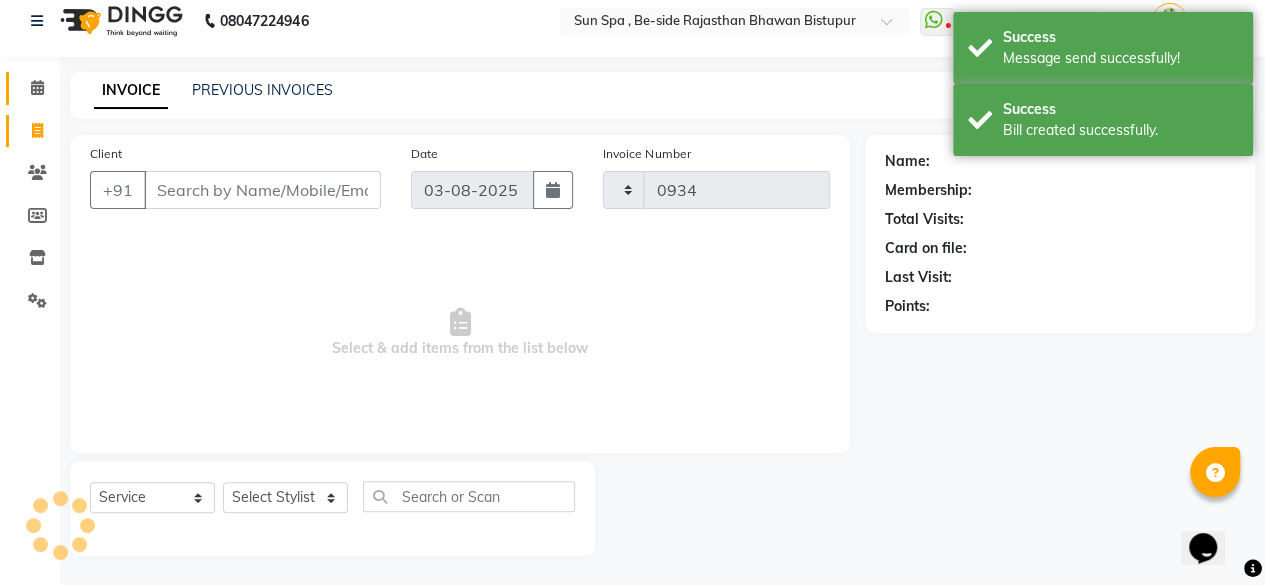 select on "5782" 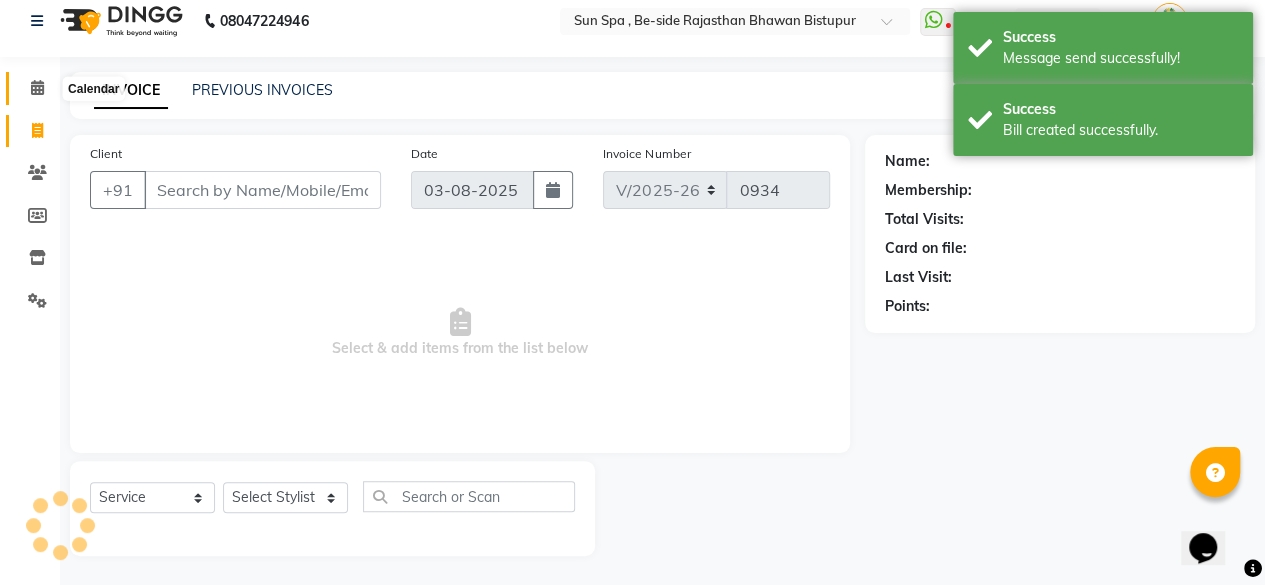 click 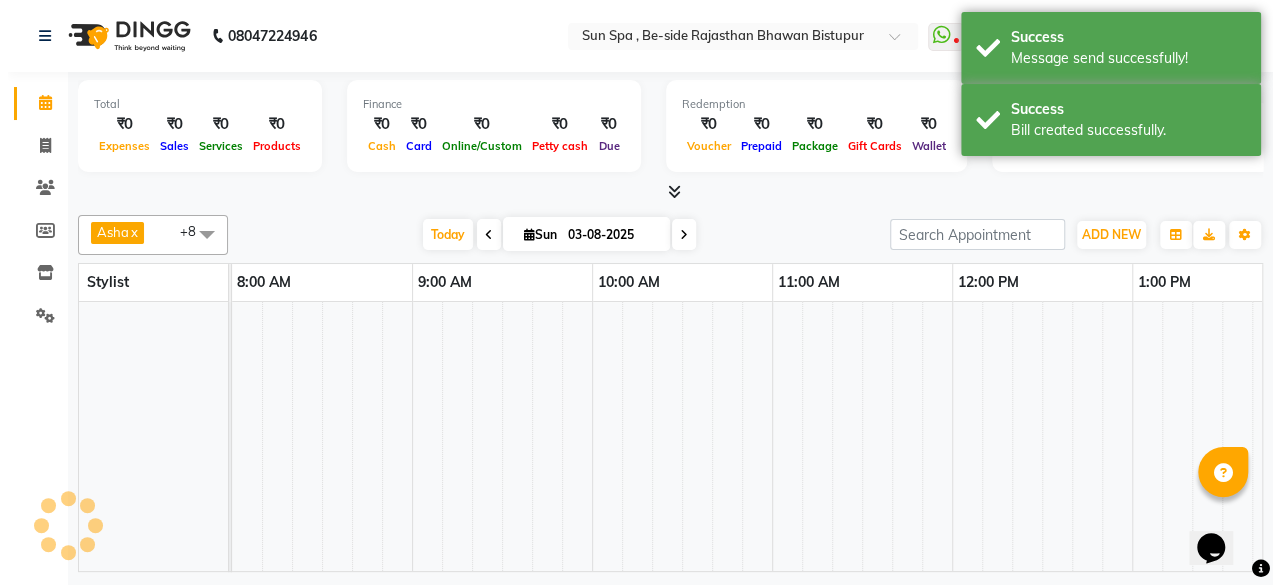 scroll, scrollTop: 0, scrollLeft: 0, axis: both 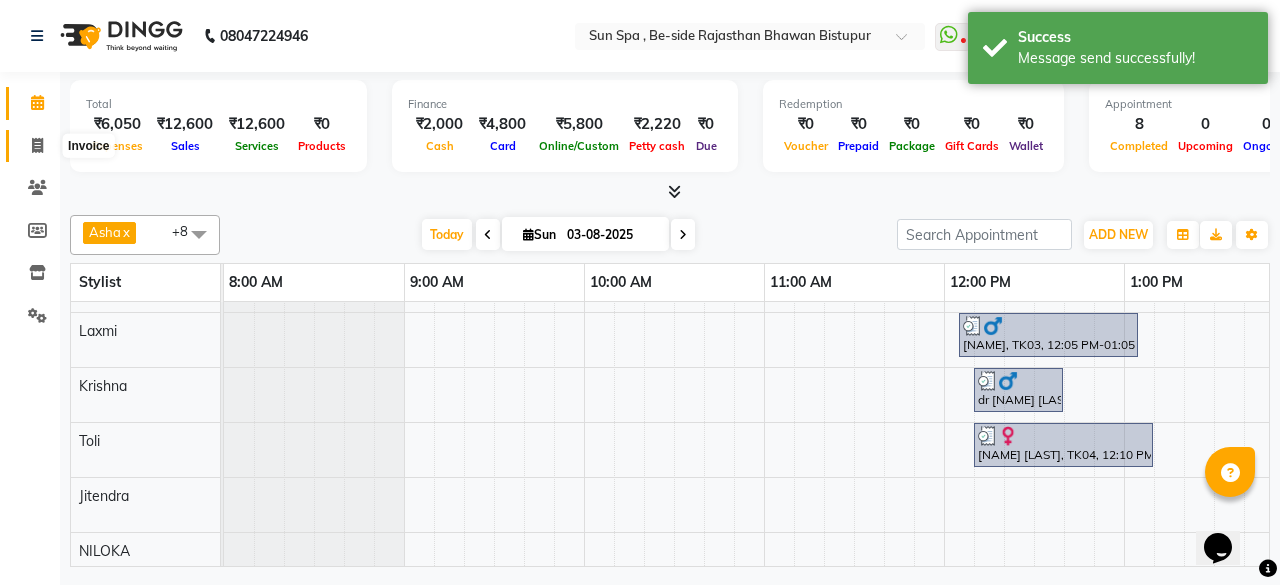 click 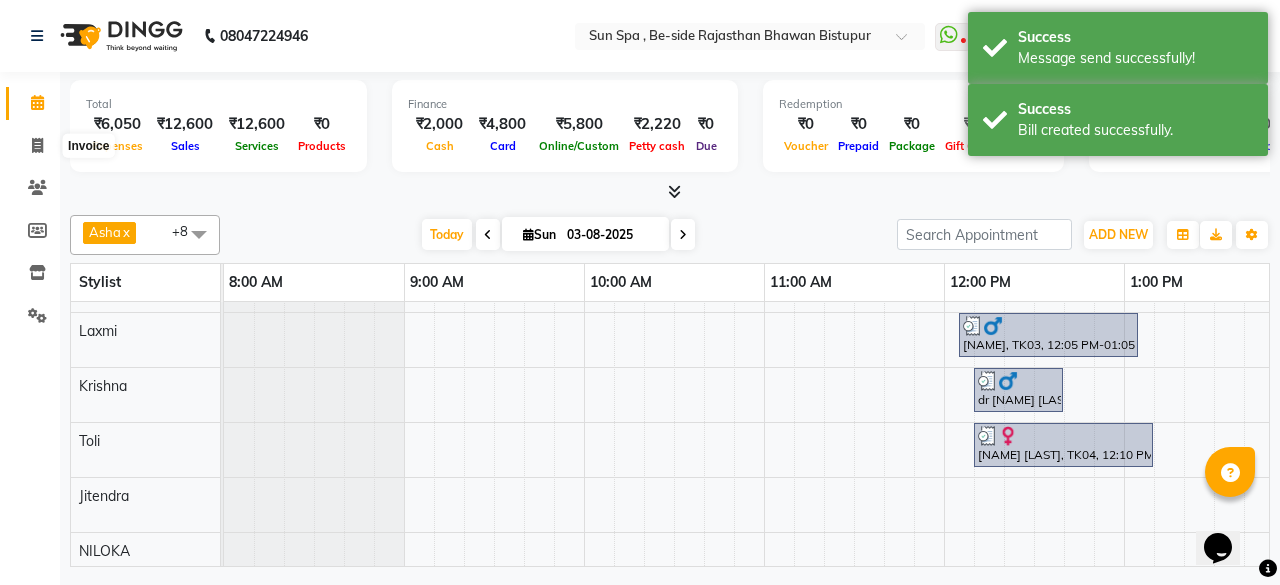 select on "service" 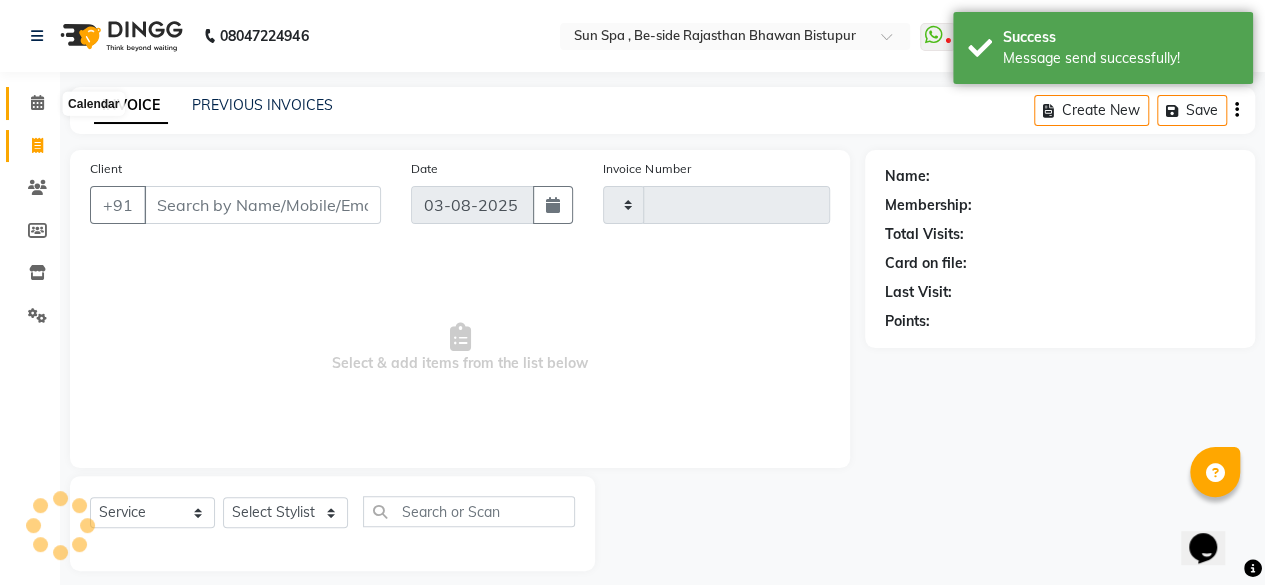type on "0934" 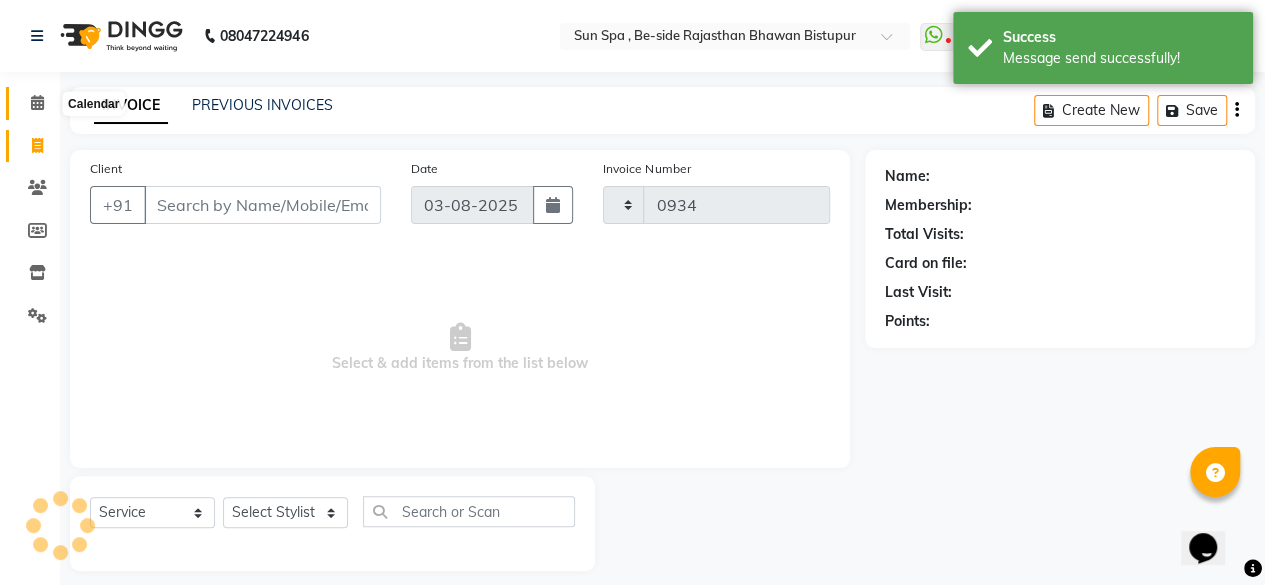 select on "5782" 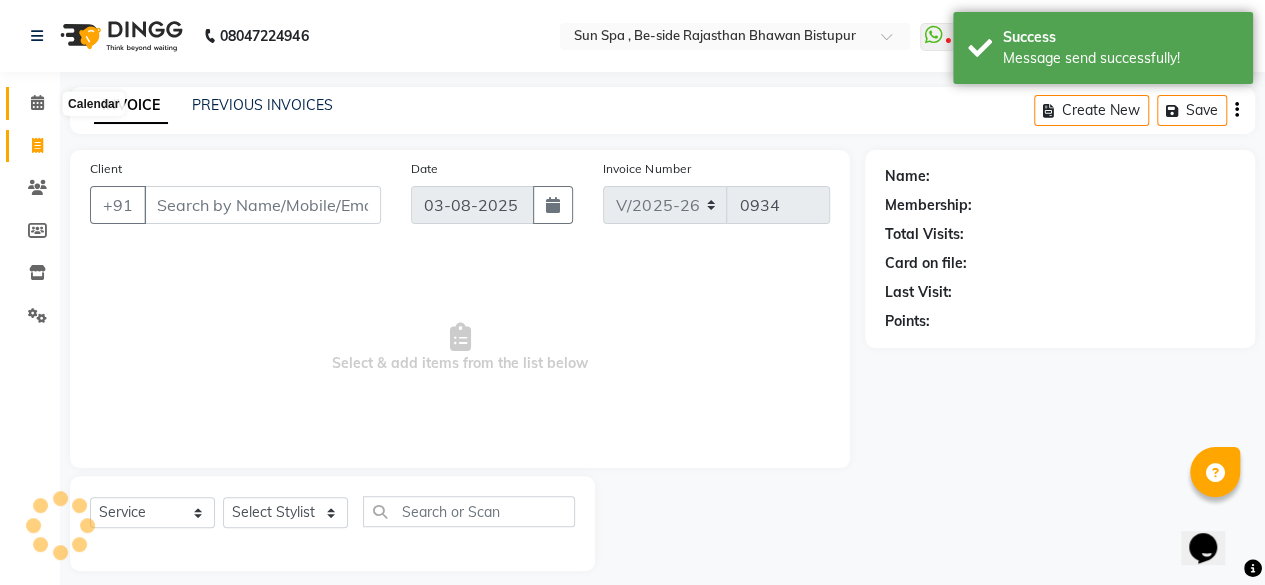 click 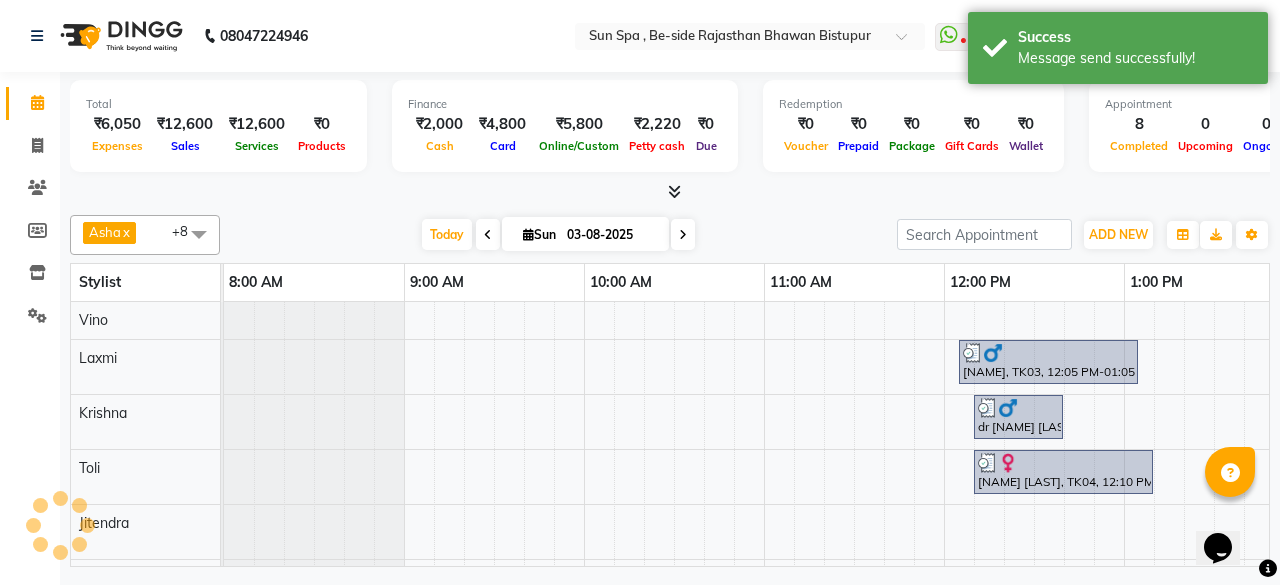 scroll, scrollTop: 27, scrollLeft: 0, axis: vertical 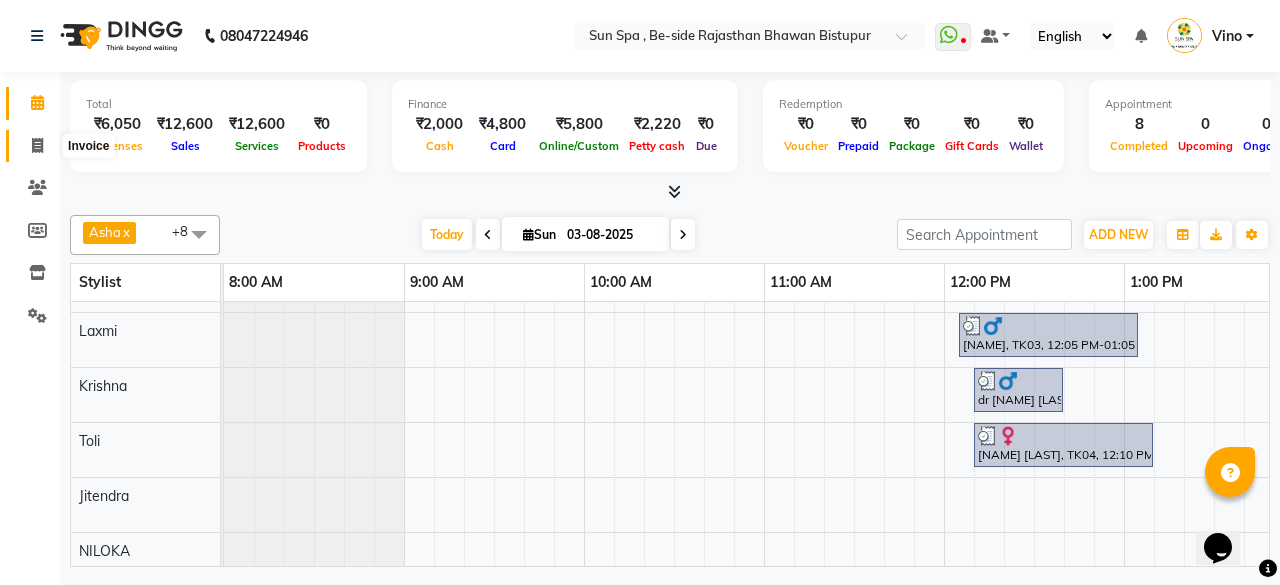 click 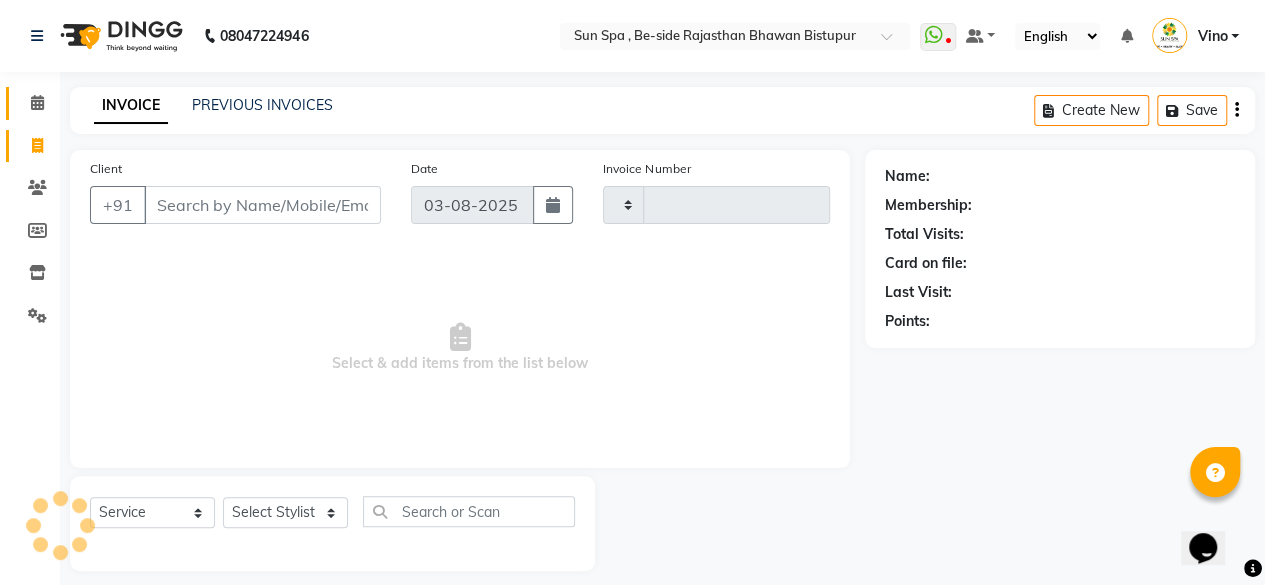 type on "0934" 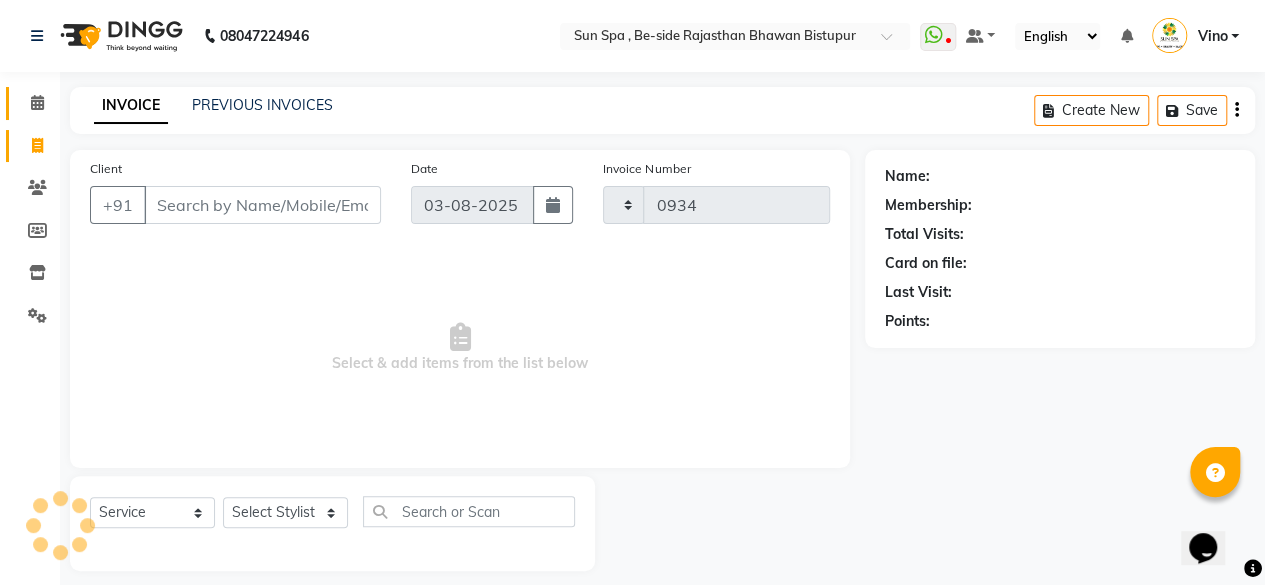 select on "5782" 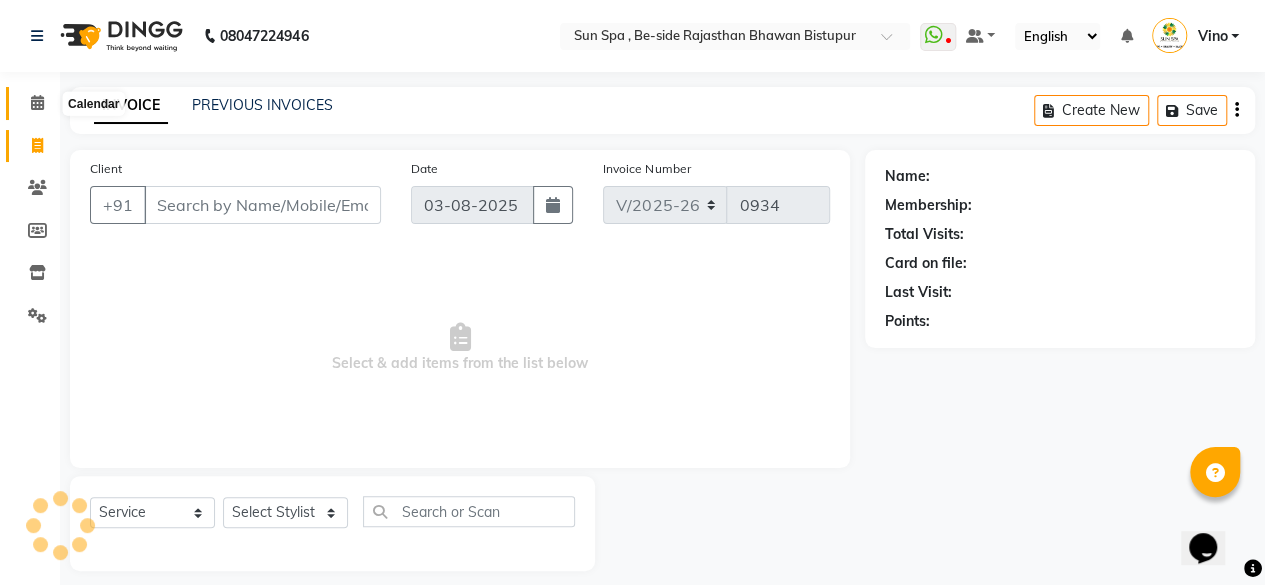 click 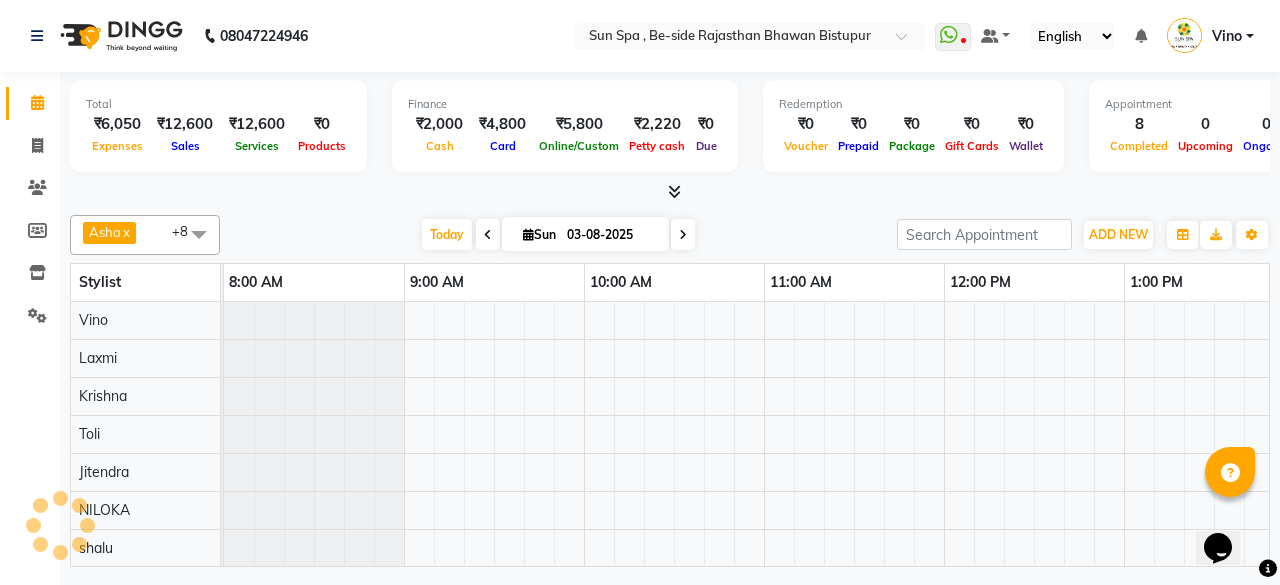 scroll, scrollTop: 0, scrollLeft: 1654, axis: horizontal 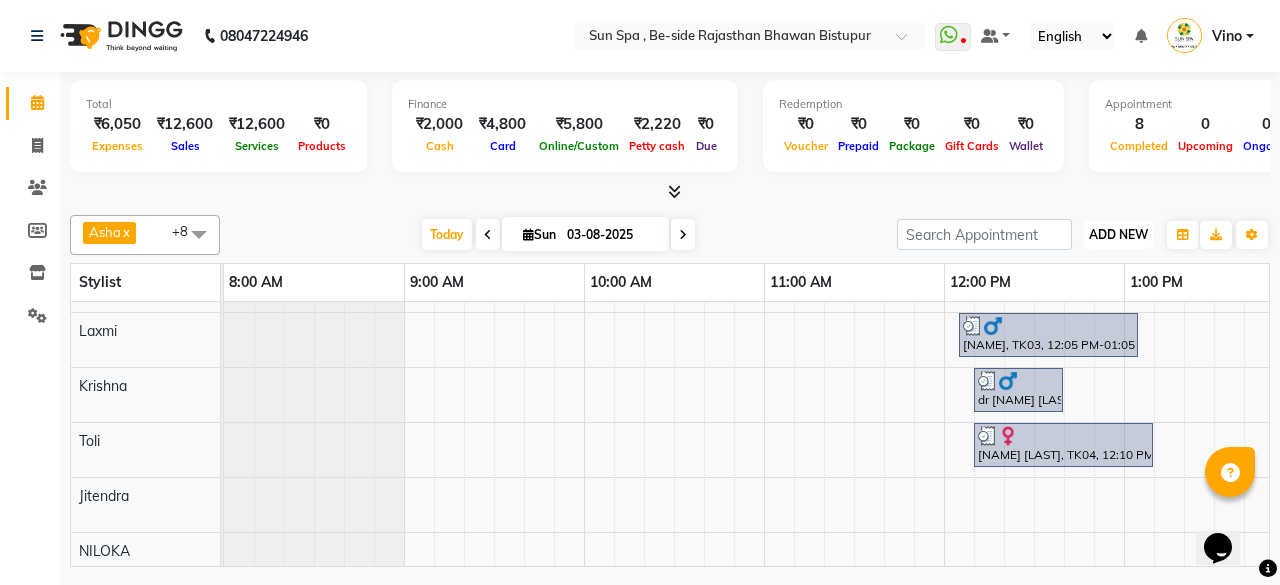 click on "ADD NEW" at bounding box center (1118, 234) 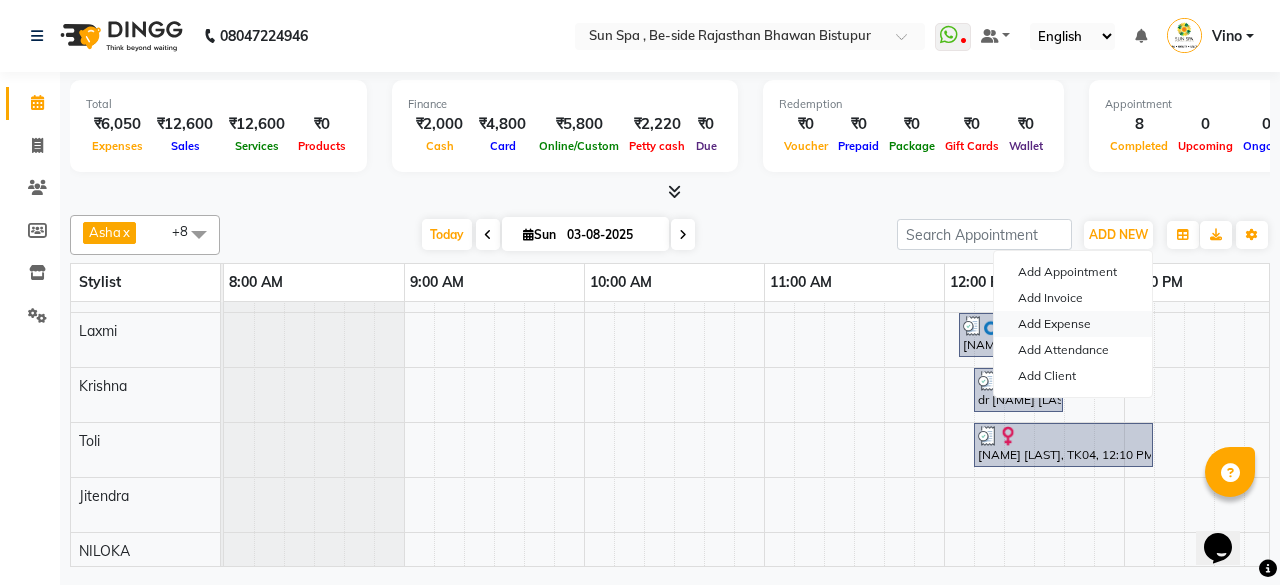 click on "Add Expense" at bounding box center (1073, 324) 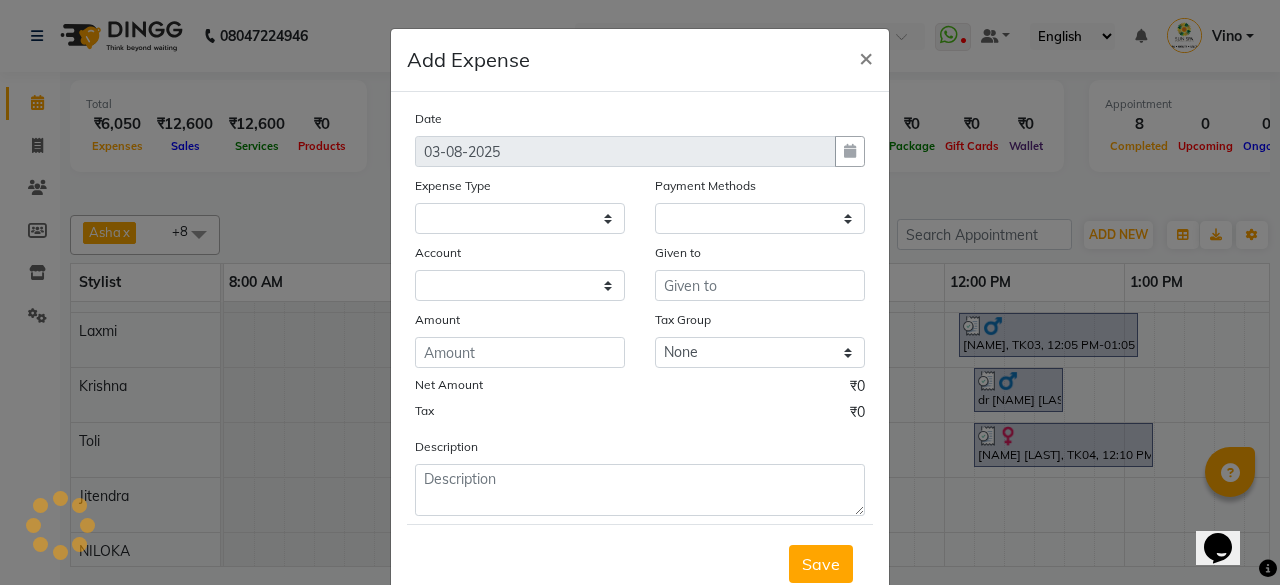 select on "1" 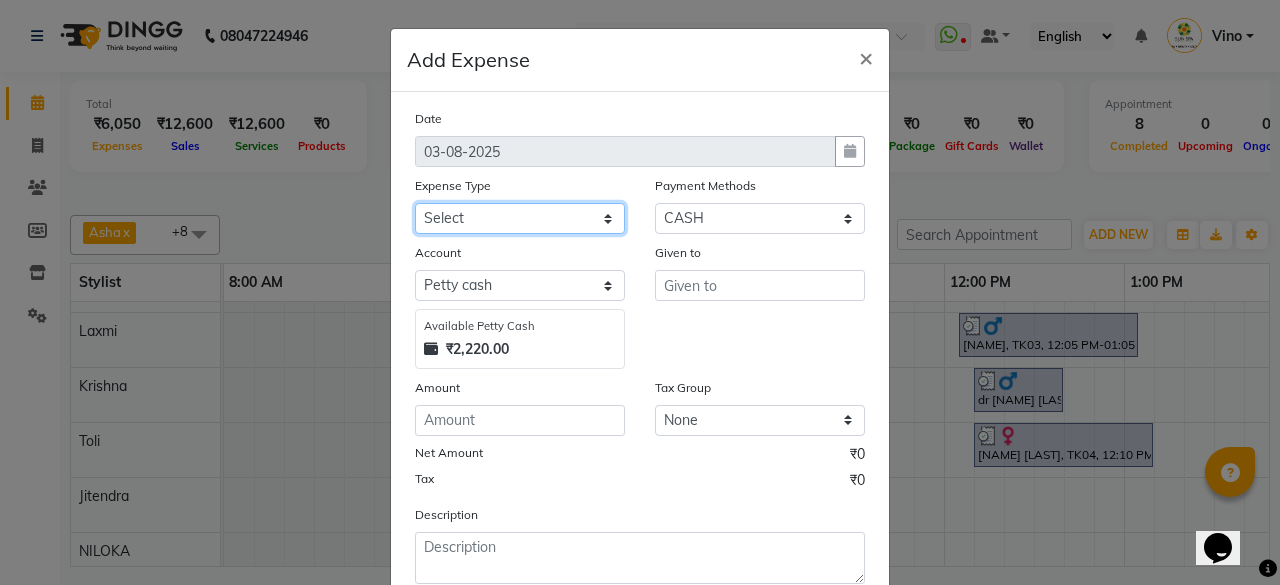 click on "Select Advance Salary Bank charges Car maintenance Cash transfer to bank Cash transfer to hub Client Snacks Events Expance Fuel Incentive JUSTDAIL Loan Repayment Maintenance Marketing Miscellaneous [NAME] Other Pantry Product Room Rent staff Salary Shop Rent Staff Snacks Tax Tea & Refreshment Utilities" 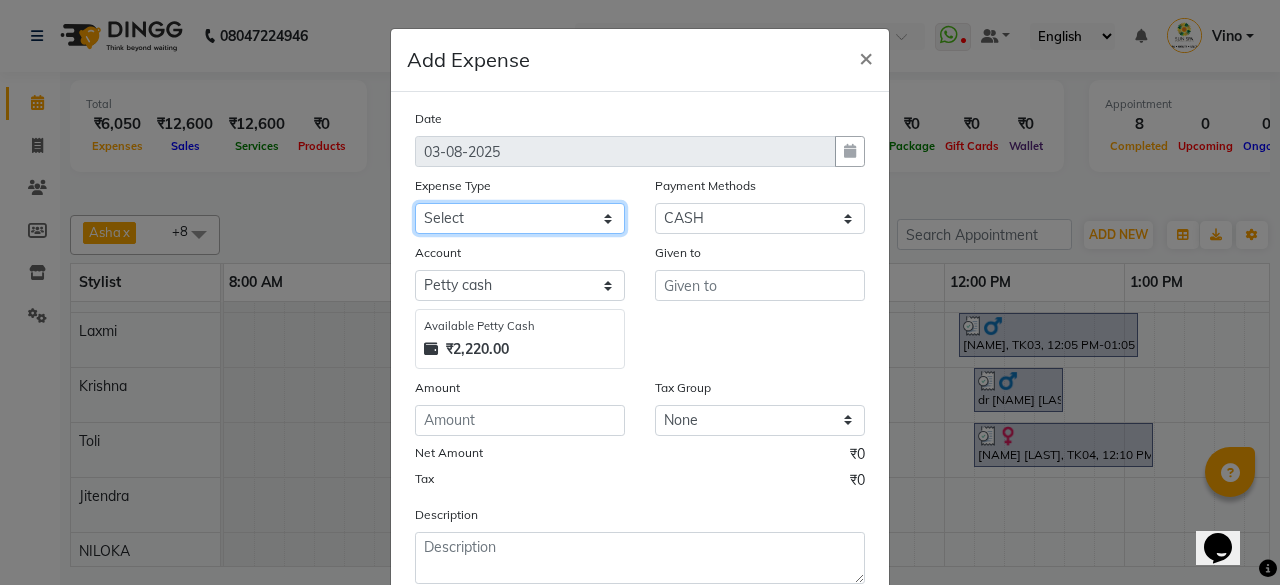select on "12835" 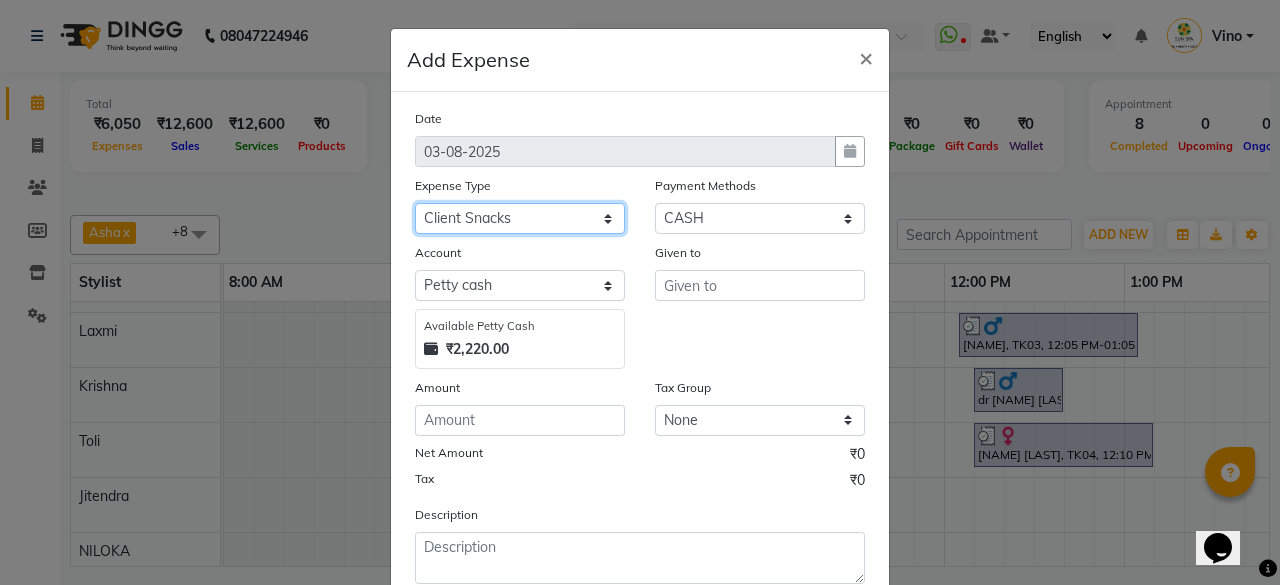 click on "Select Advance Salary Bank charges Car maintenance Cash transfer to bank Cash transfer to hub Client Snacks Events Expance Fuel Incentive JUSTDAIL Loan Repayment Maintenance Marketing Miscellaneous [NAME] Other Pantry Product Room Rent staff Salary Shop Rent Staff Snacks Tax Tea & Refreshment Utilities" 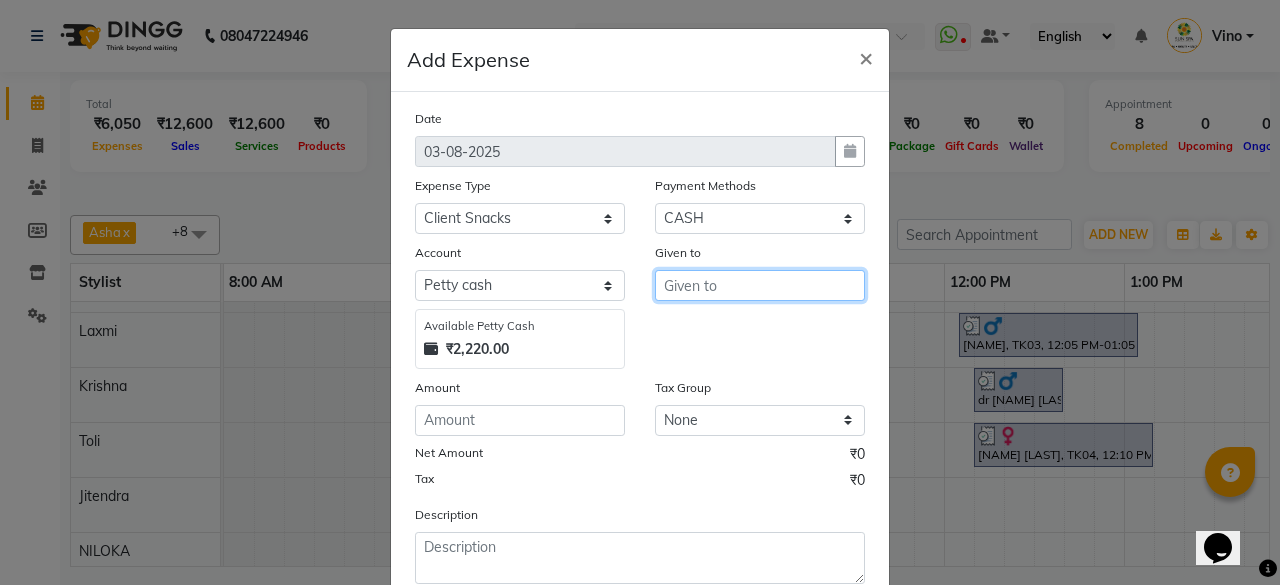 click at bounding box center (760, 285) 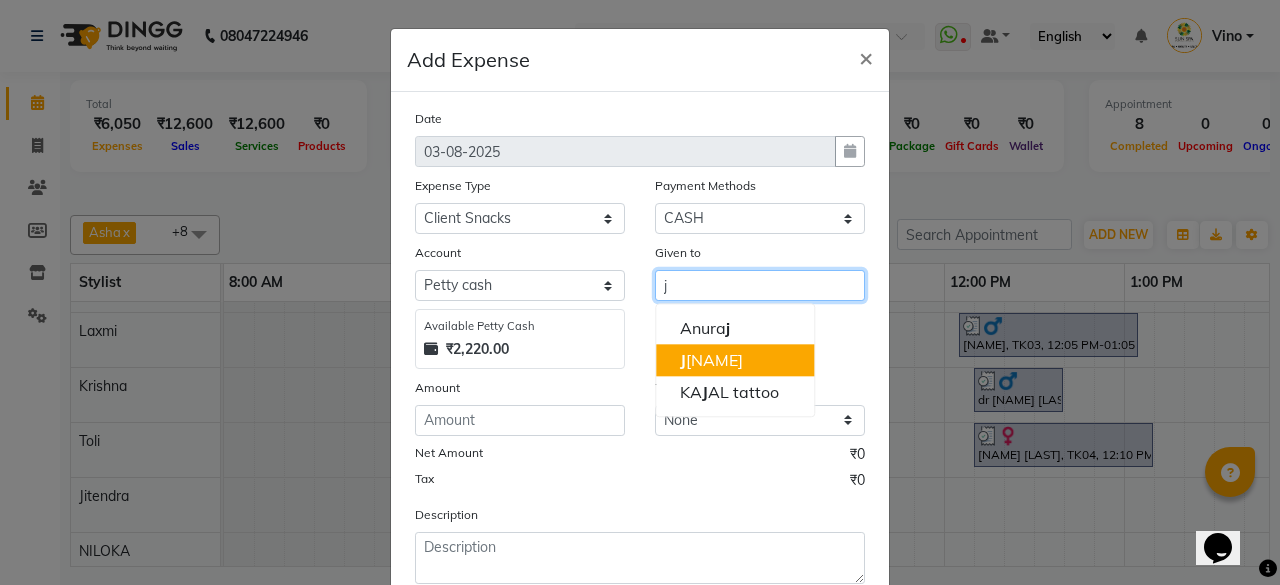 click on "J [NAME]" at bounding box center (711, 360) 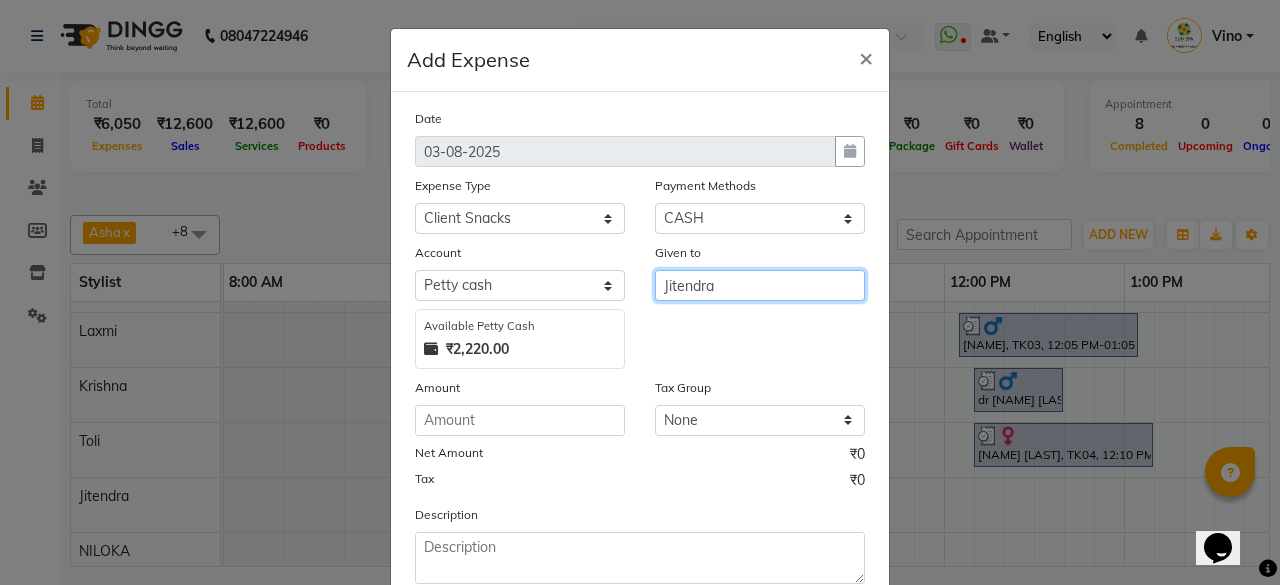 type on "Jitendra" 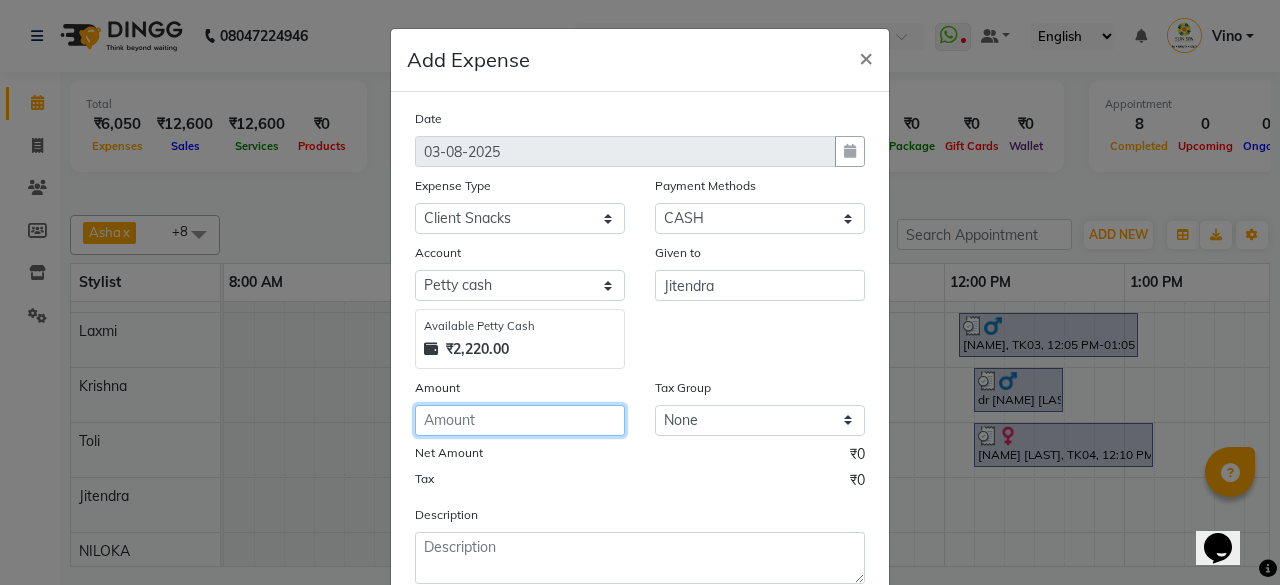 click 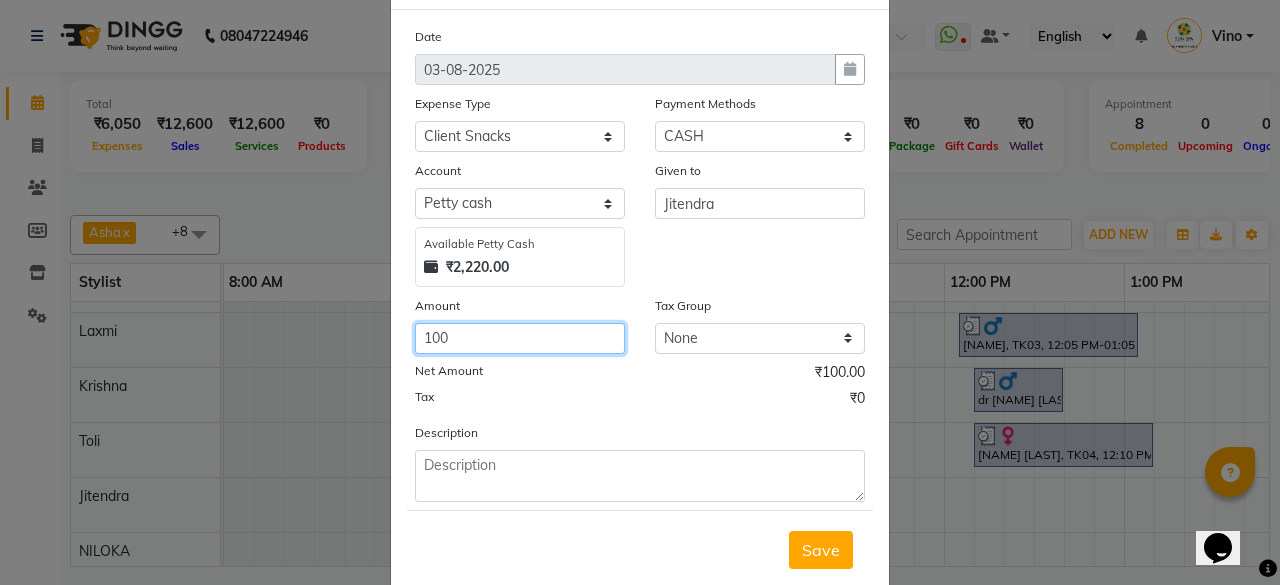 scroll, scrollTop: 100, scrollLeft: 0, axis: vertical 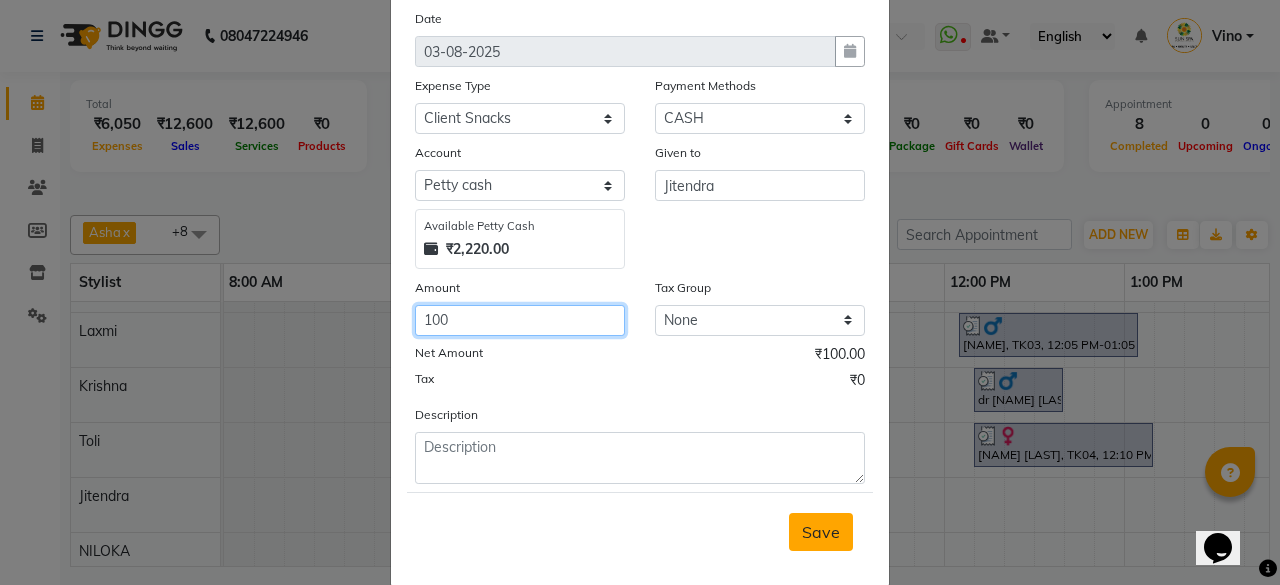 type on "100" 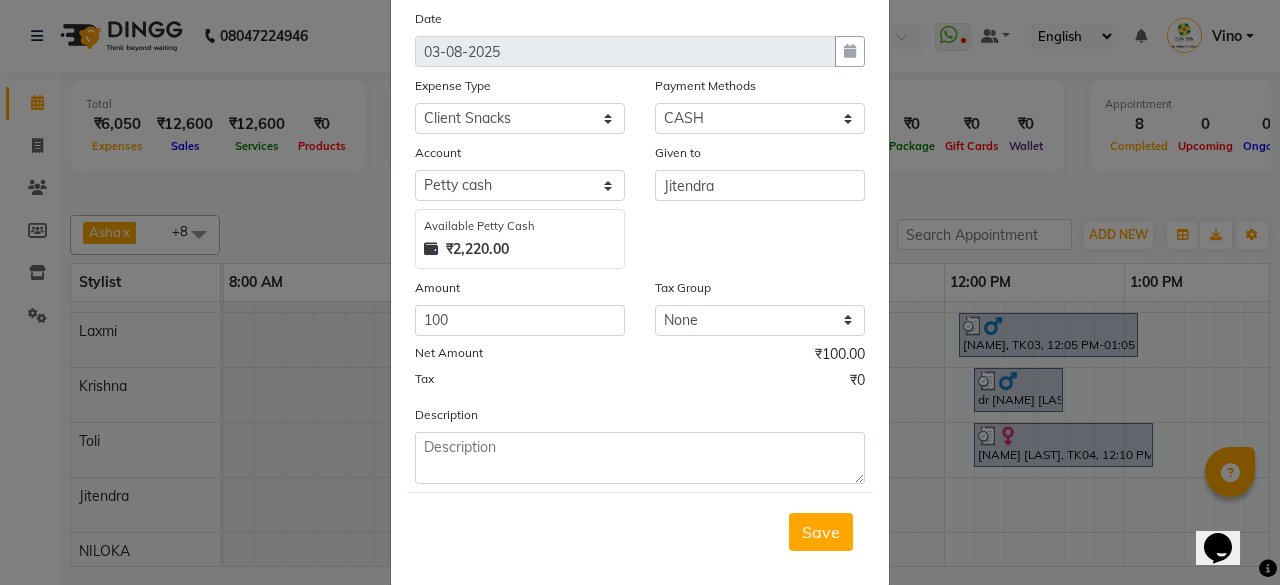click on "Save" at bounding box center (821, 532) 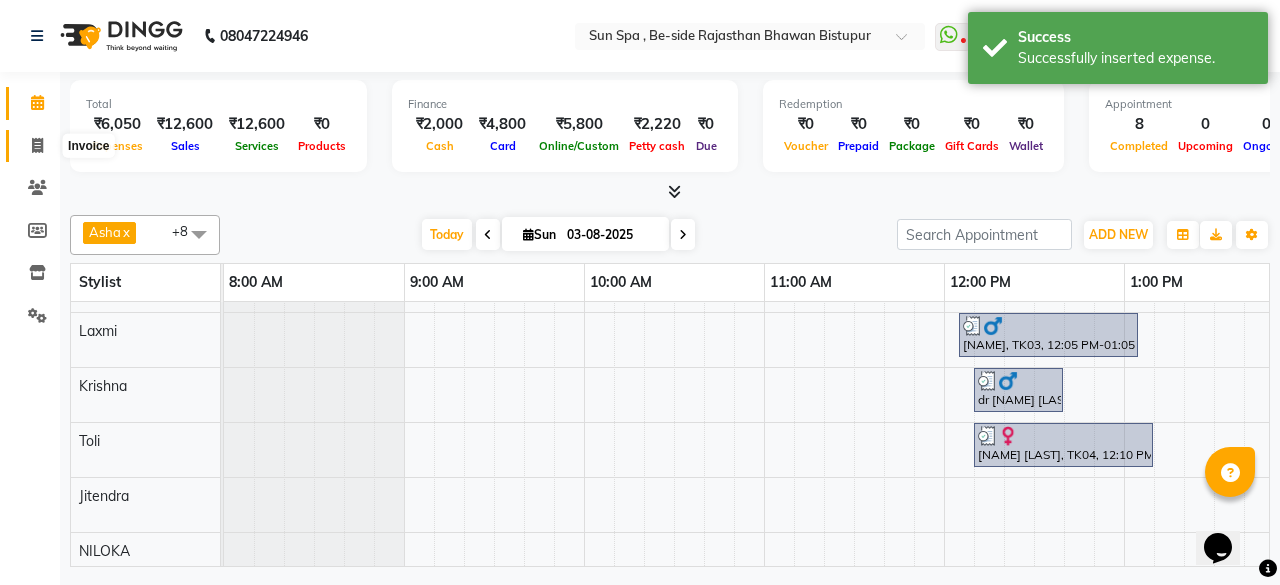 click 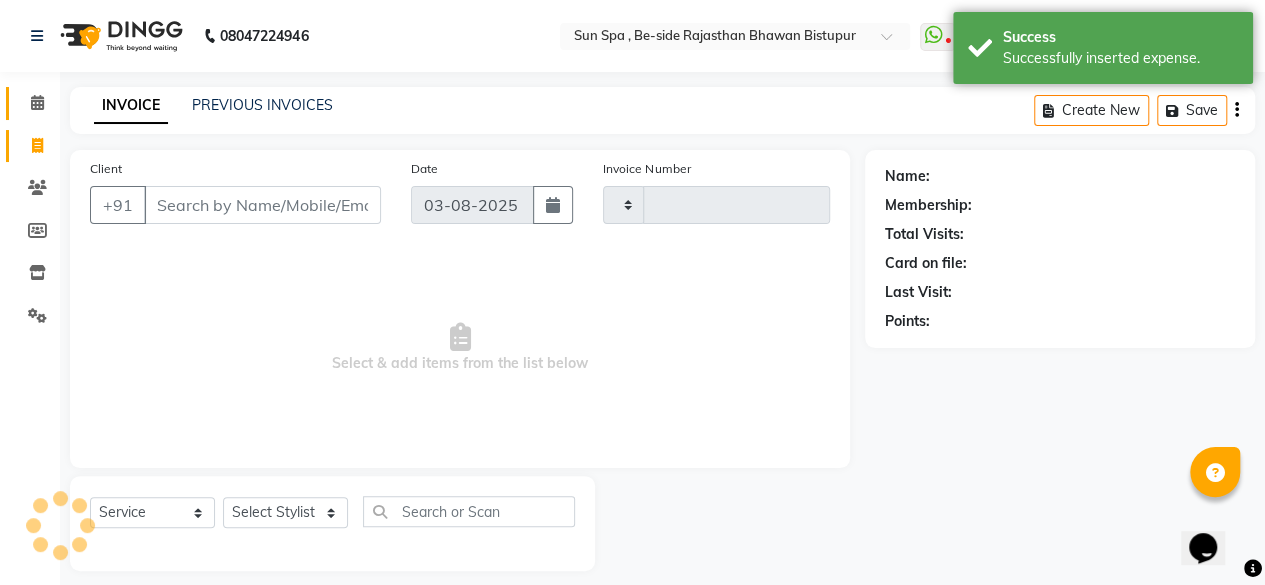 type on "0934" 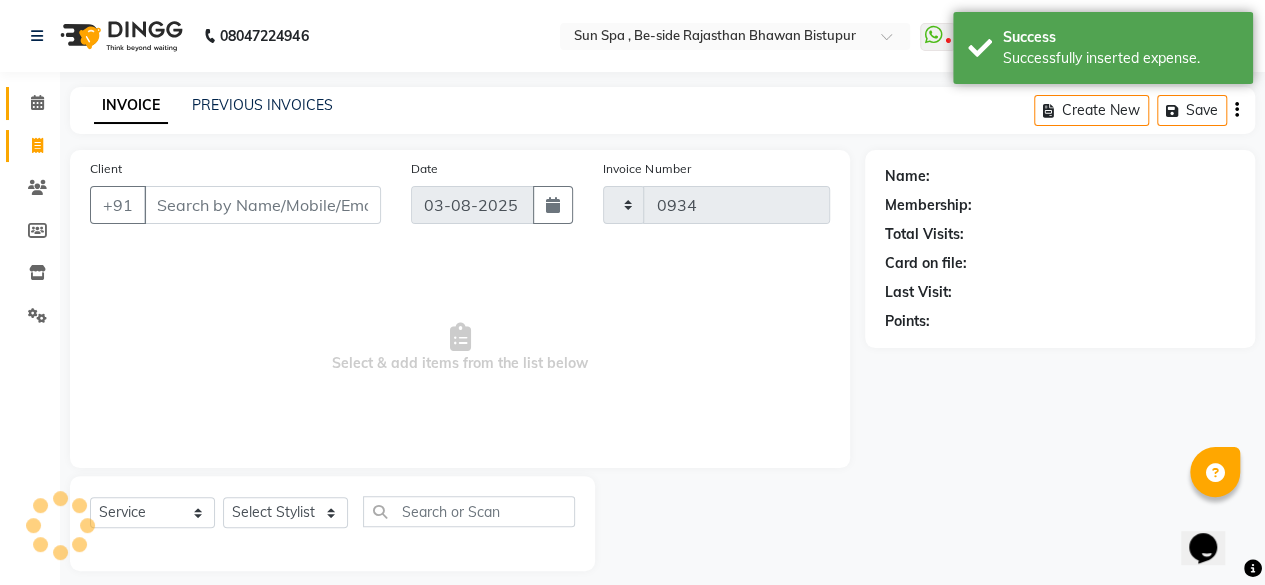 select on "5782" 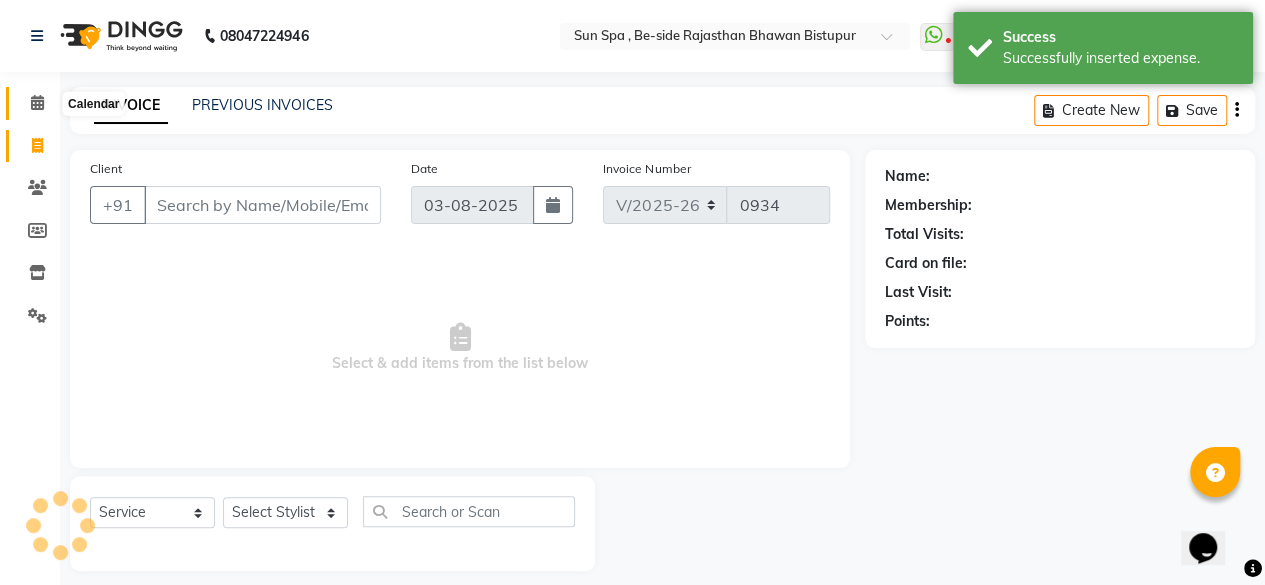 click 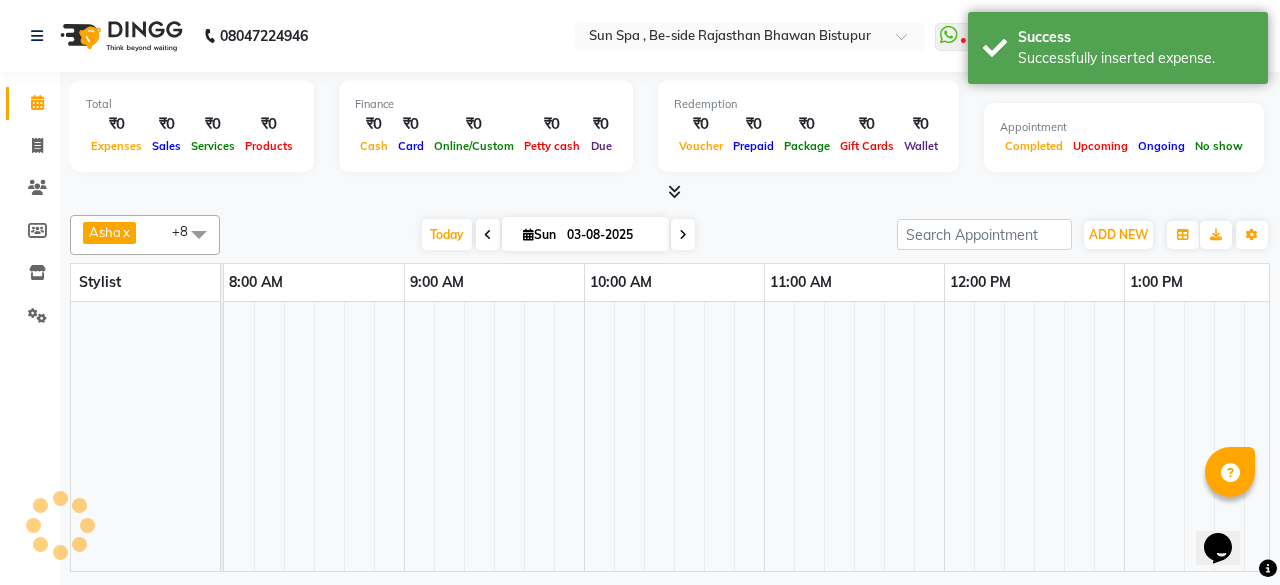 scroll, scrollTop: 0, scrollLeft: 0, axis: both 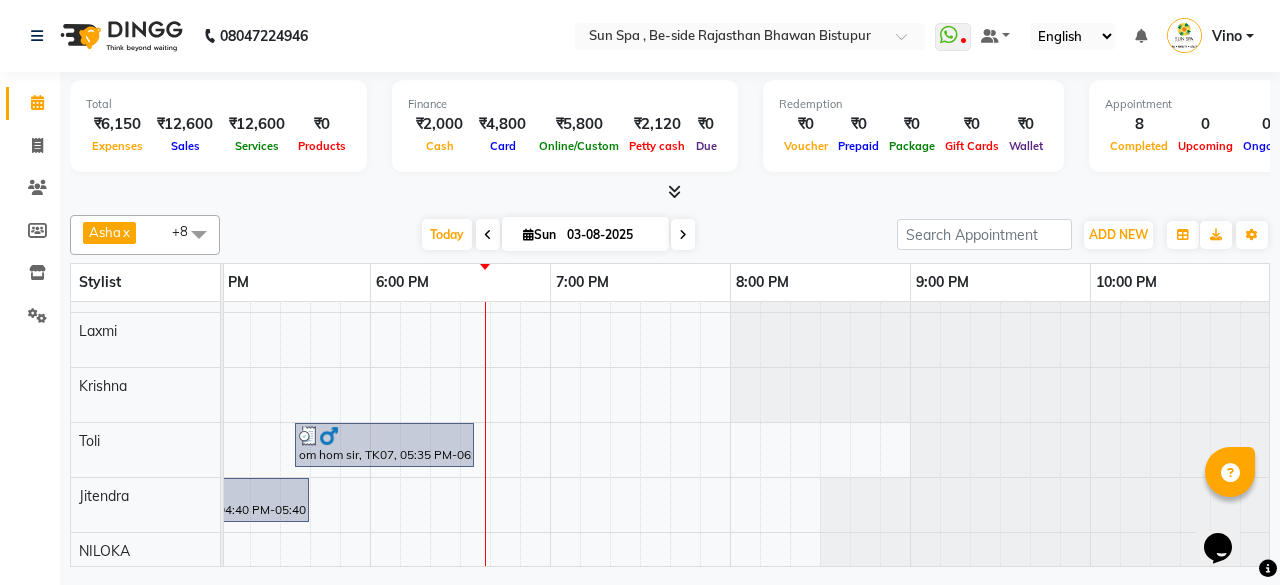 click at bounding box center [674, 191] 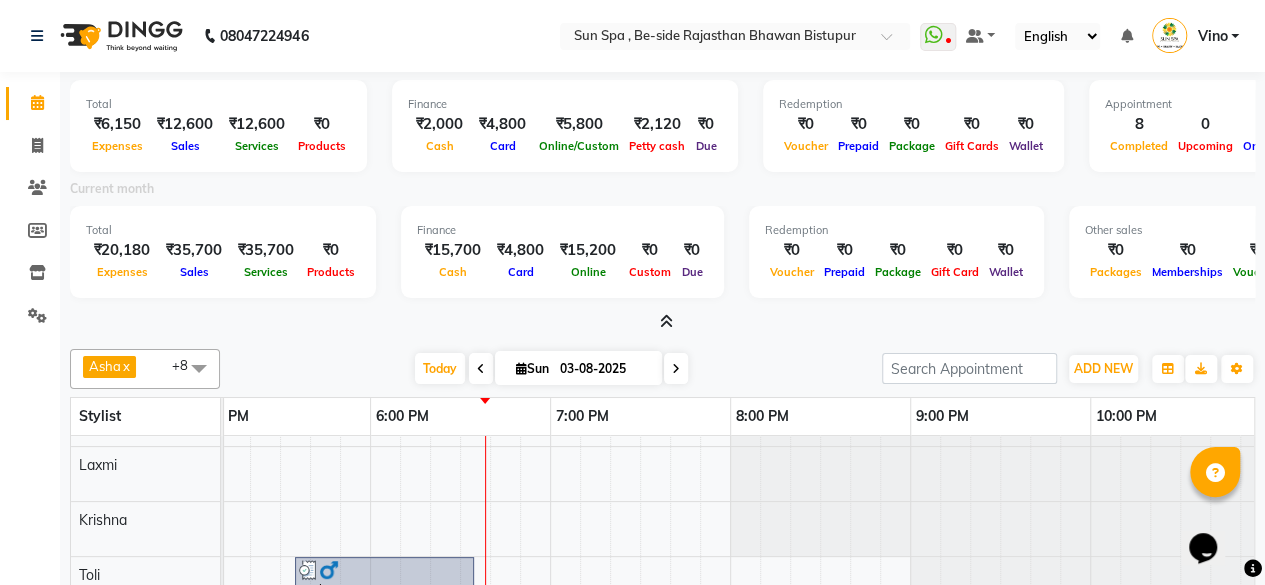 click at bounding box center [666, 321] 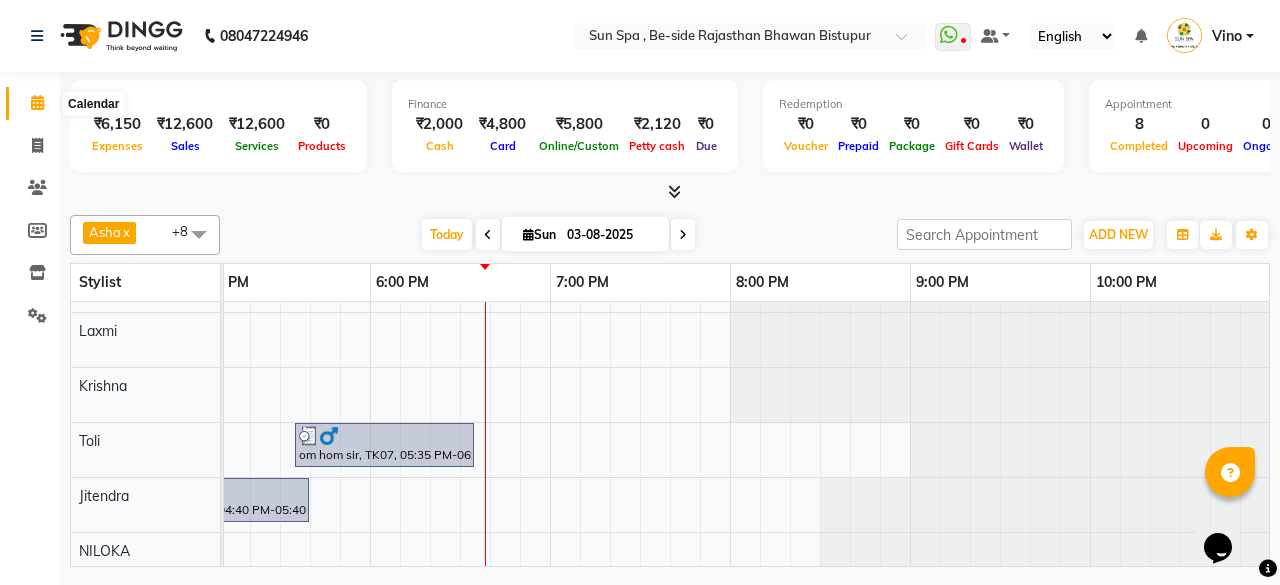 click 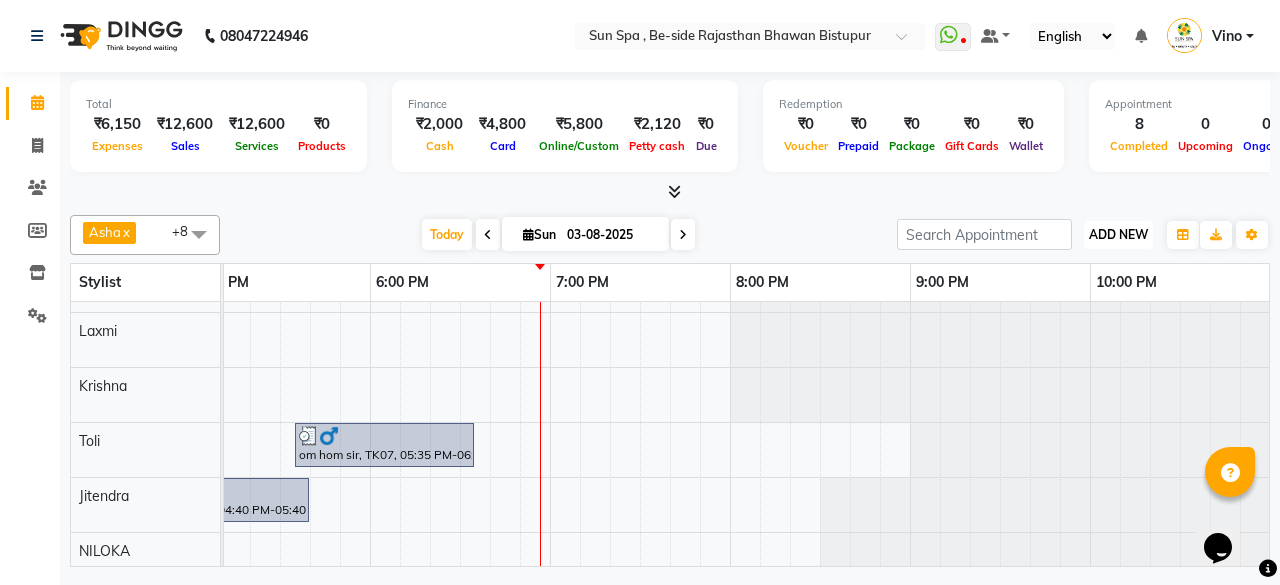 click on "ADD NEW Toggle Dropdown" at bounding box center [1118, 235] 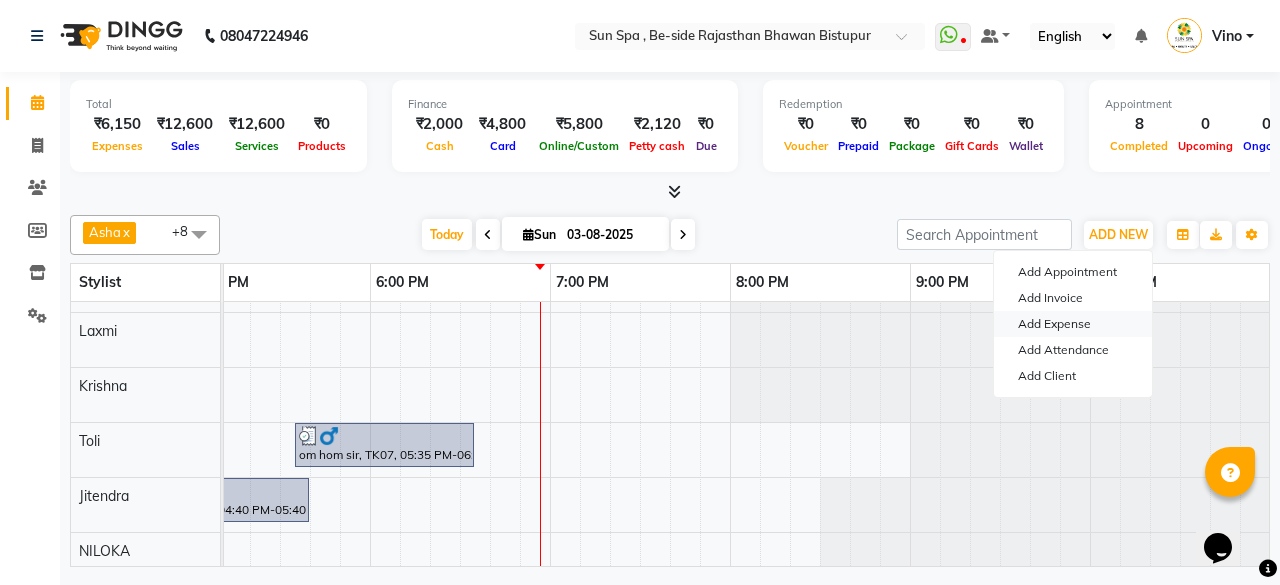 click on "Add Expense" at bounding box center (1073, 324) 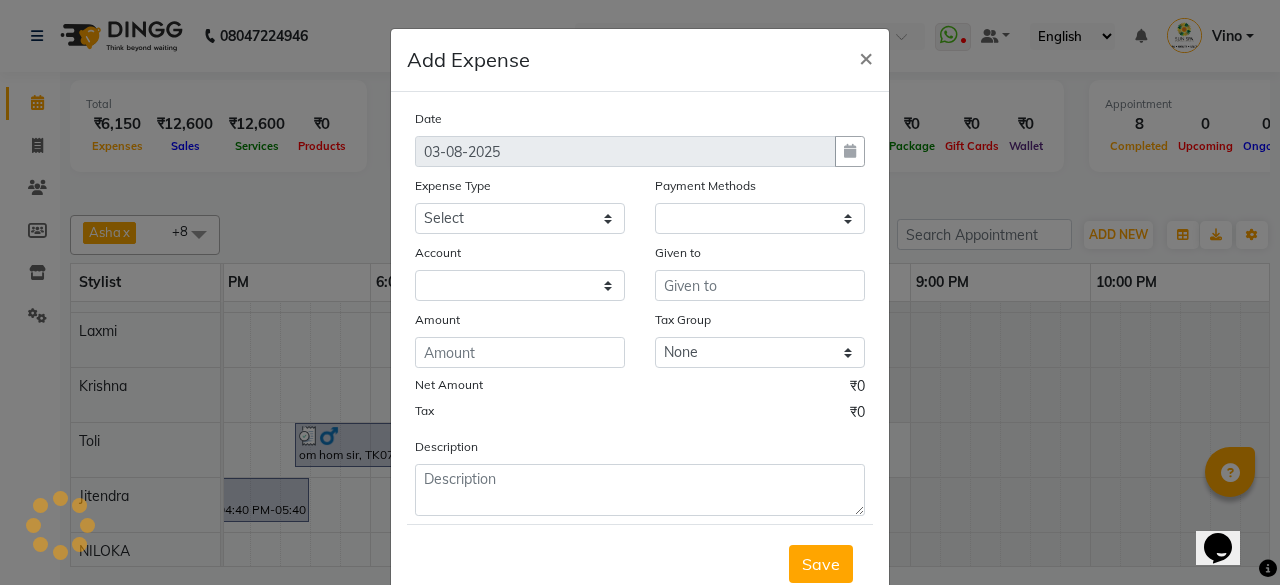 select on "1" 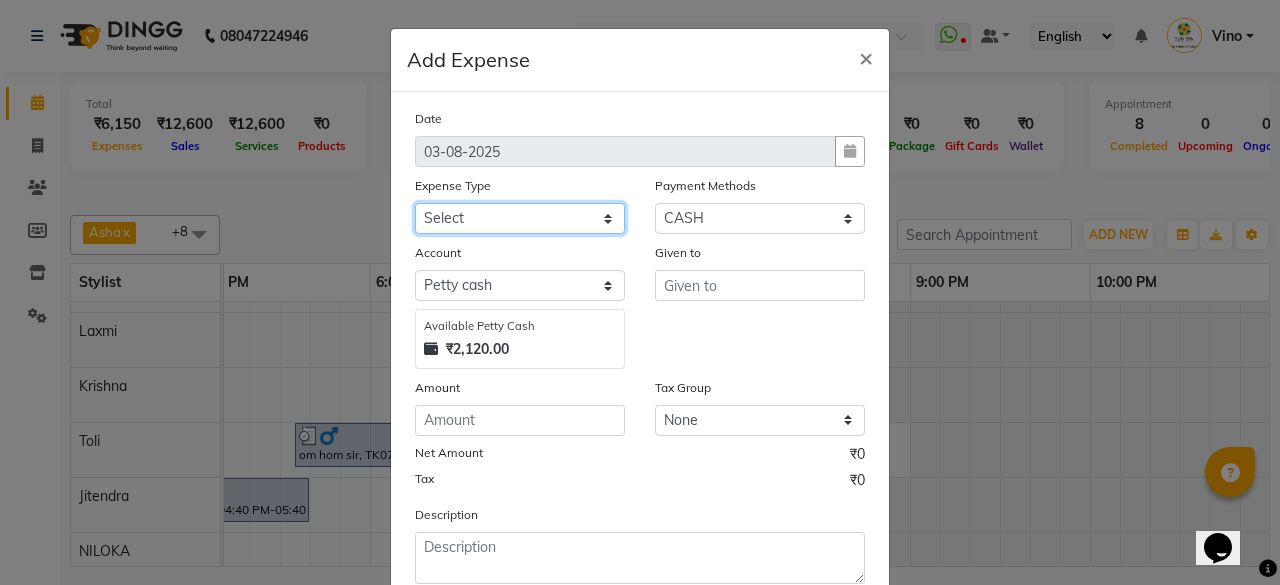 click on "Select Advance Salary Bank charges Car maintenance Cash transfer to bank Cash transfer to hub Client Snacks Events Expance Fuel Incentive JUSTDAIL Loan Repayment Maintenance Marketing Miscellaneous [NAME] Other Pantry Product Room Rent staff Salary Shop Rent Staff Snacks Tax Tea & Refreshment Utilities" 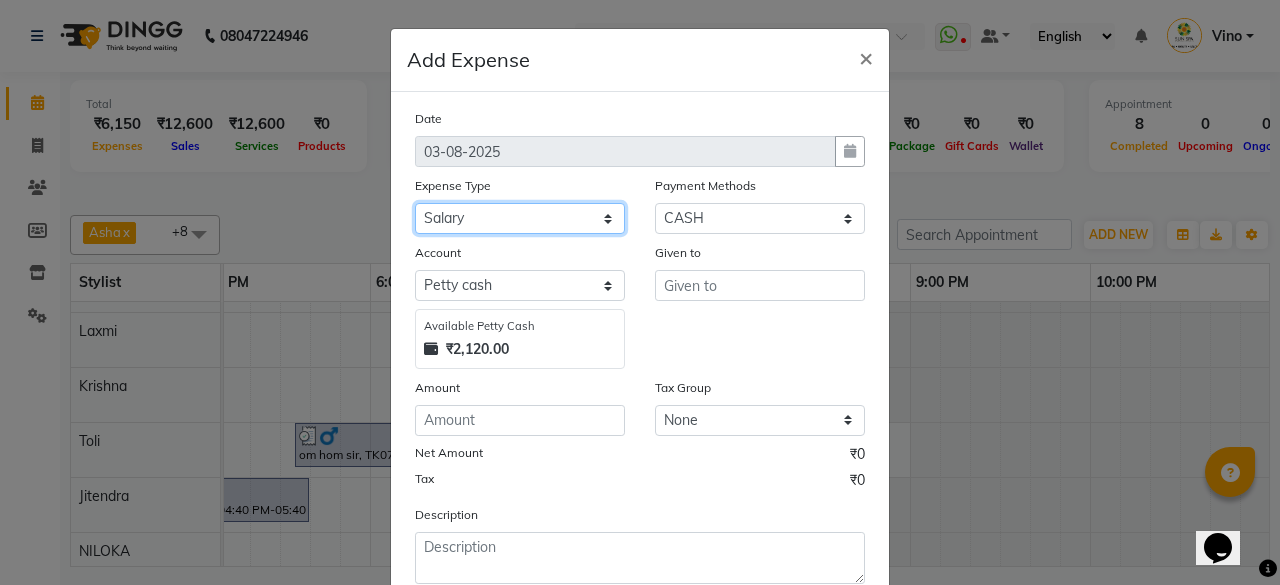 click on "Select Advance Salary Bank charges Car maintenance Cash transfer to bank Cash transfer to hub Client Snacks Events Expance Fuel Incentive JUSTDAIL Loan Repayment Maintenance Marketing Miscellaneous [NAME] Other Pantry Product Room Rent staff Salary Shop Rent Staff Snacks Tax Tea & Refreshment Utilities" 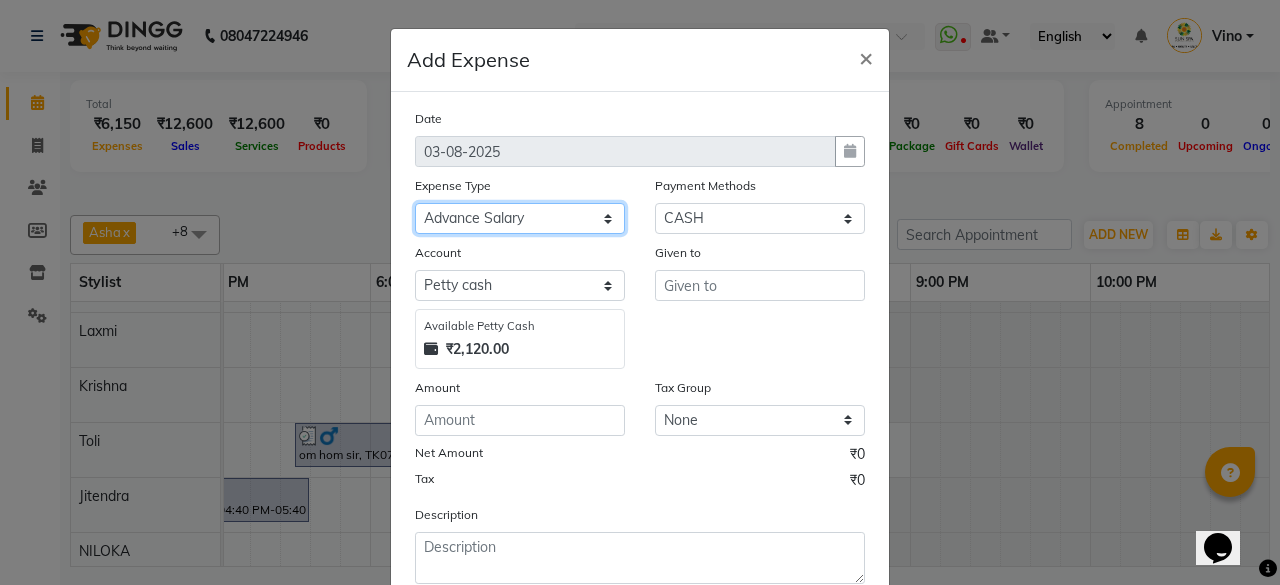 click on "Select Advance Salary Bank charges Car maintenance Cash transfer to bank Cash transfer to hub Client Snacks Events Expance Fuel Incentive JUSTDAIL Loan Repayment Maintenance Marketing Miscellaneous [NAME] Other Pantry Product Room Rent staff Salary Shop Rent Staff Snacks Tax Tea & Refreshment Utilities" 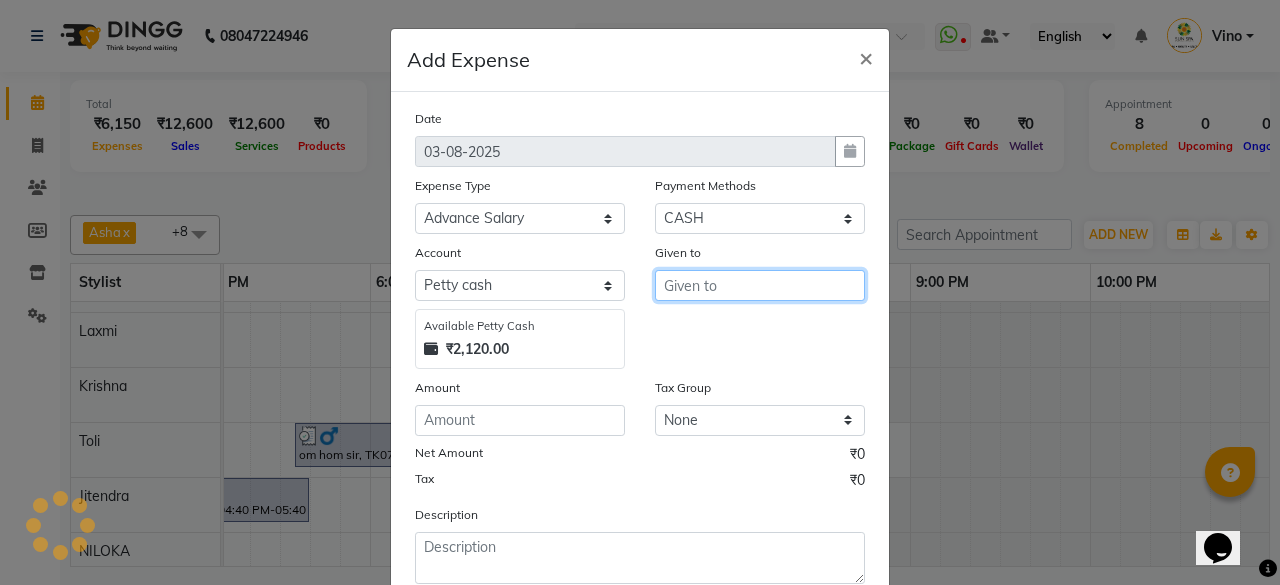 click at bounding box center [760, 285] 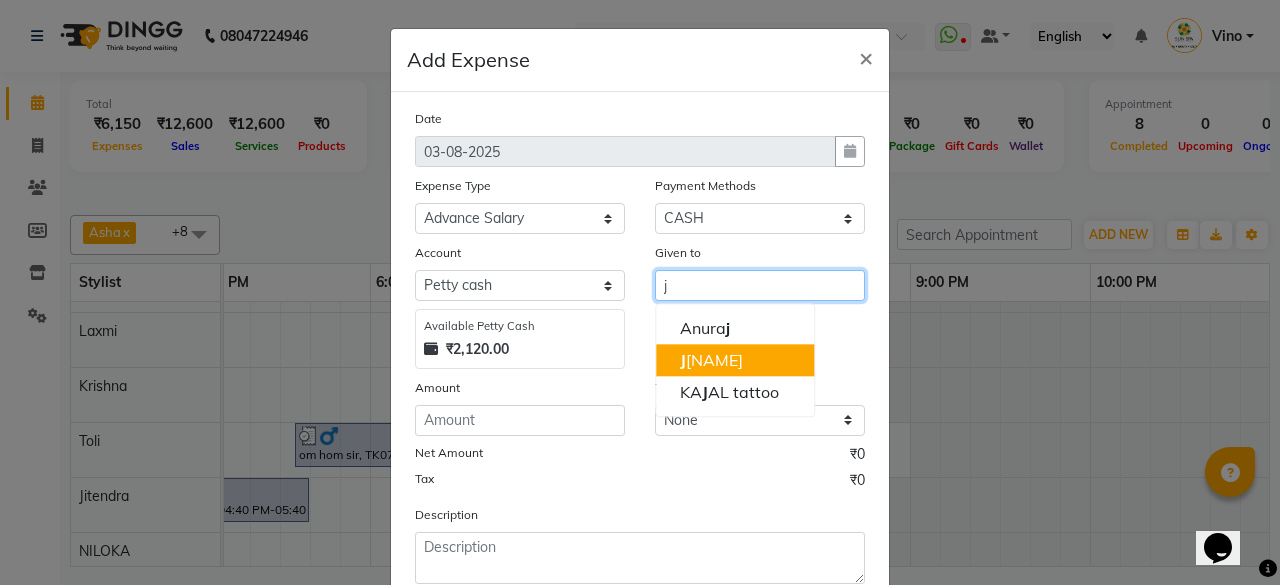 click on "J [NAME]" at bounding box center (711, 360) 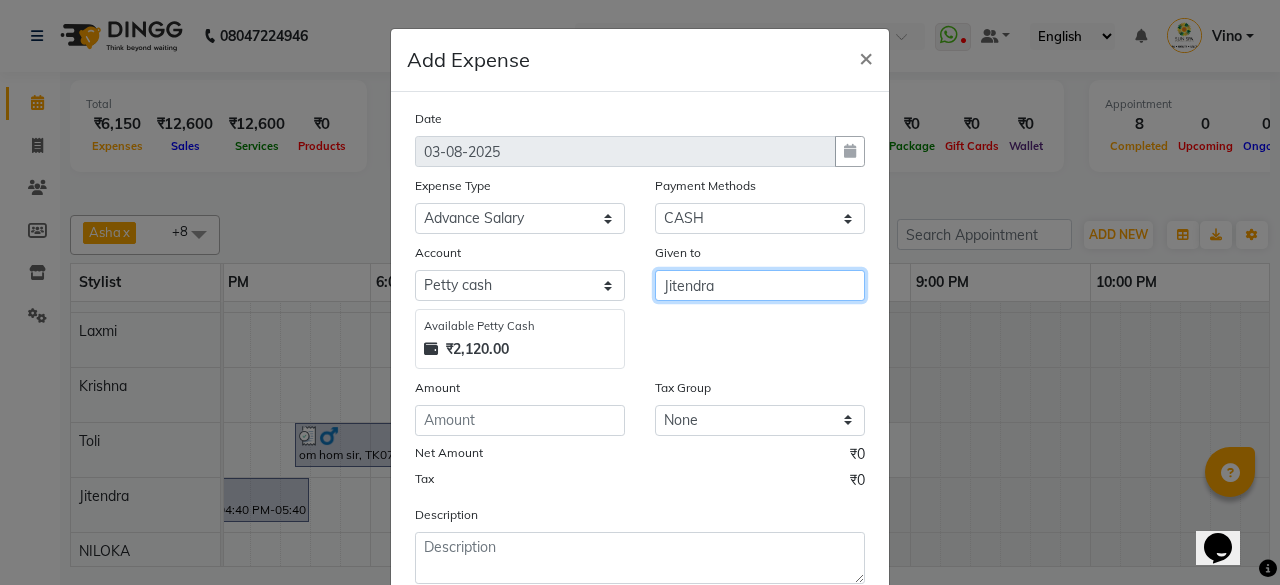 type on "Jitendra" 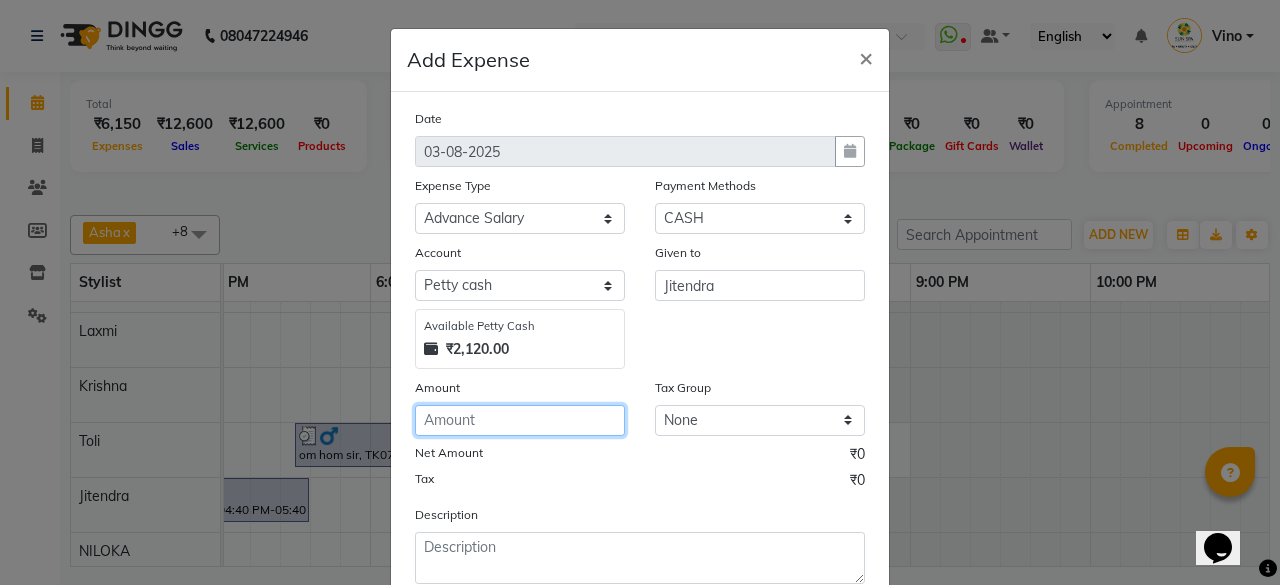 click 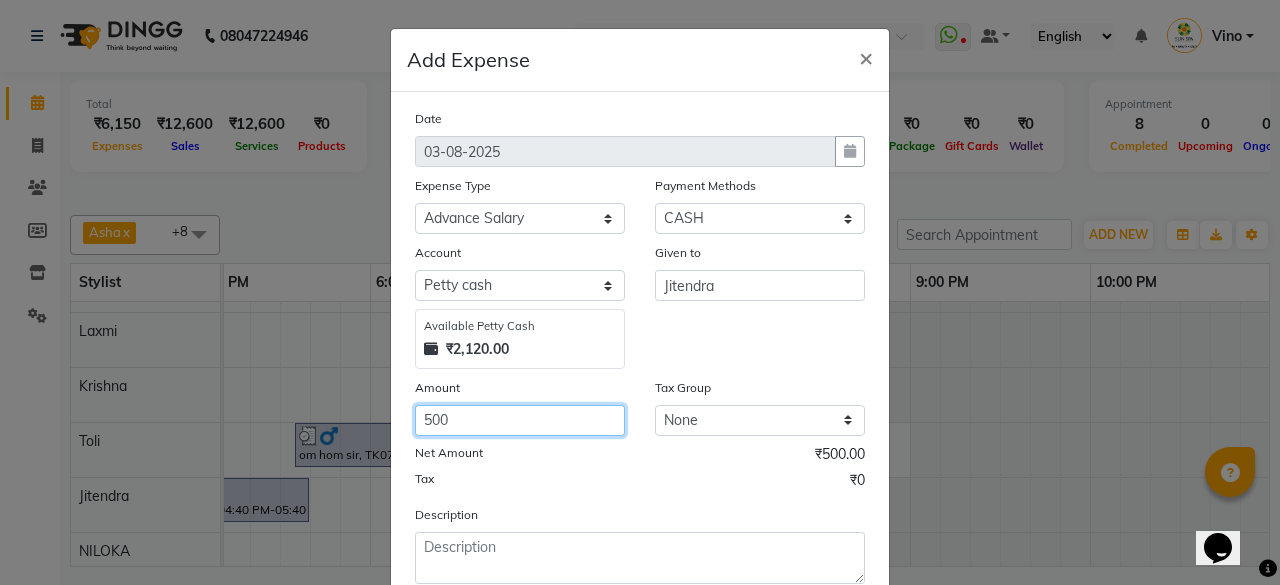 scroll, scrollTop: 100, scrollLeft: 0, axis: vertical 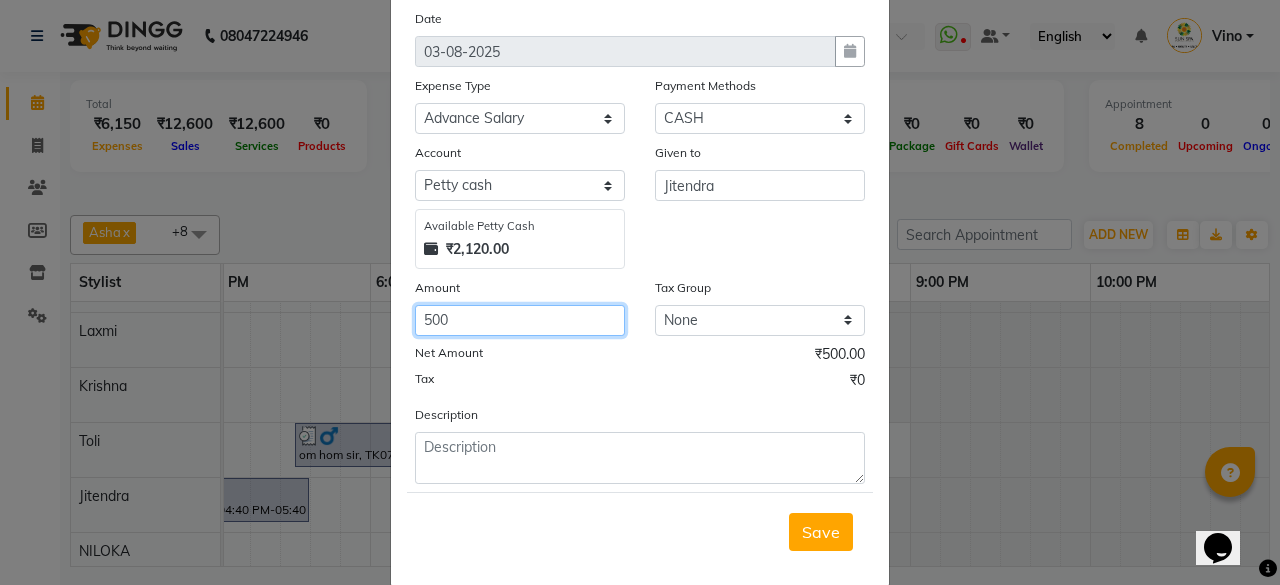 type on "500" 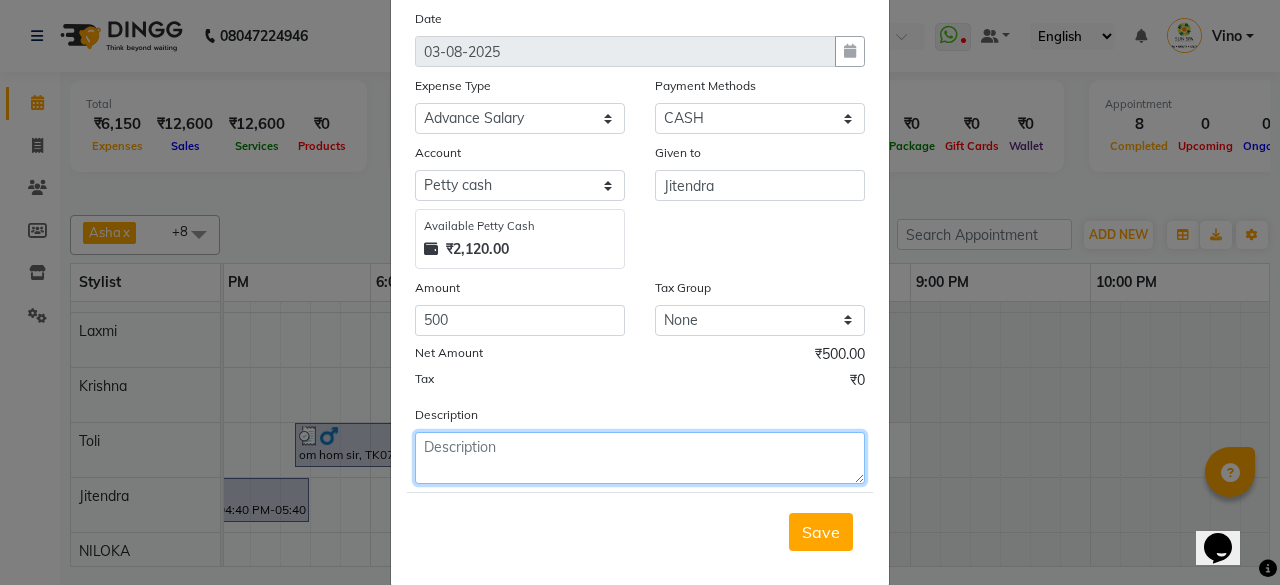 click 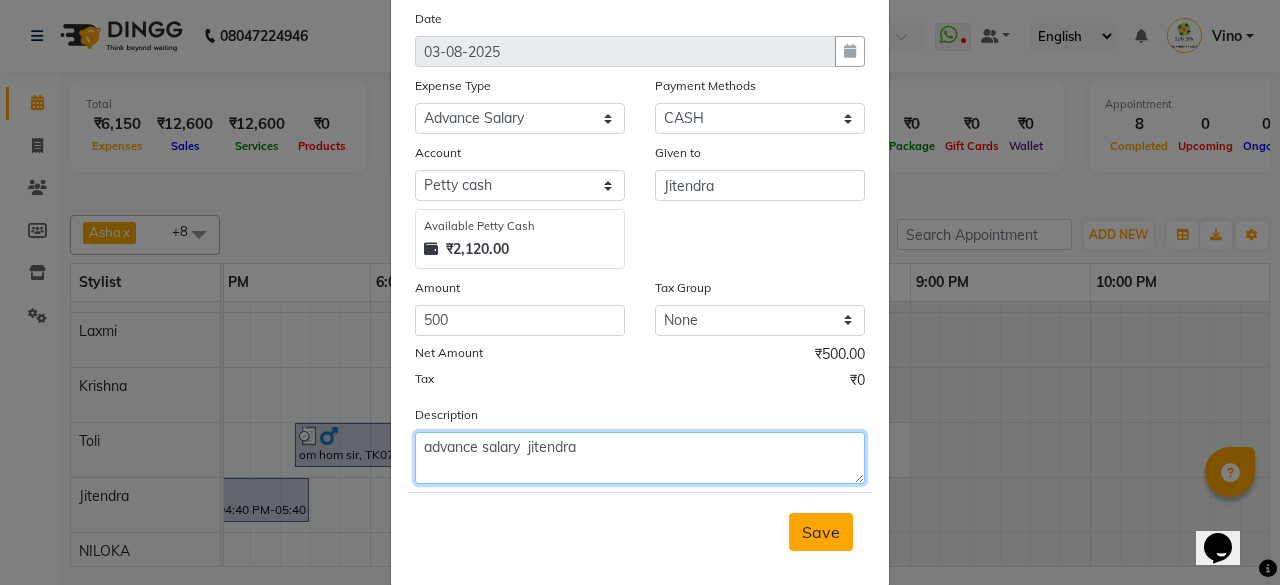 type on "advance salary  jitendra" 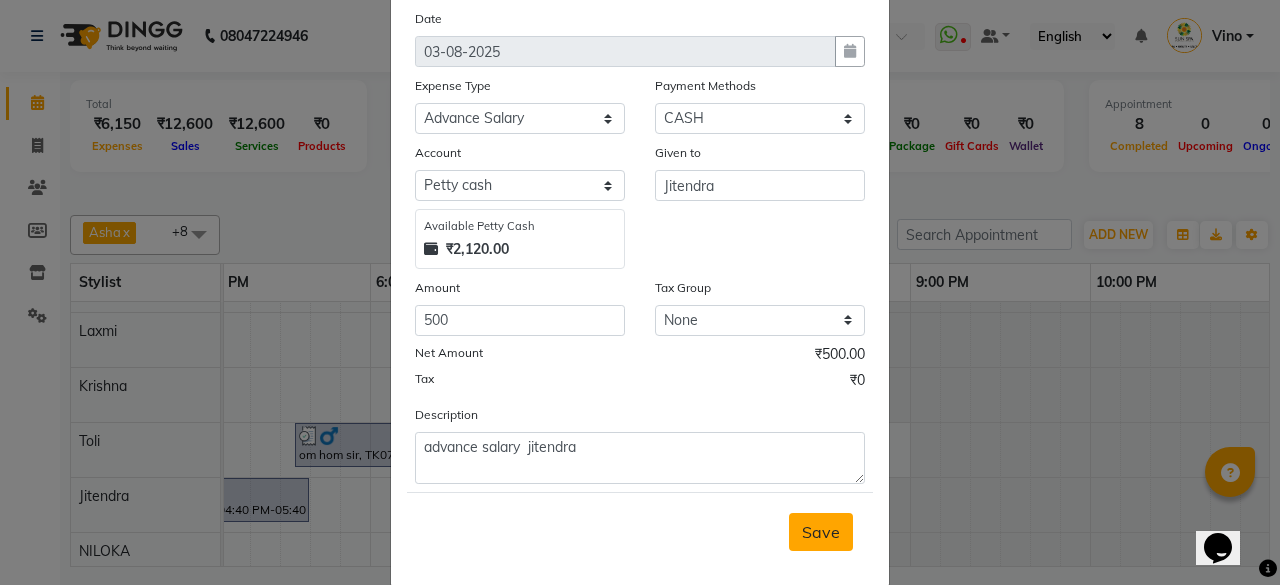 click on "Save" at bounding box center [821, 532] 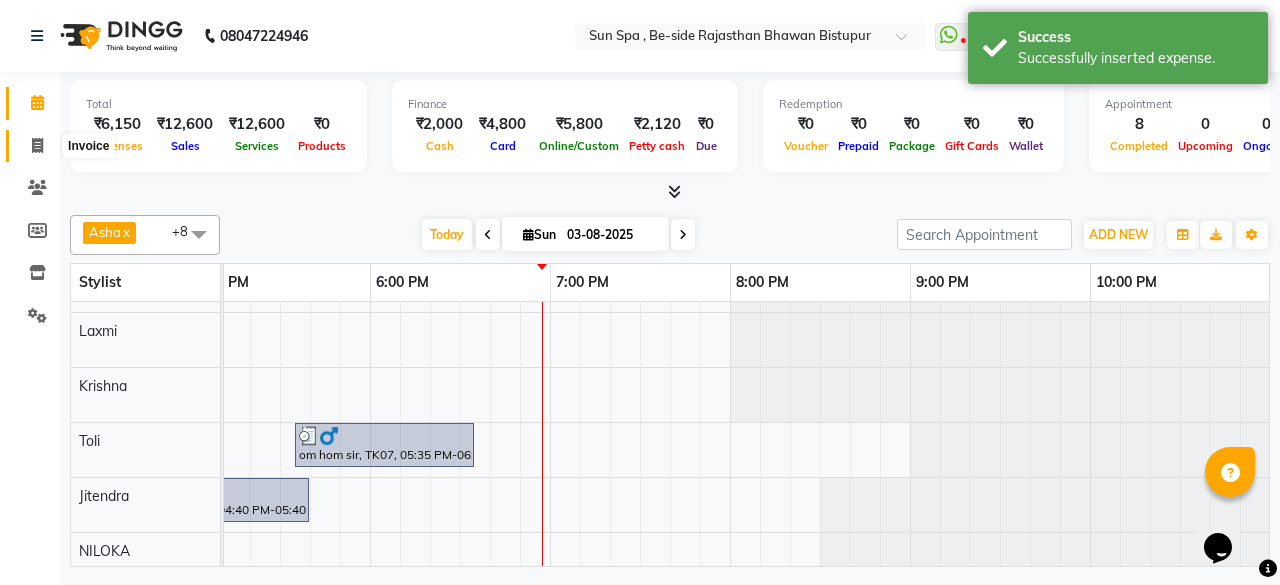 click 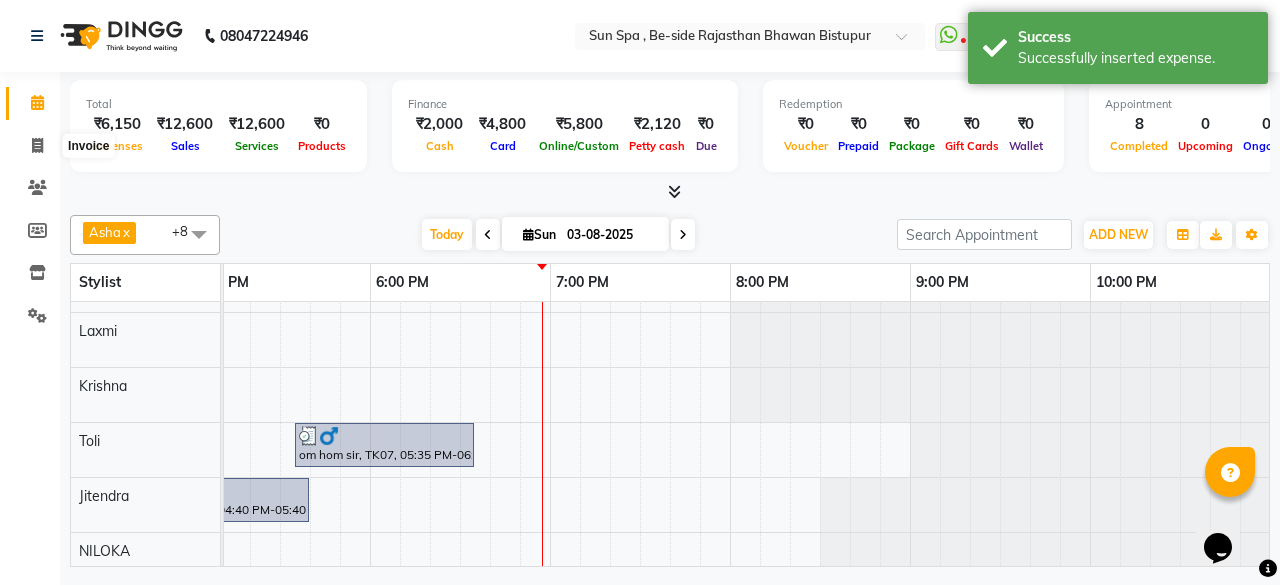select on "service" 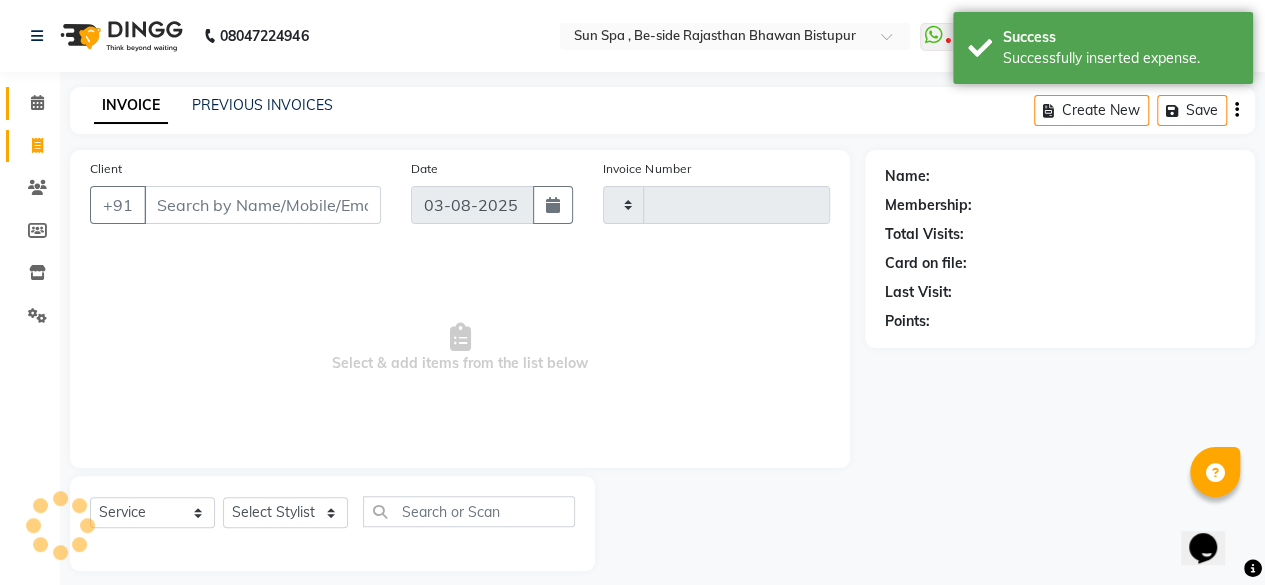 type on "0934" 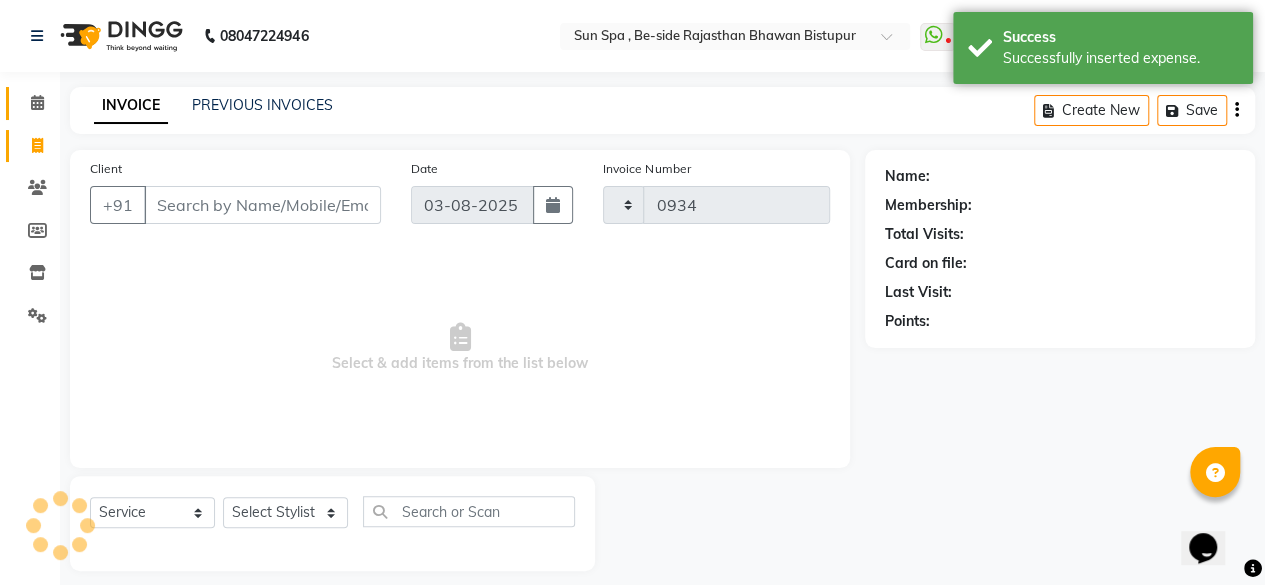 select on "5782" 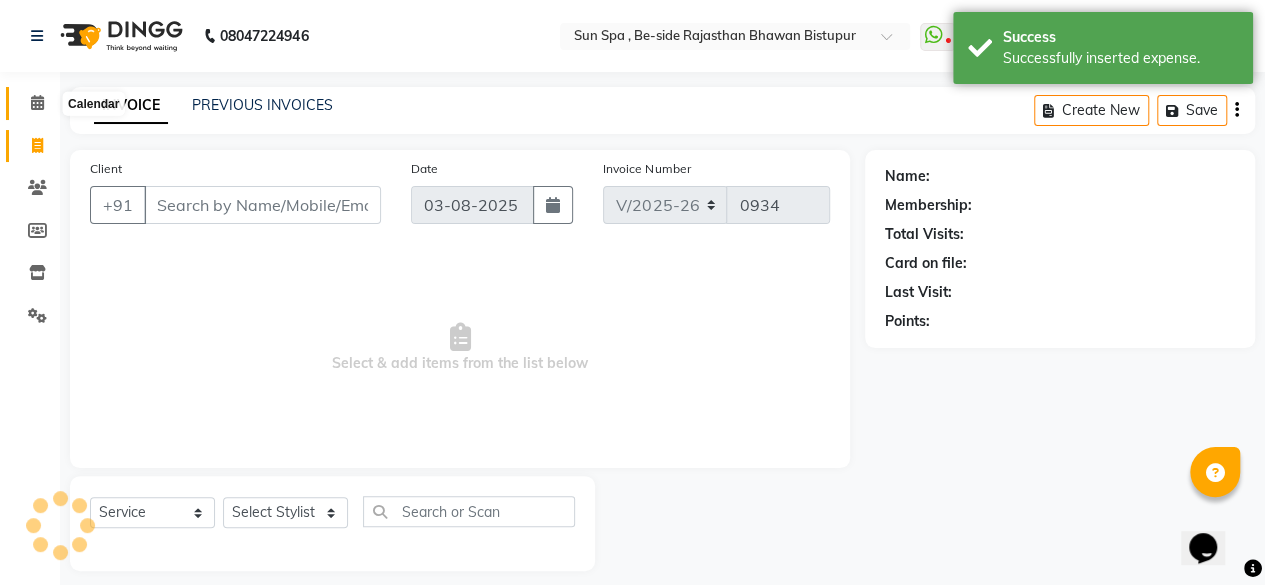 click 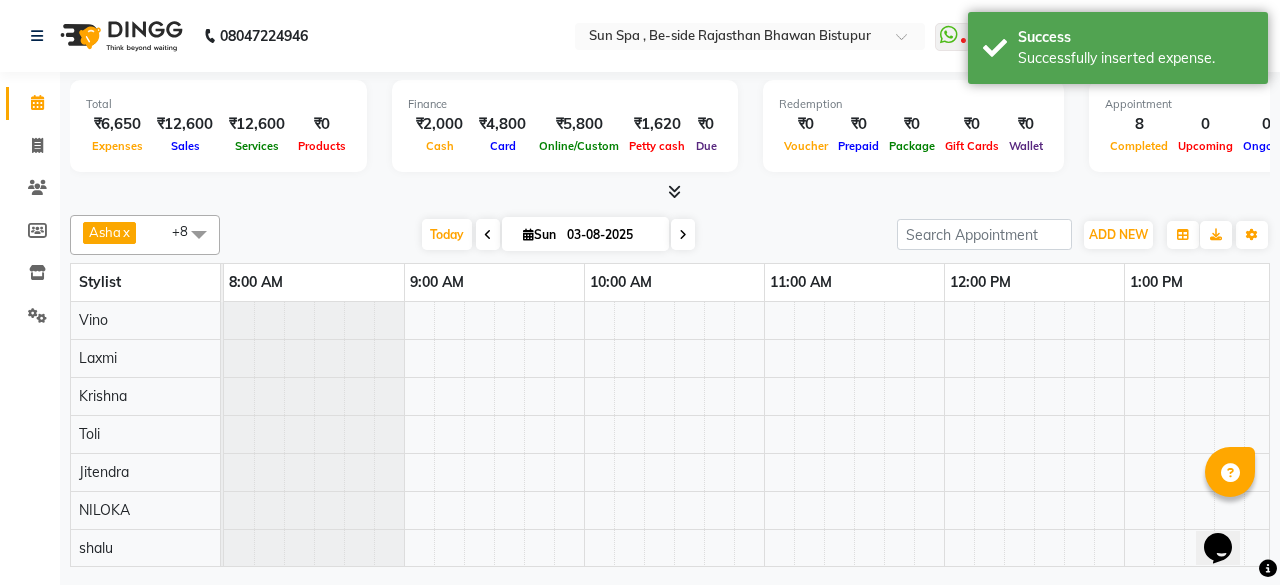 scroll, scrollTop: 0, scrollLeft: 0, axis: both 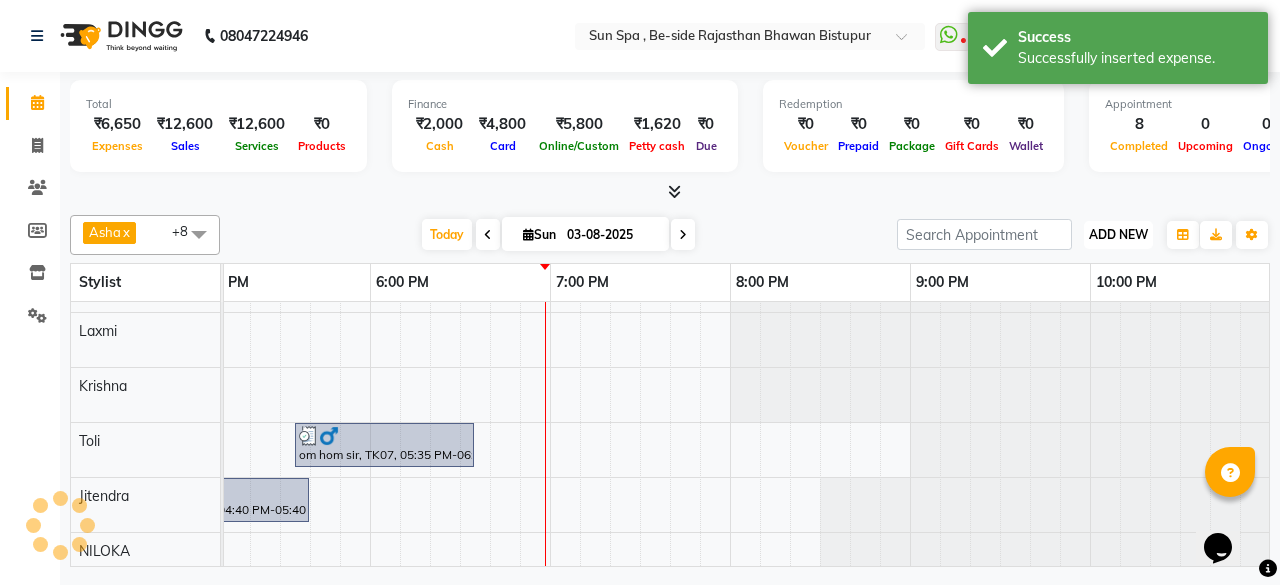click on "ADD NEW" at bounding box center [1118, 234] 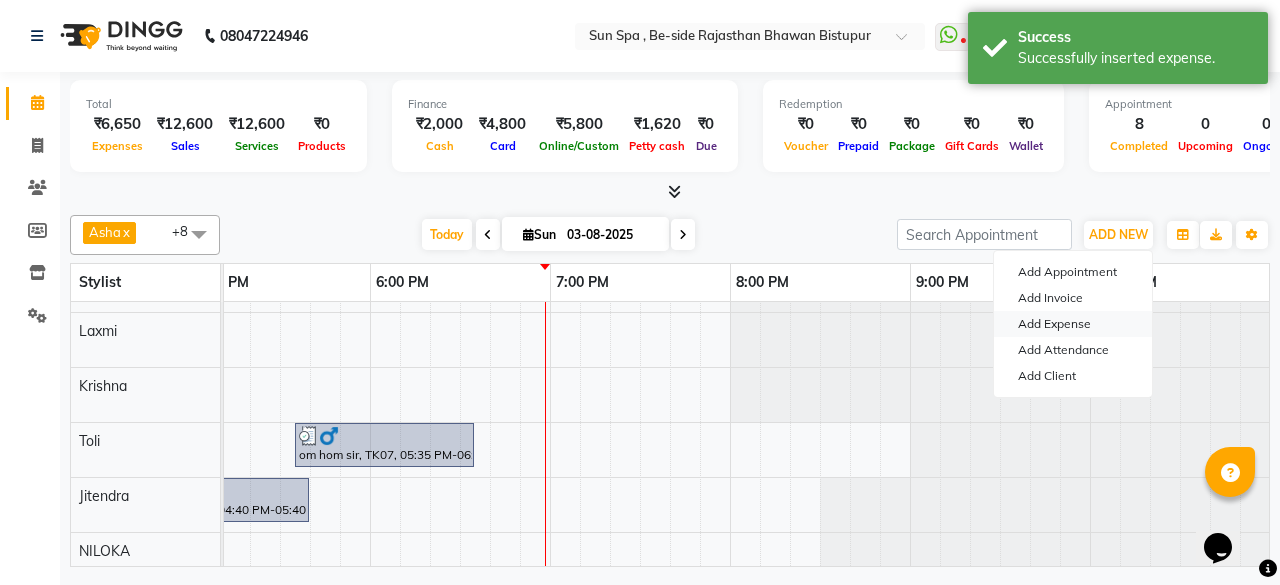 click on "Add Expense" at bounding box center [1073, 324] 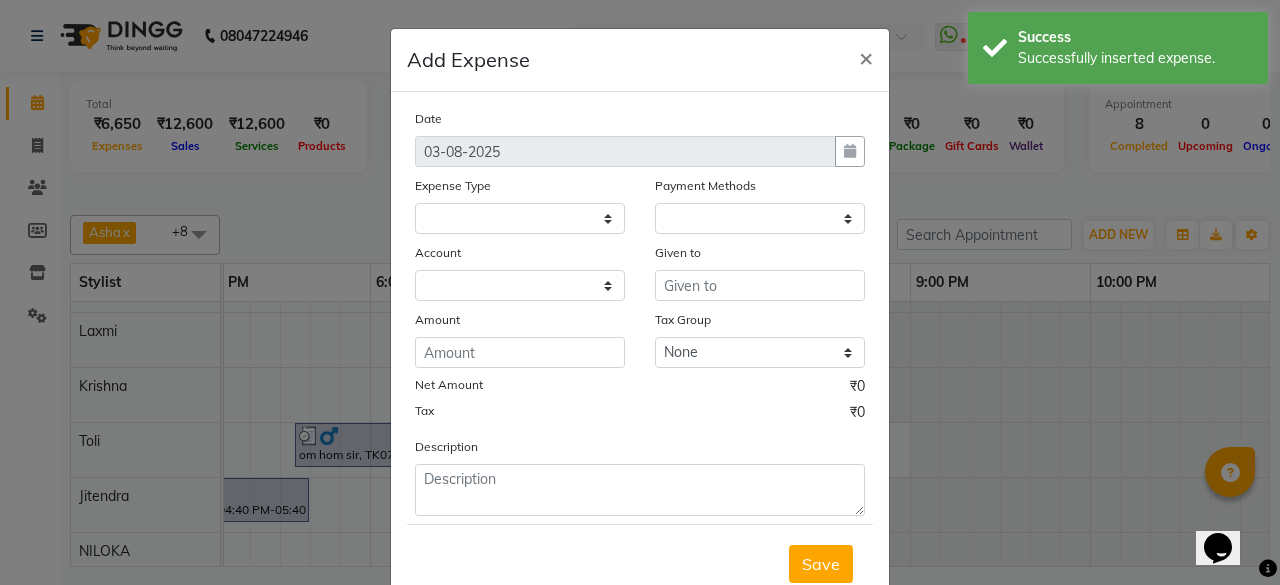 select on "1" 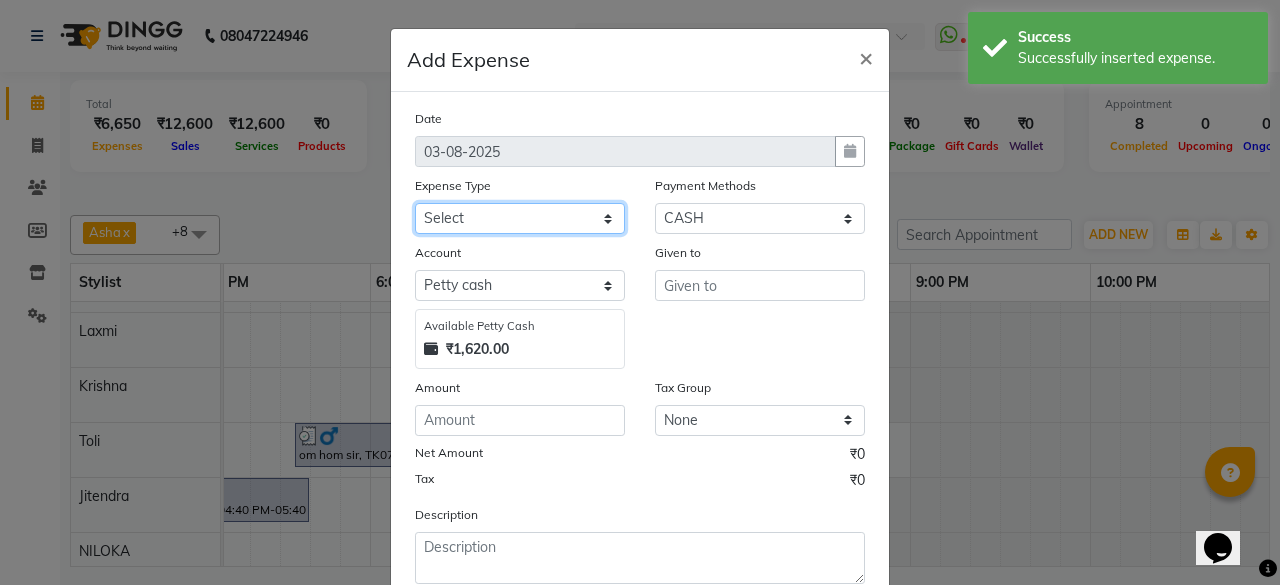 click on "Select Advance Salary Bank charges Car maintenance Cash transfer to bank Cash transfer to hub Client Snacks Events Expance Fuel Incentive JUSTDAIL Loan Repayment Maintenance Marketing Miscellaneous [NAME] Other Pantry Product Room Rent staff Salary Shop Rent Staff Snacks Tax Tea & Refreshment Utilities" 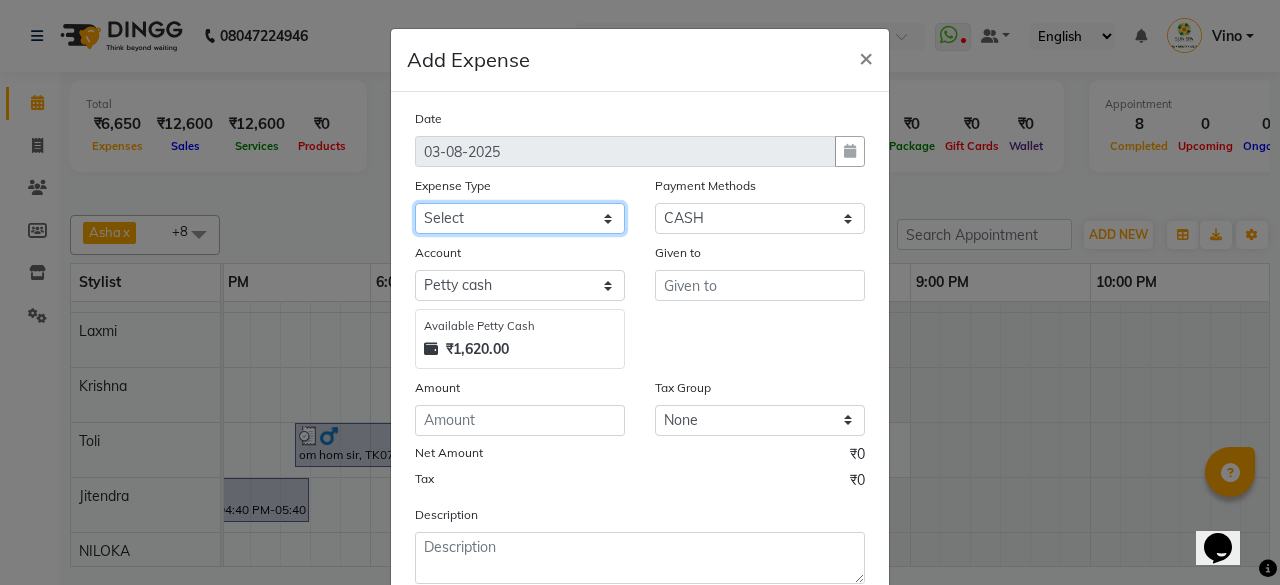 select on "[PHONE]" 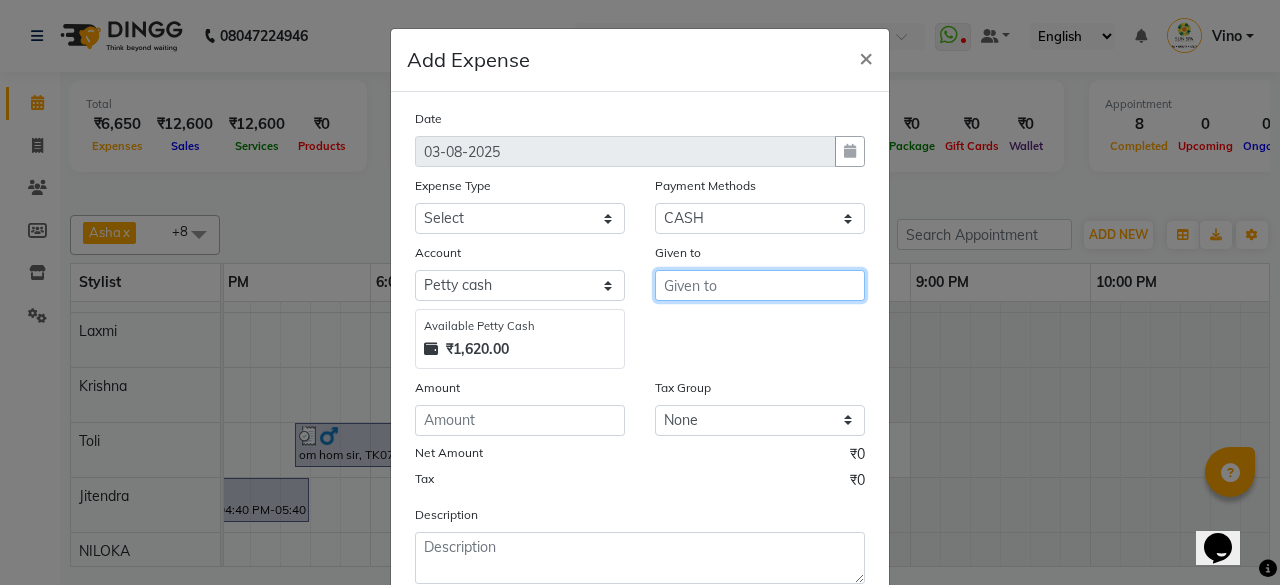 click at bounding box center (760, 285) 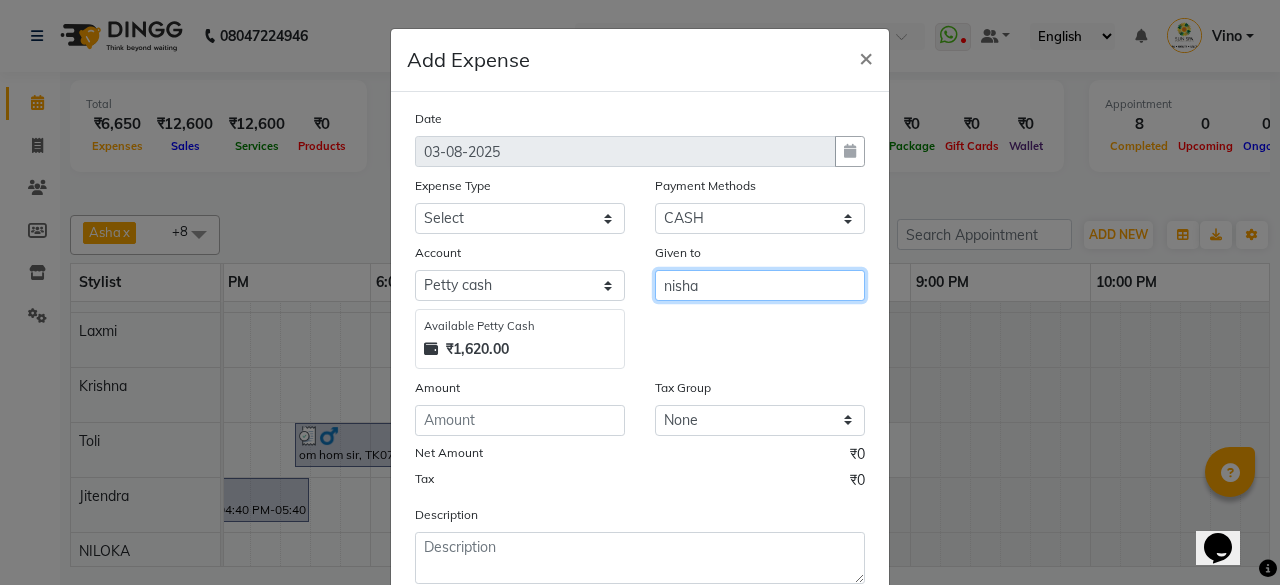 type on "nisha" 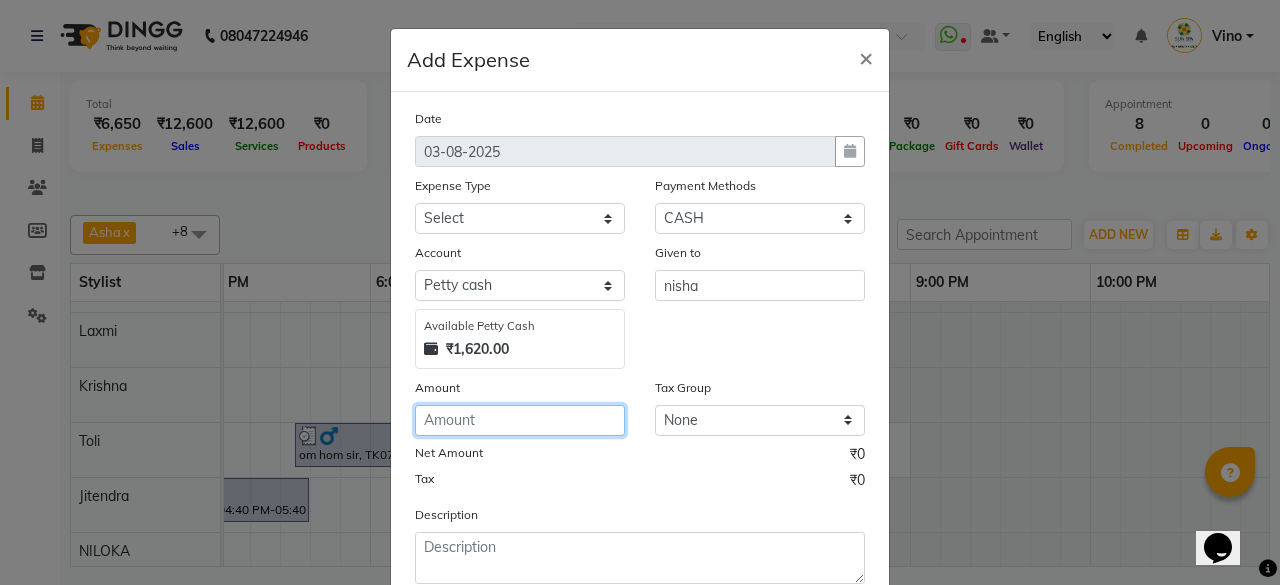 click 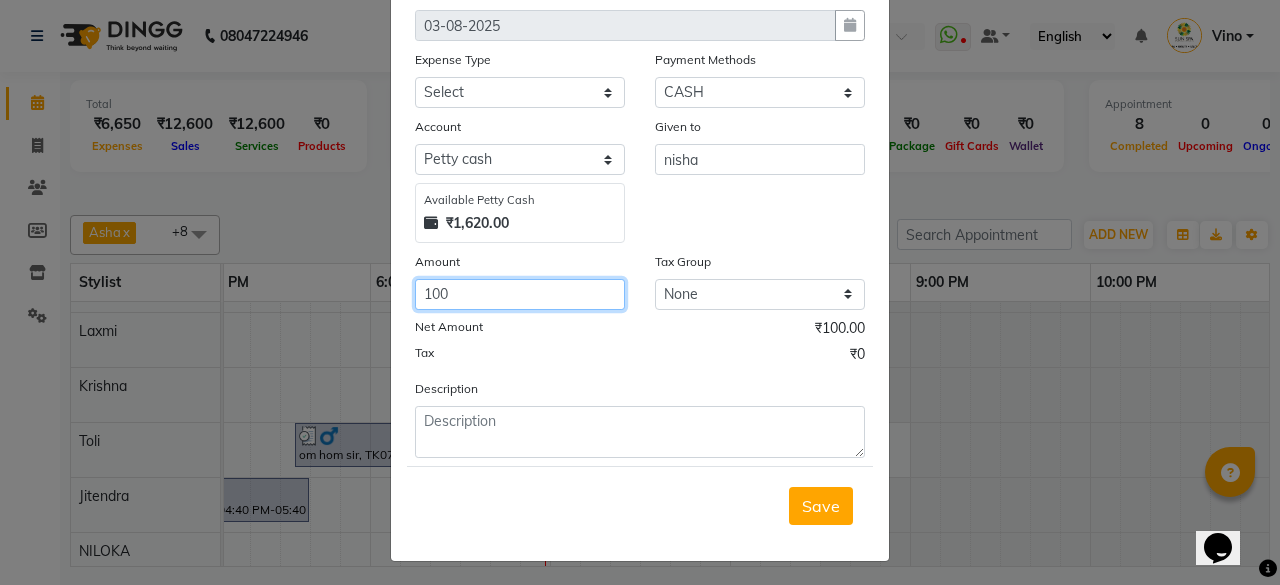 scroll, scrollTop: 127, scrollLeft: 0, axis: vertical 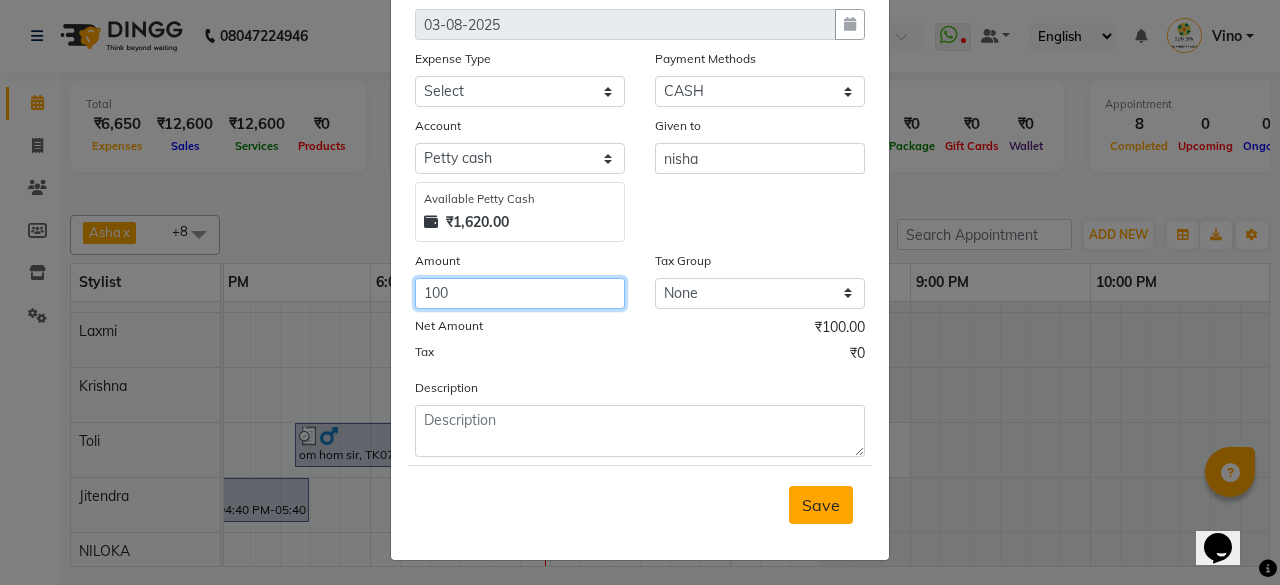 type on "100" 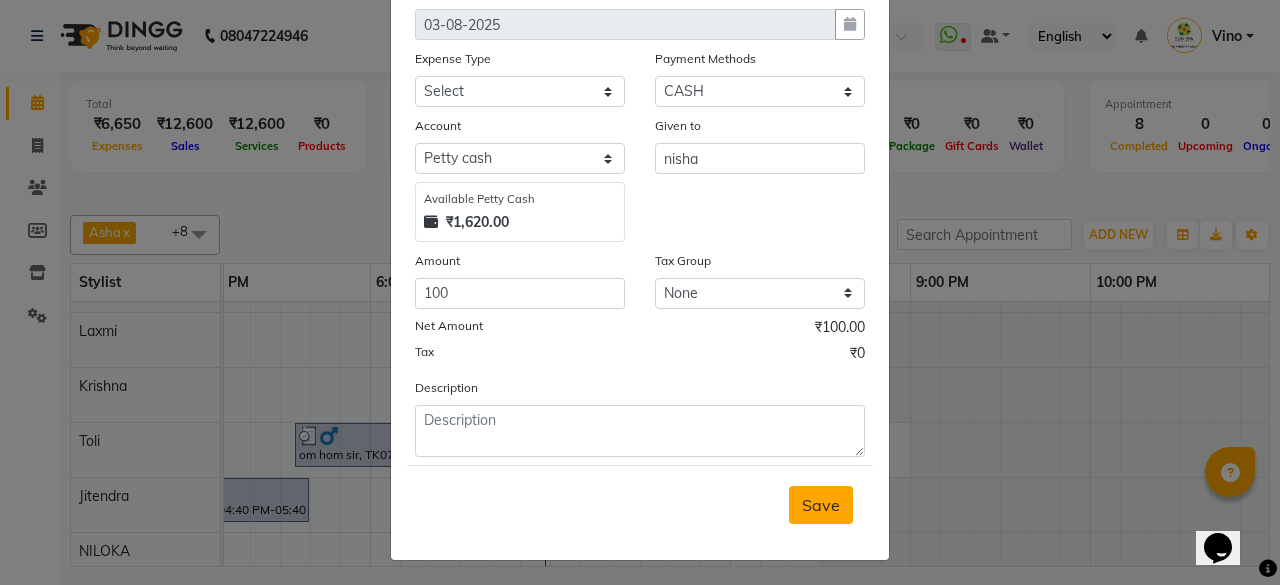 click on "Save" at bounding box center [821, 505] 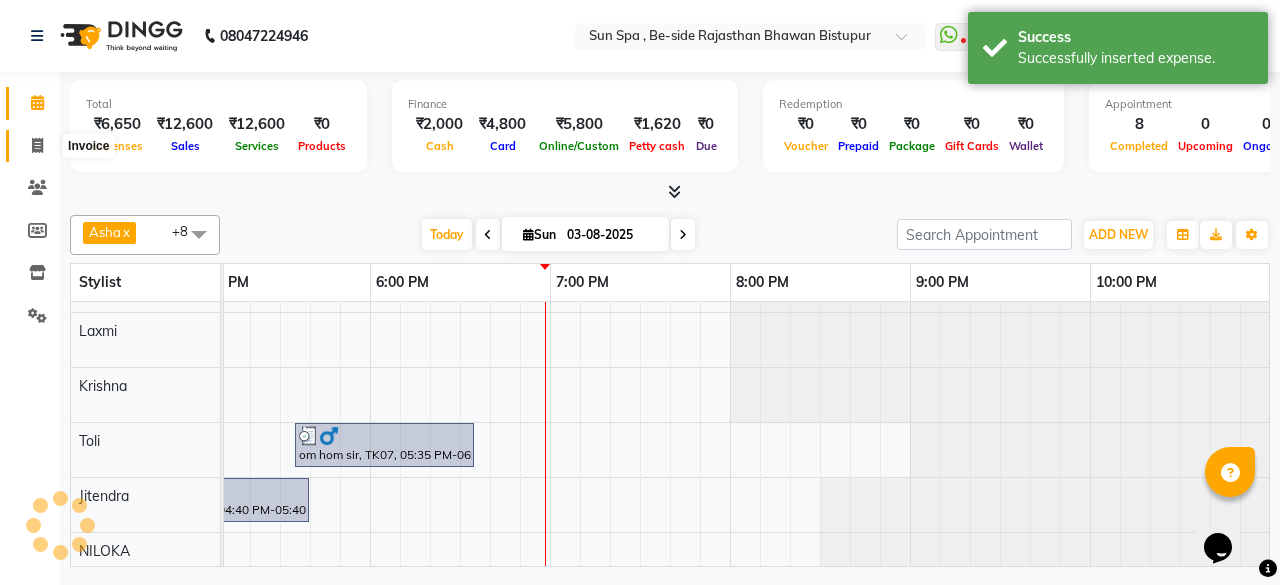 click on "Invoice" 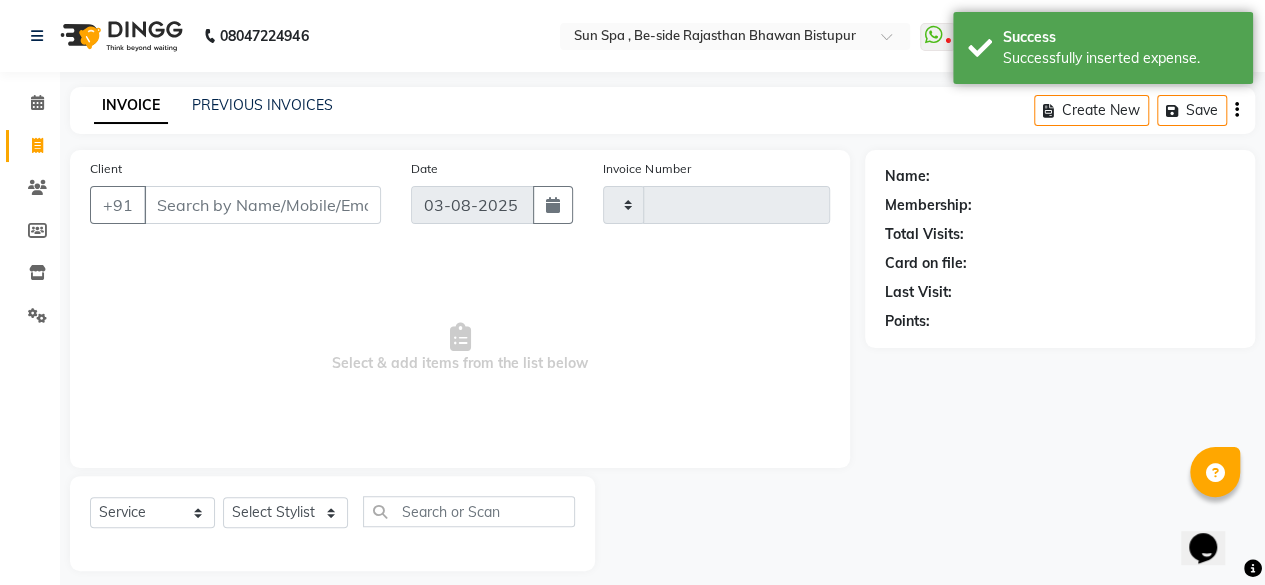 type on "0934" 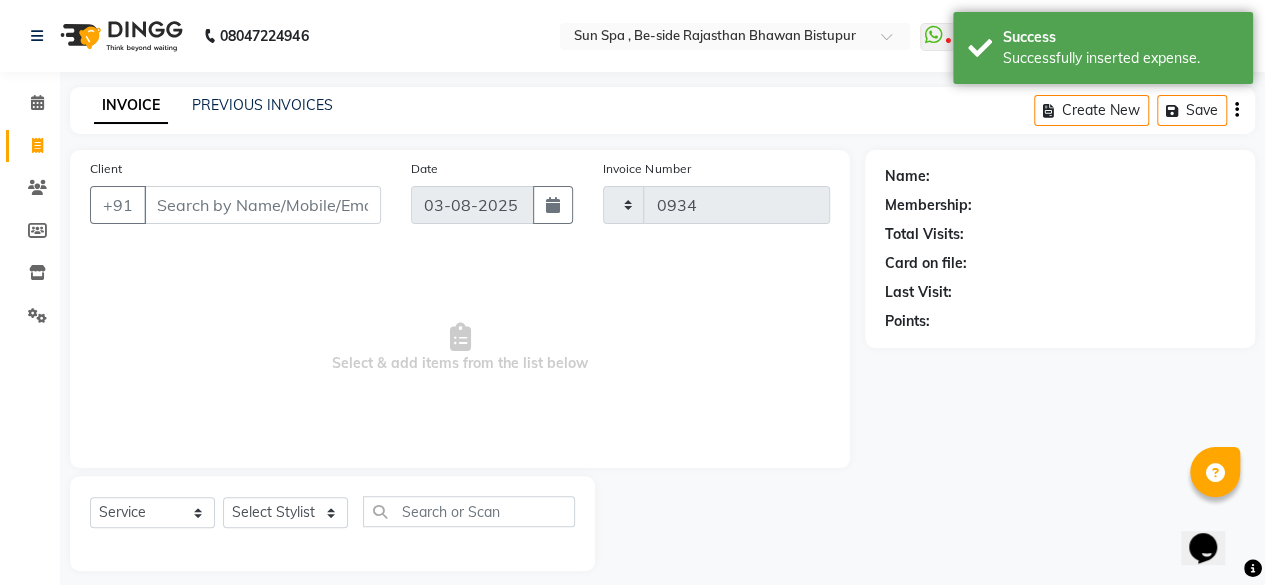 select on "5782" 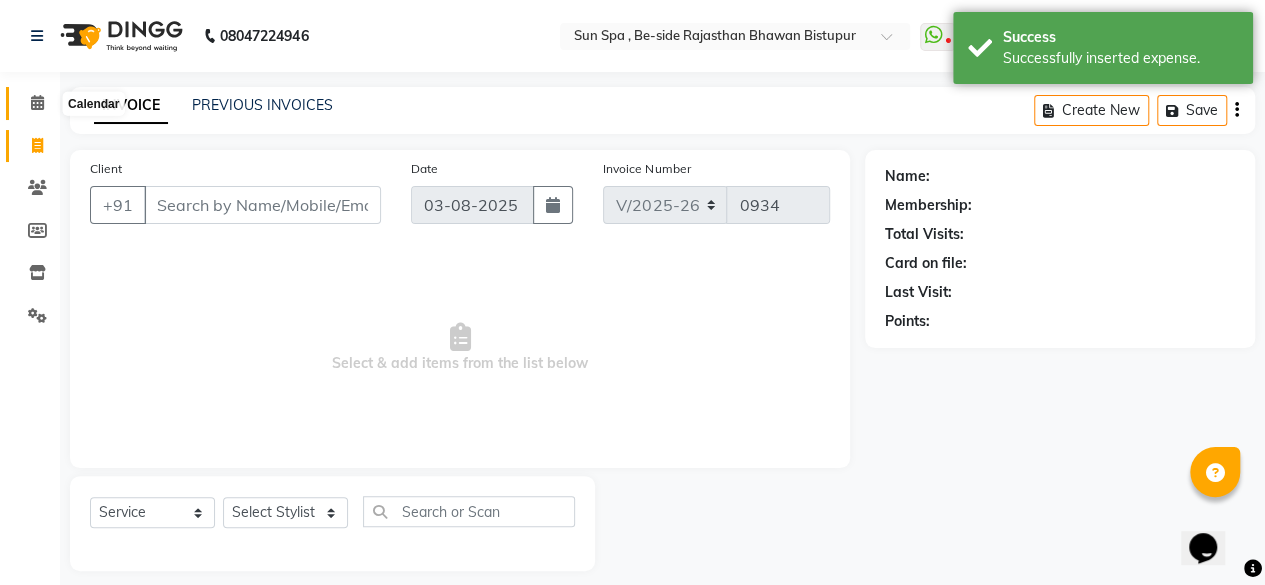 click 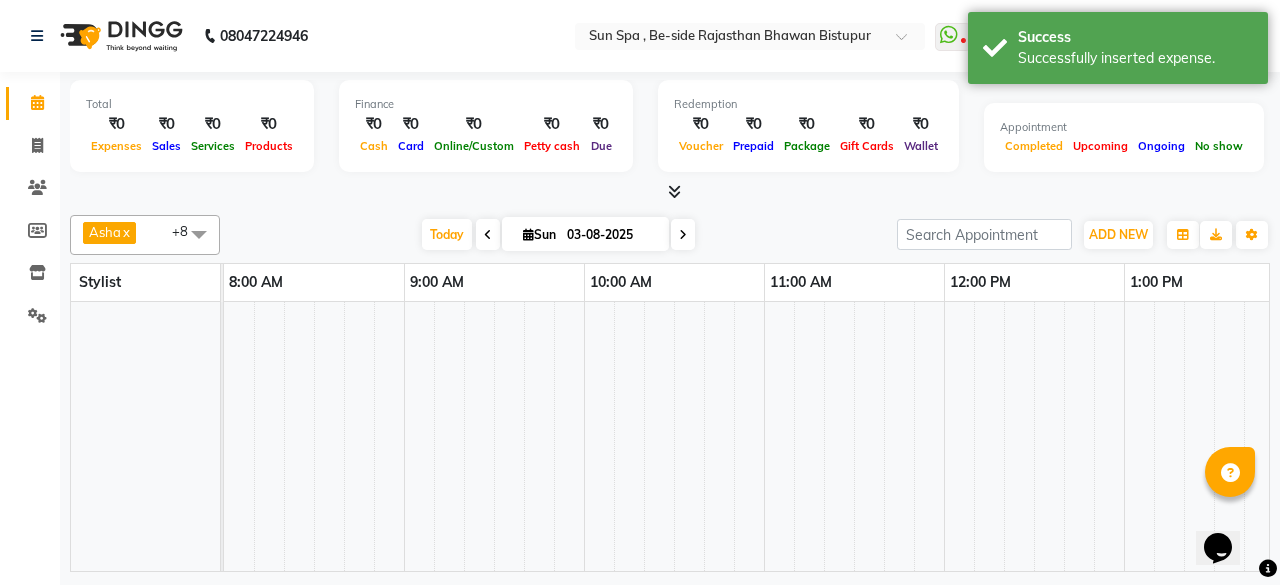 scroll, scrollTop: 0, scrollLeft: 0, axis: both 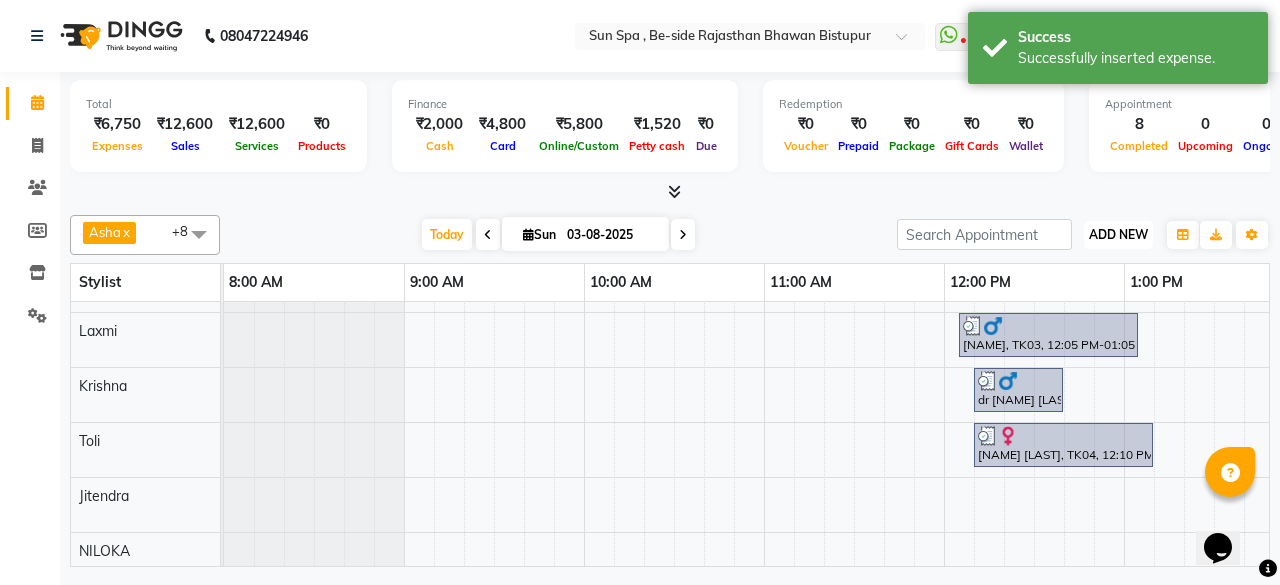 click on "ADD NEW" at bounding box center [1118, 234] 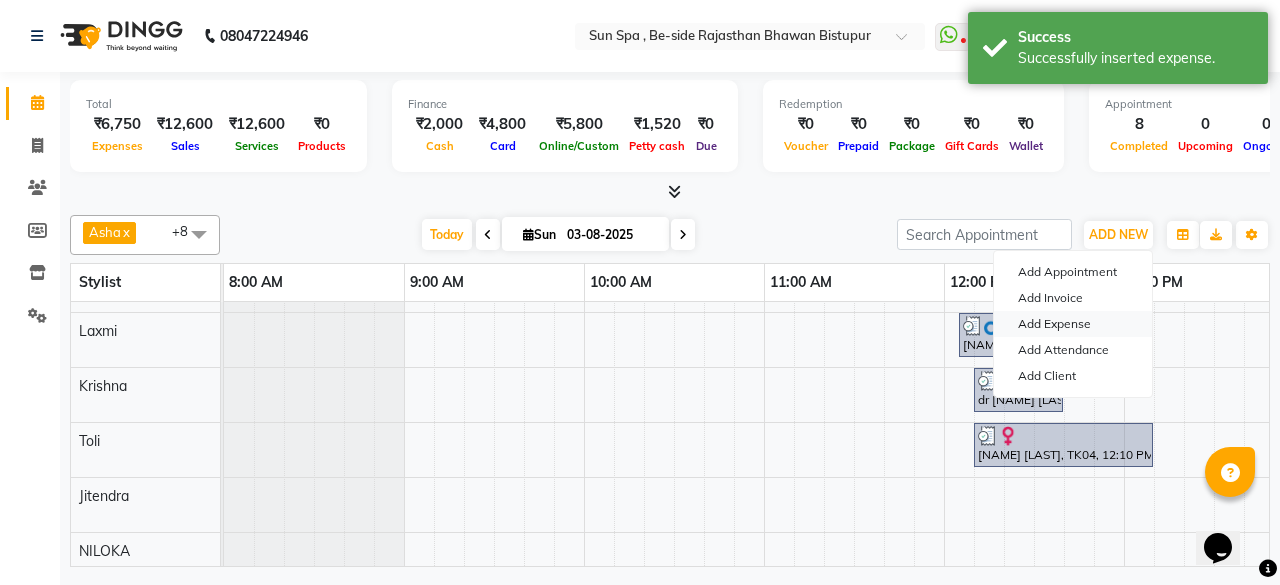 click on "Add Expense" at bounding box center [1073, 324] 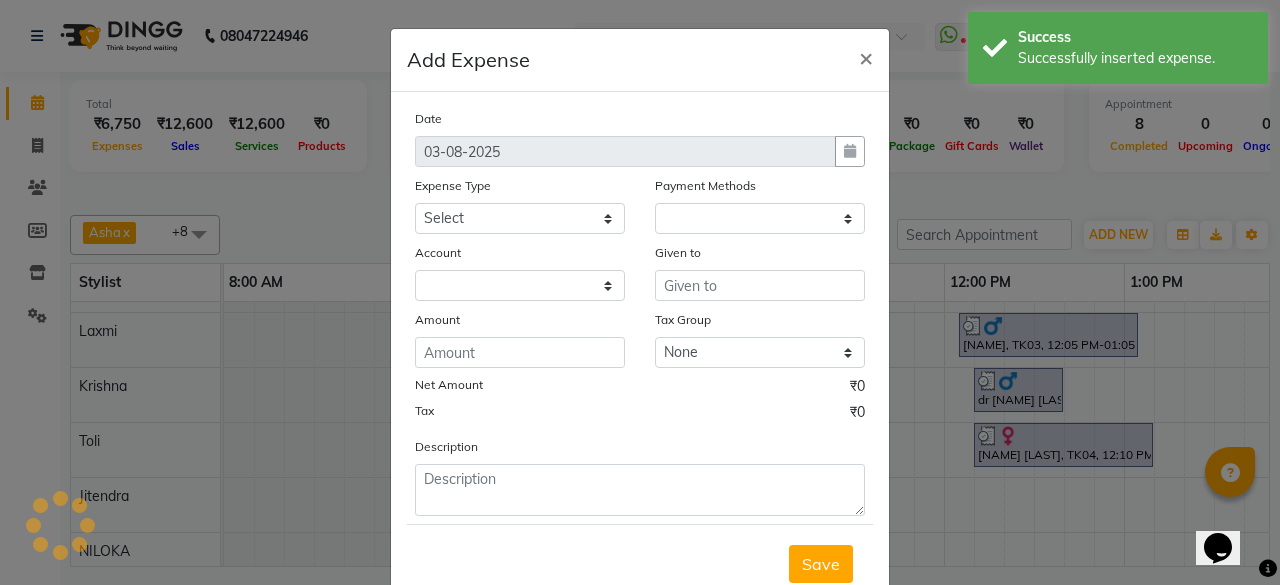 select on "1" 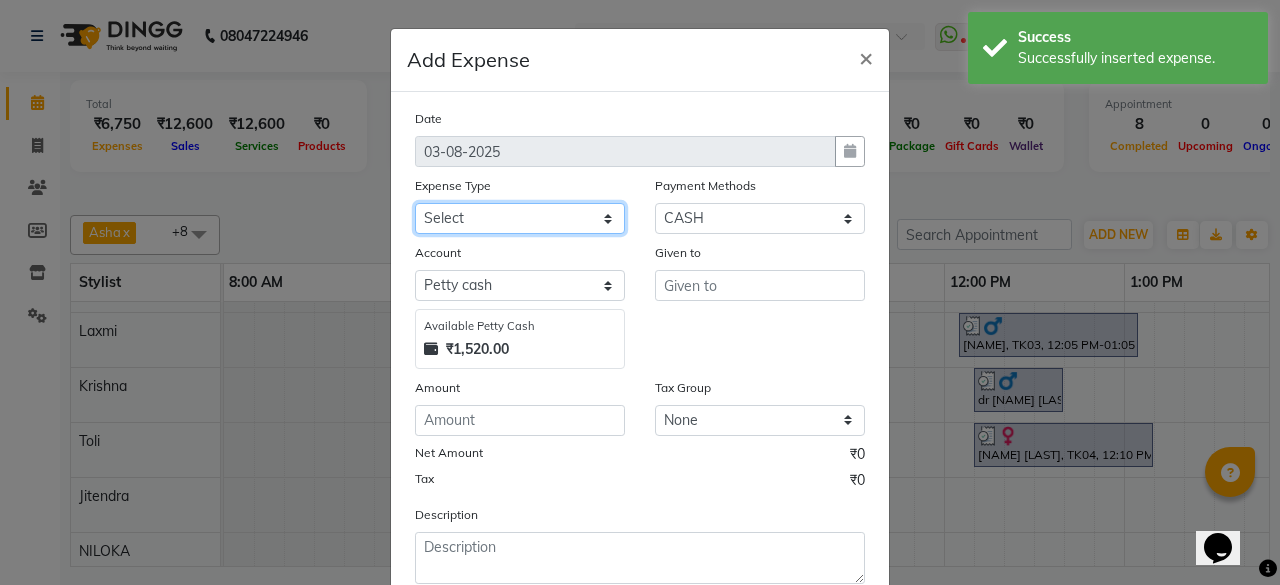 click on "Select Advance Salary Bank charges Car maintenance Cash transfer to bank Cash transfer to hub Client Snacks Events Expance Fuel Incentive JUSTDAIL Loan Repayment Maintenance Marketing Miscellaneous [NAME] Other Pantry Product Room Rent staff Salary Shop Rent Staff Snacks Tax Tea & Refreshment Utilities" 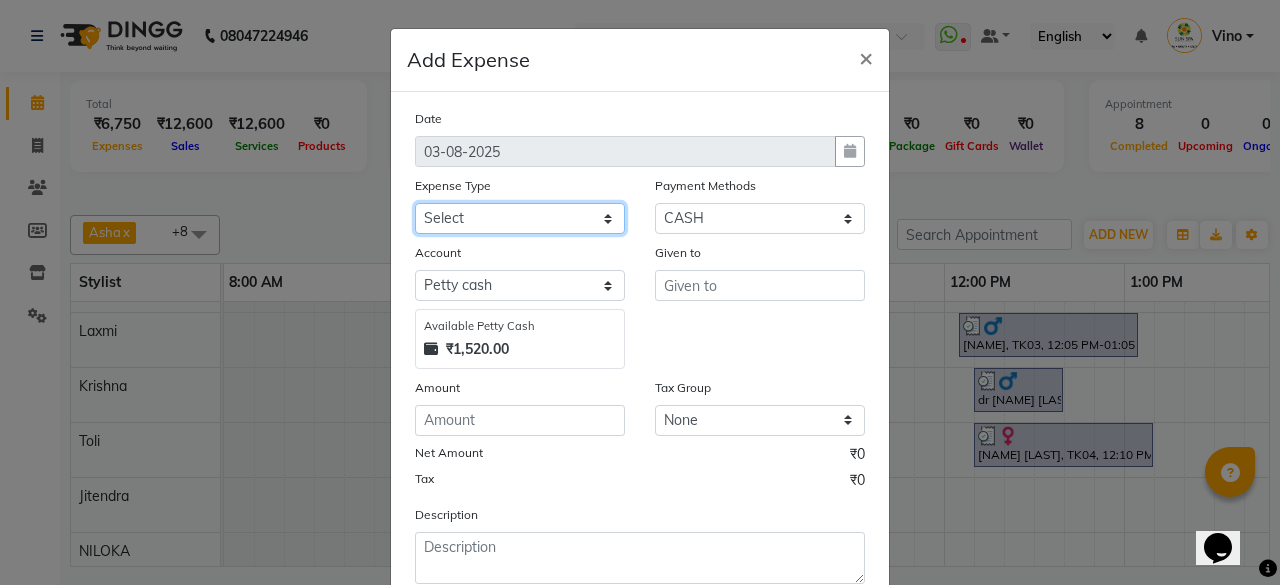 select on "12831" 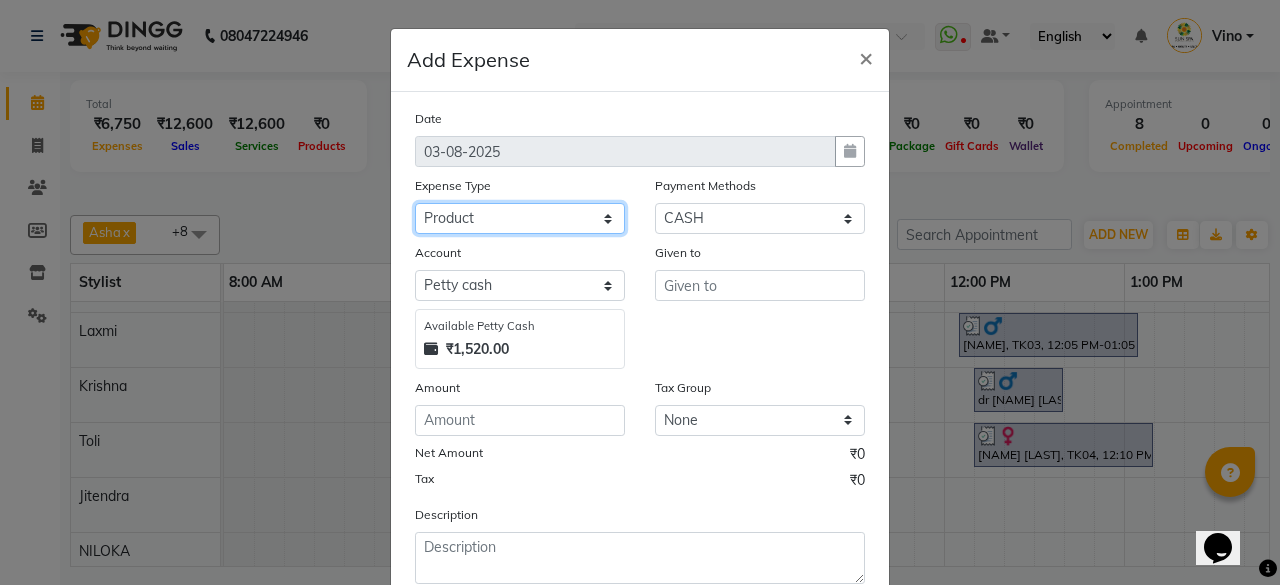 click on "Select Advance Salary Bank charges Car maintenance Cash transfer to bank Cash transfer to hub Client Snacks Events Expance Fuel Incentive JUSTDAIL Loan Repayment Maintenance Marketing Miscellaneous [NAME] Other Pantry Product Room Rent staff Salary Shop Rent Staff Snacks Tax Tea & Refreshment Utilities" 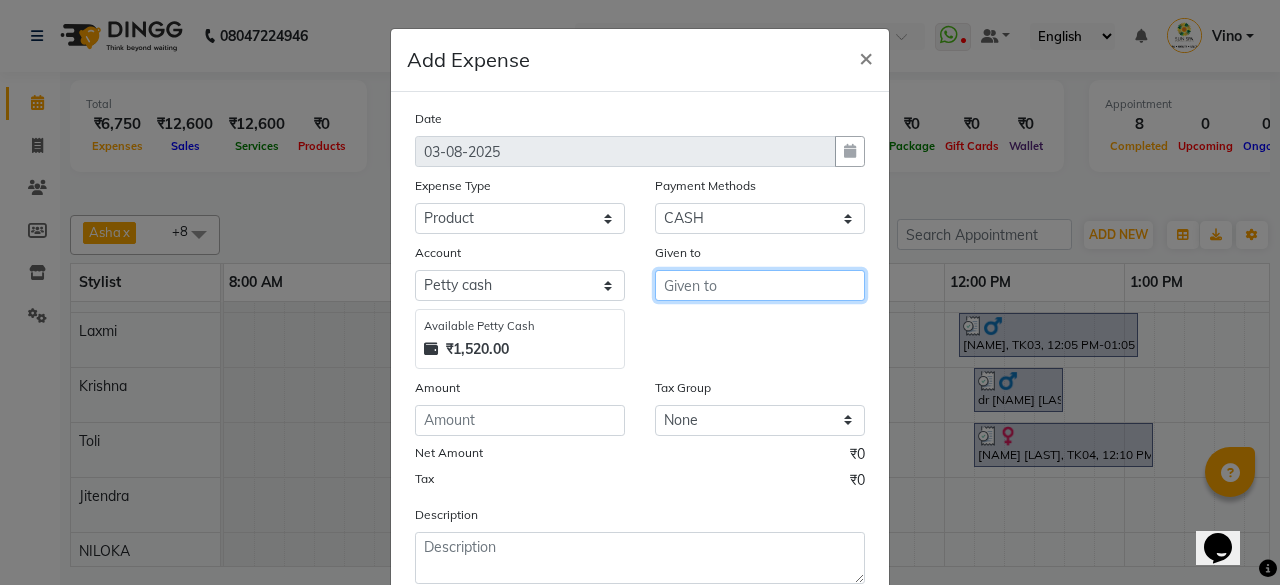 click at bounding box center [760, 285] 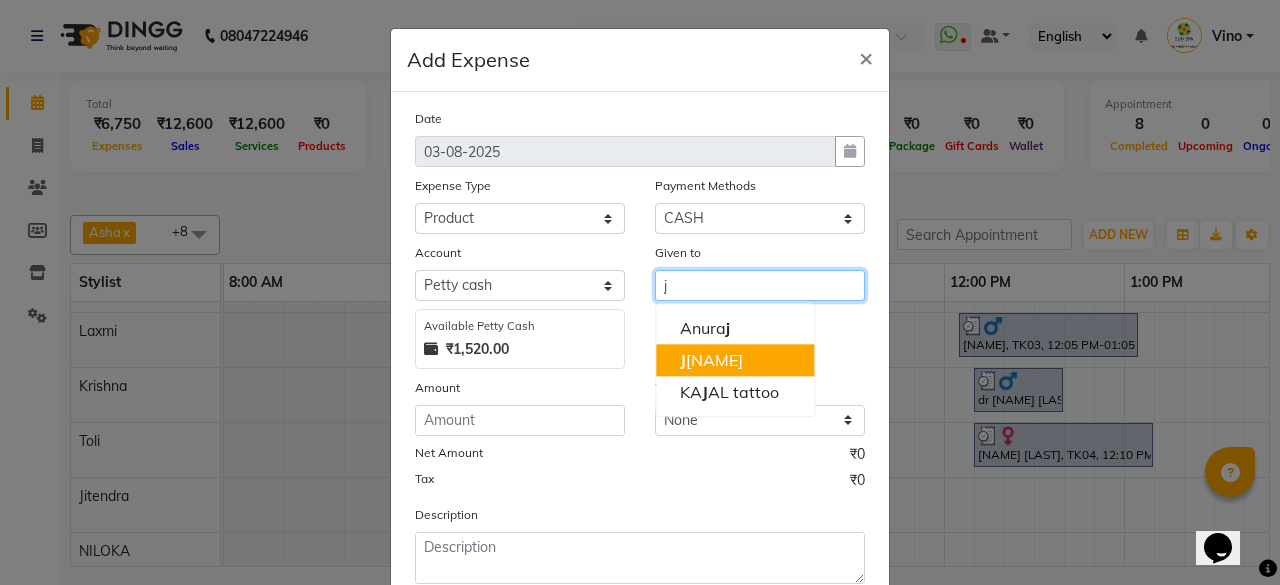 click on "J [NAME]" at bounding box center [711, 360] 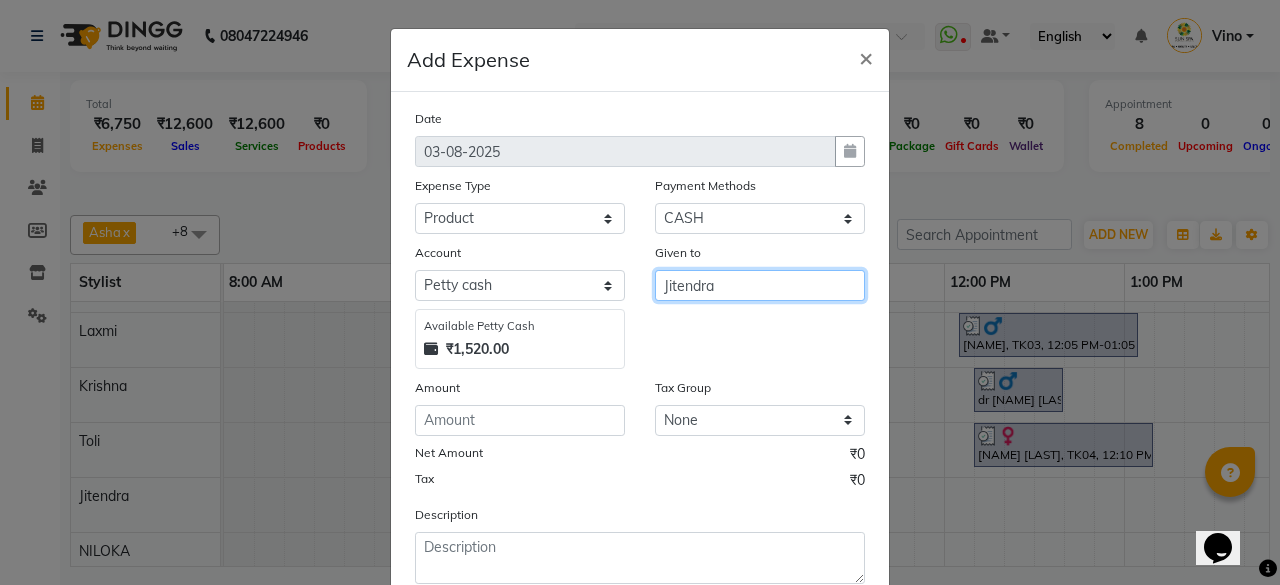 type on "Jitendra" 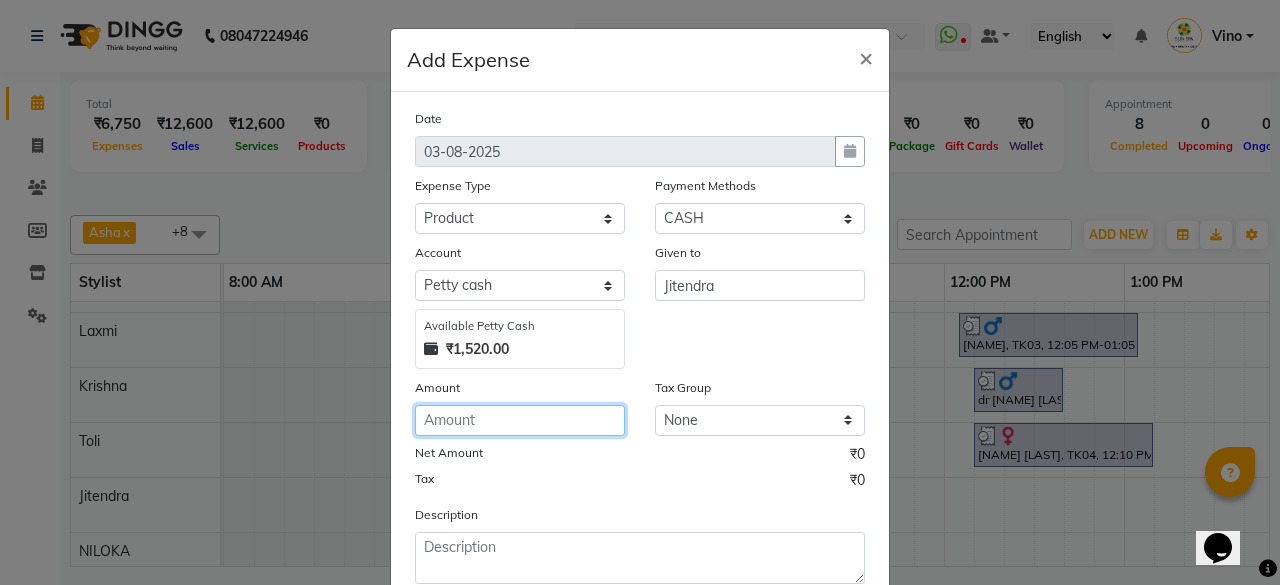 click 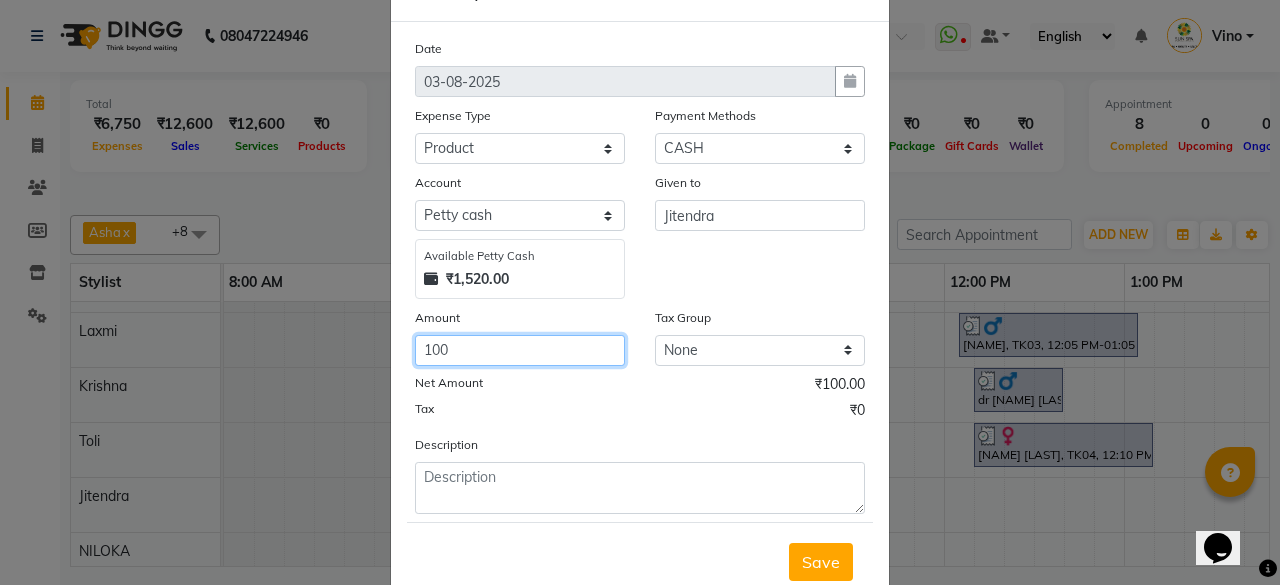 scroll, scrollTop: 127, scrollLeft: 0, axis: vertical 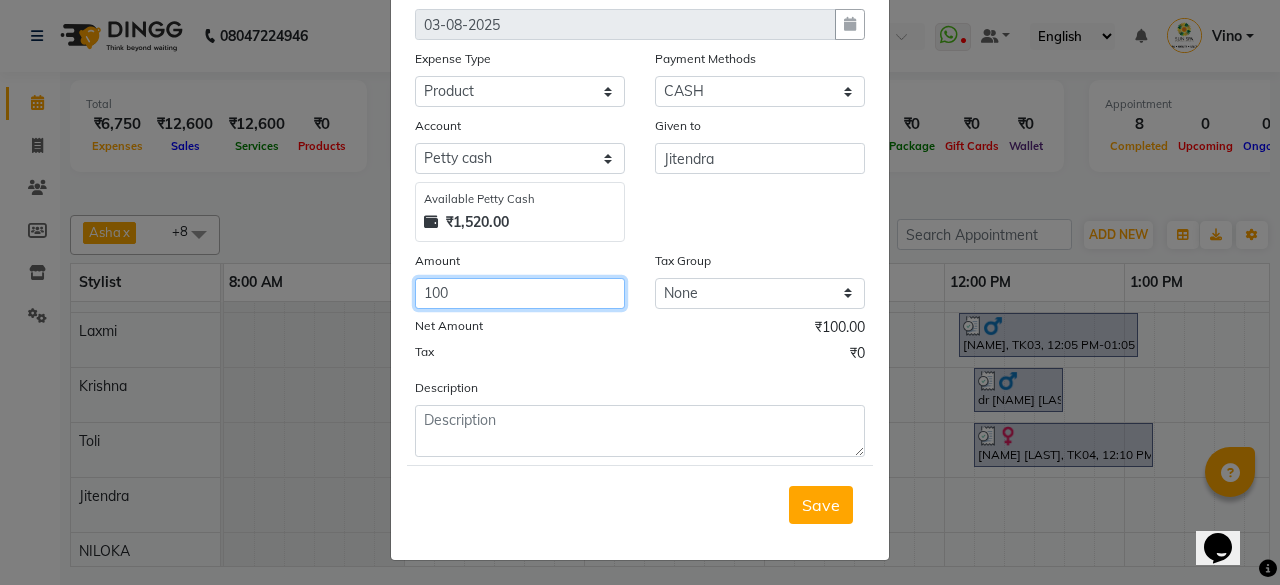 type on "100" 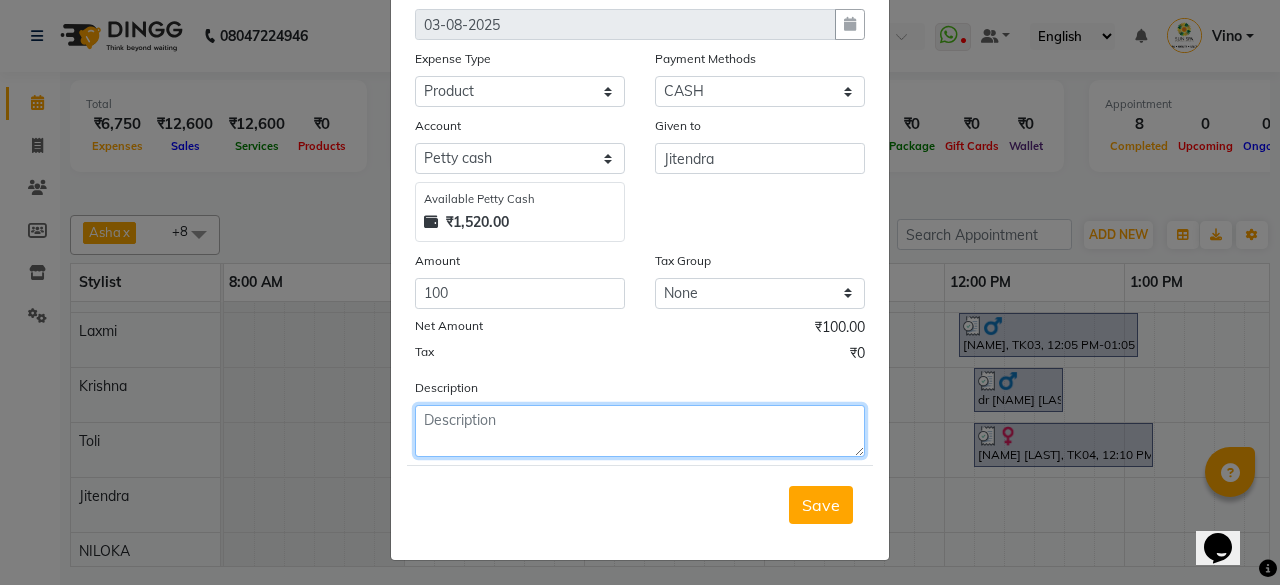 click 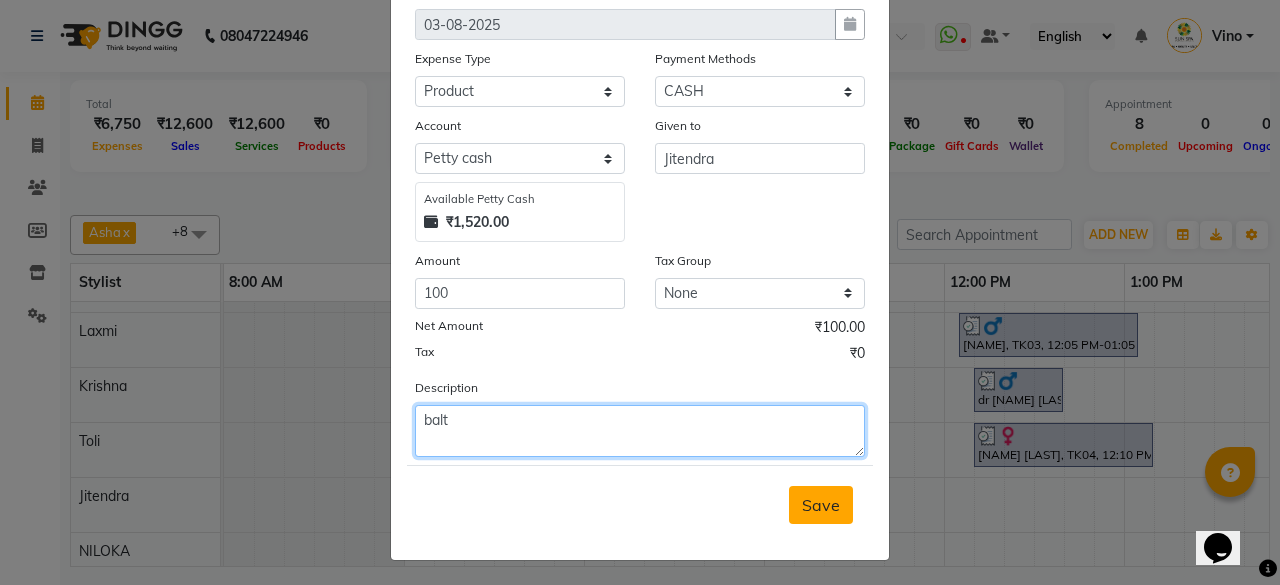 type on "balt" 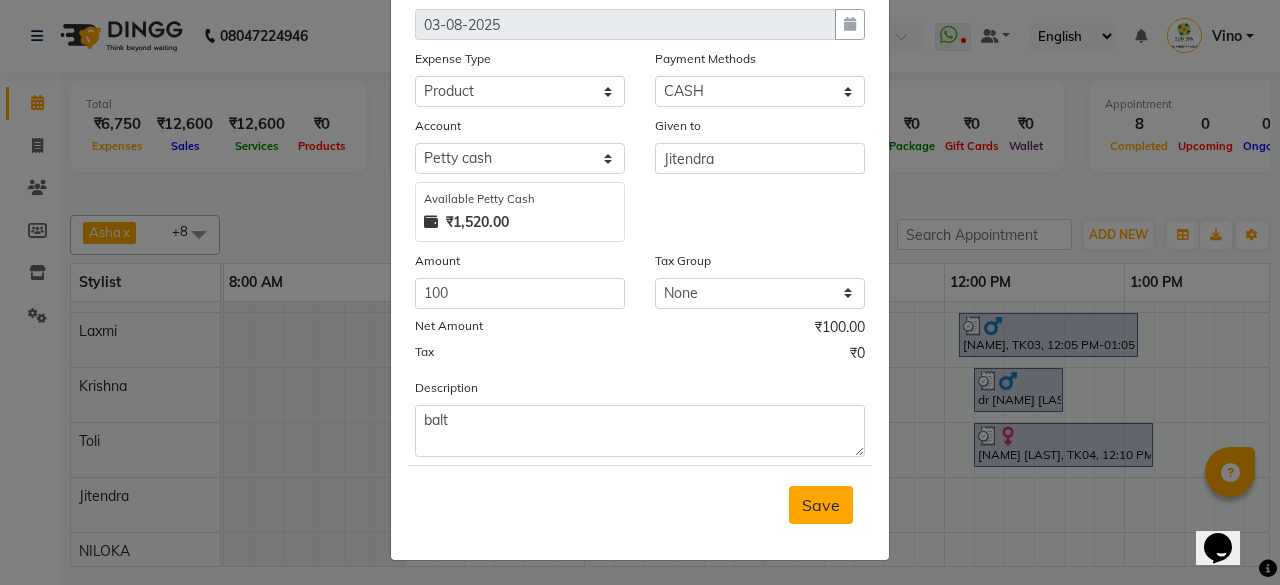 click on "Save" at bounding box center (821, 505) 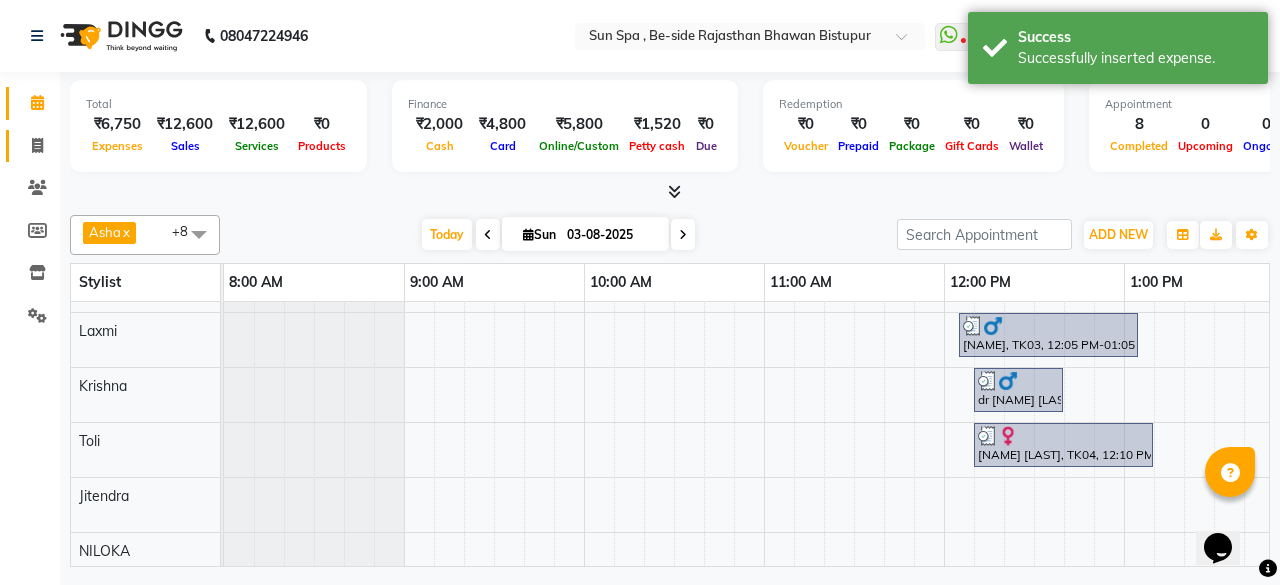 click on "Invoice" 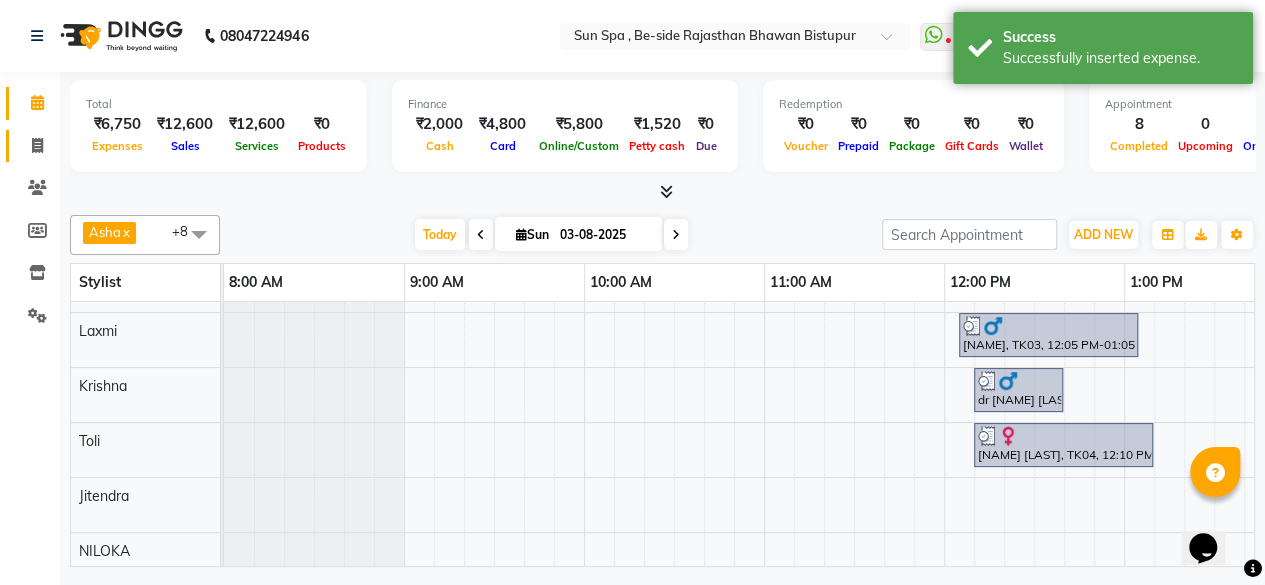 select on "5782" 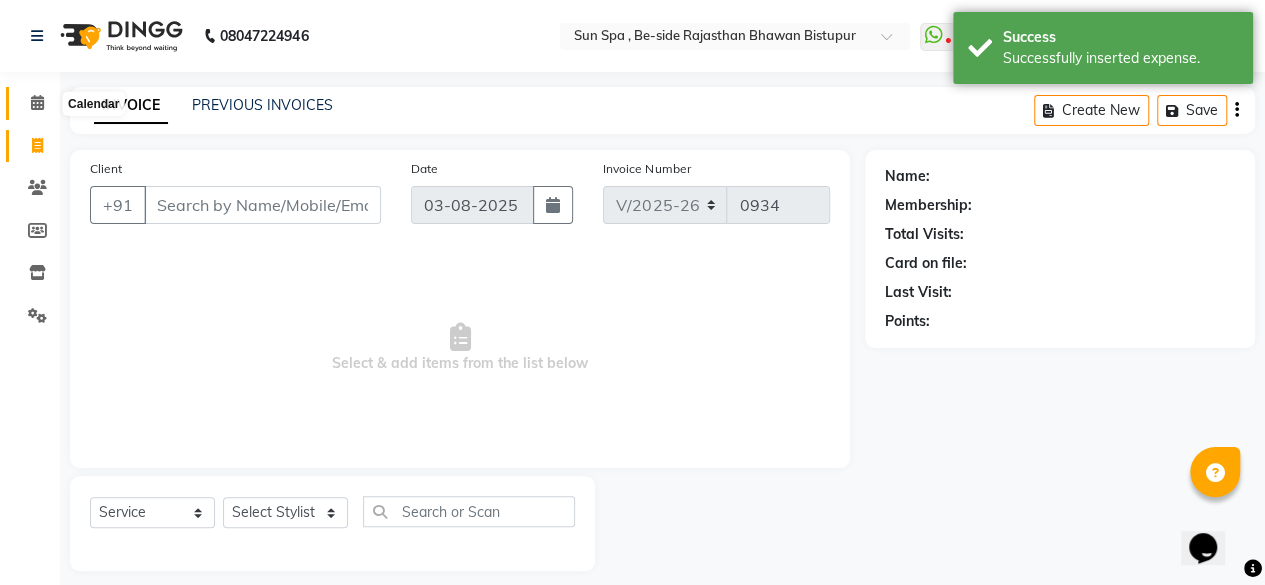 click 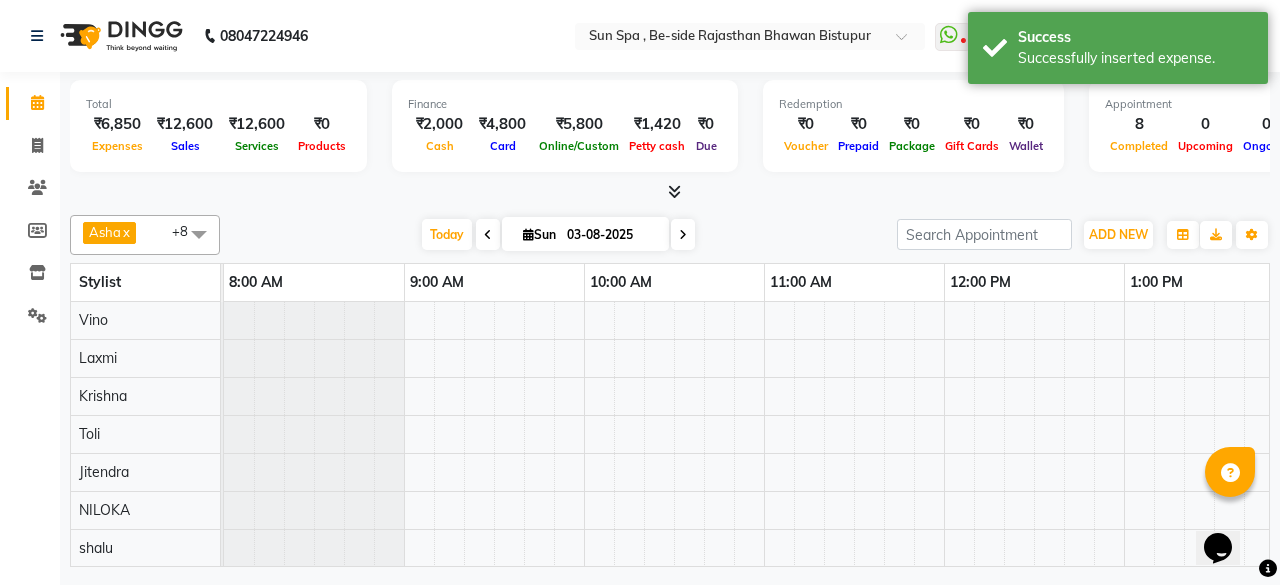 scroll, scrollTop: 0, scrollLeft: 0, axis: both 